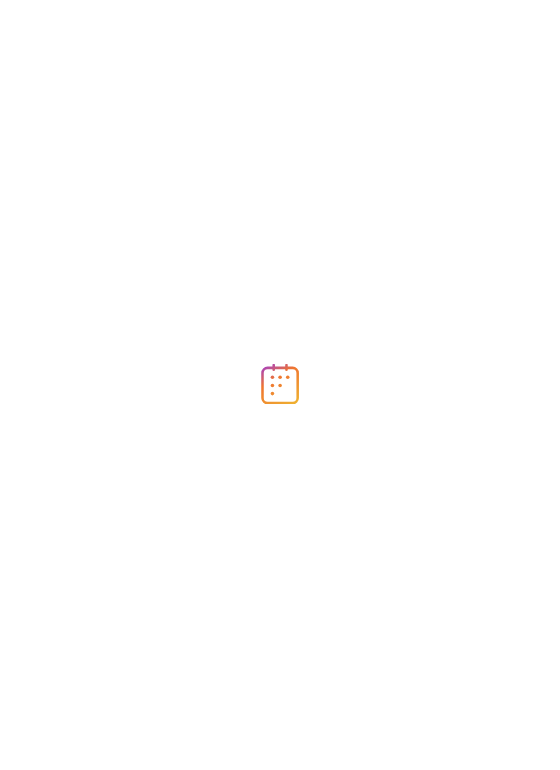 scroll, scrollTop: 0, scrollLeft: 0, axis: both 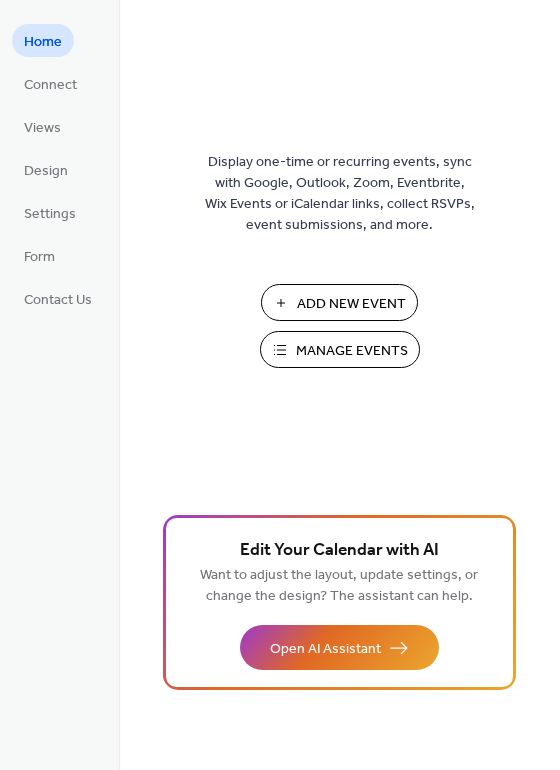 click on "Manage Events" at bounding box center [352, 351] 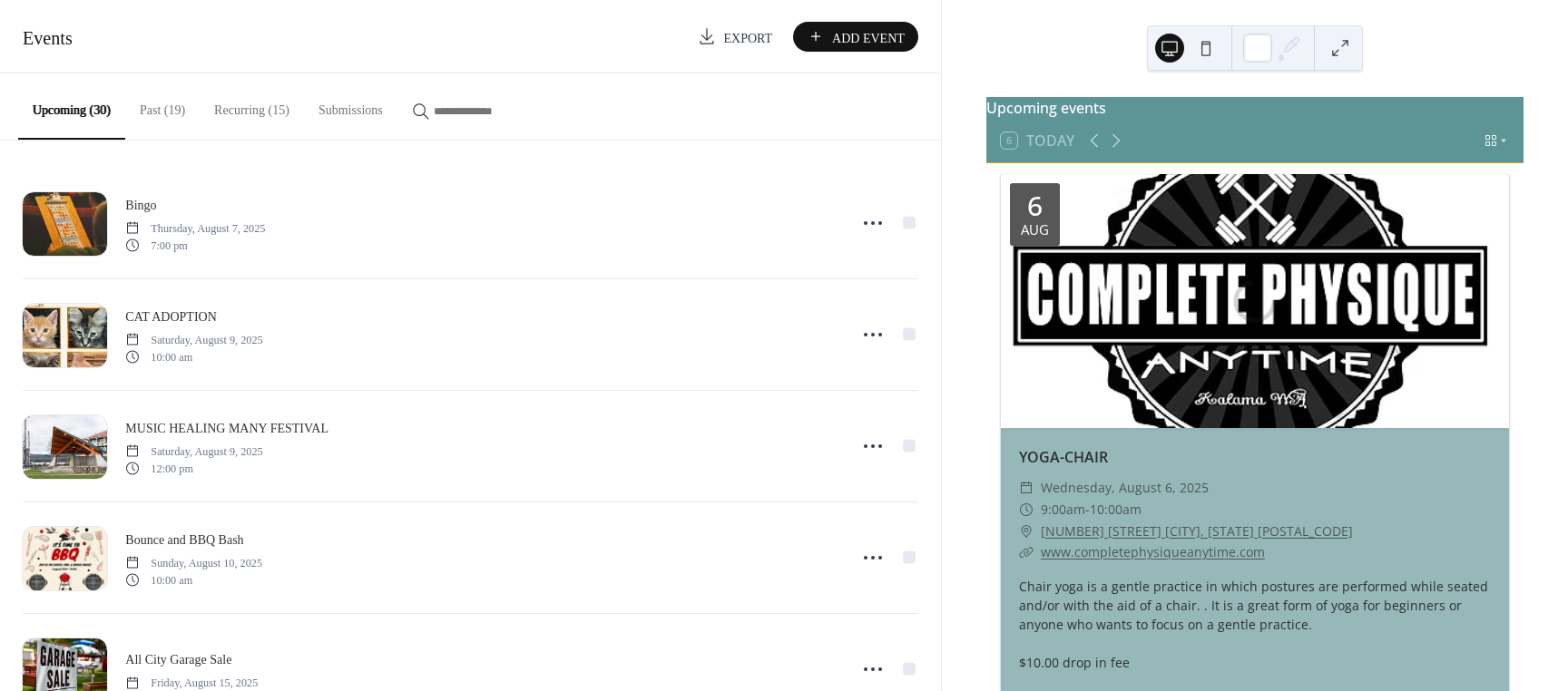 scroll, scrollTop: 0, scrollLeft: 0, axis: both 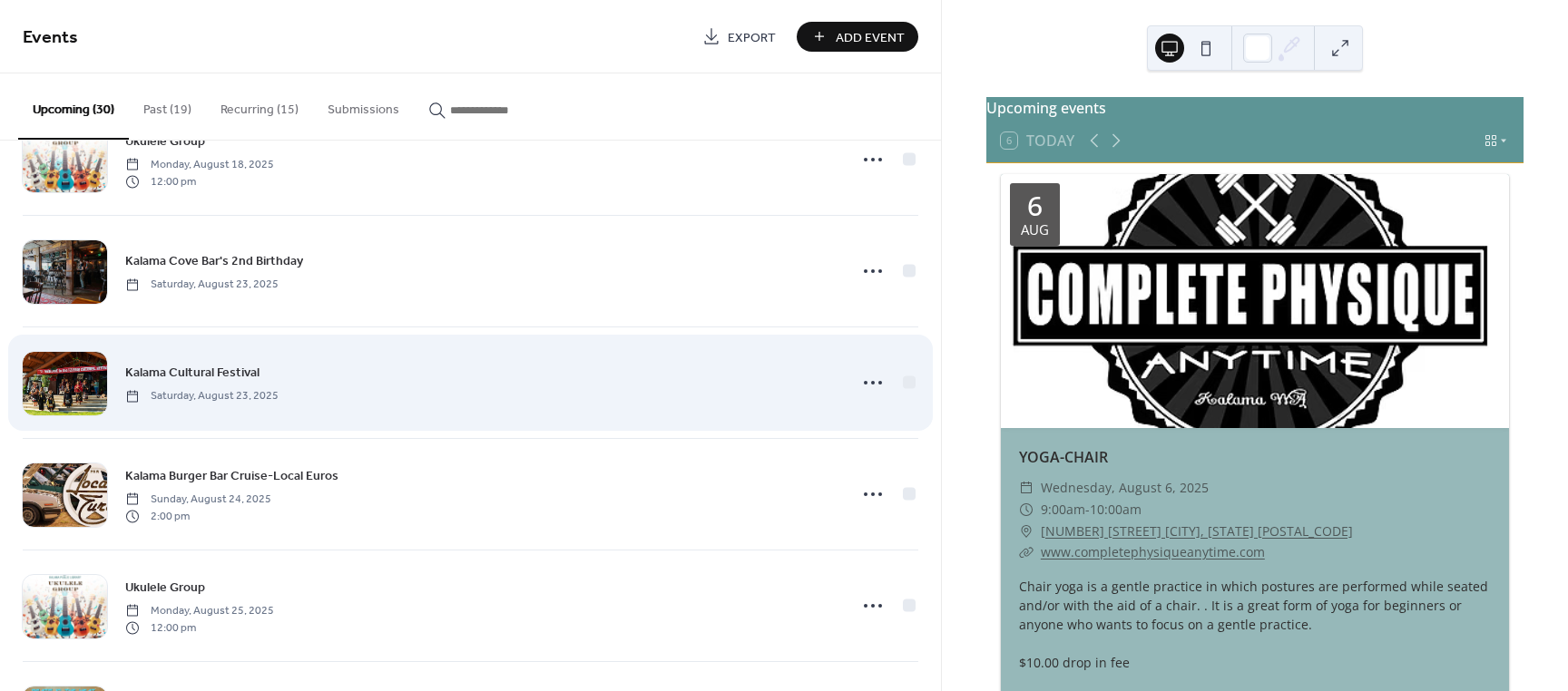 click on "Kalama Cultural Festival" at bounding box center [192, 373] 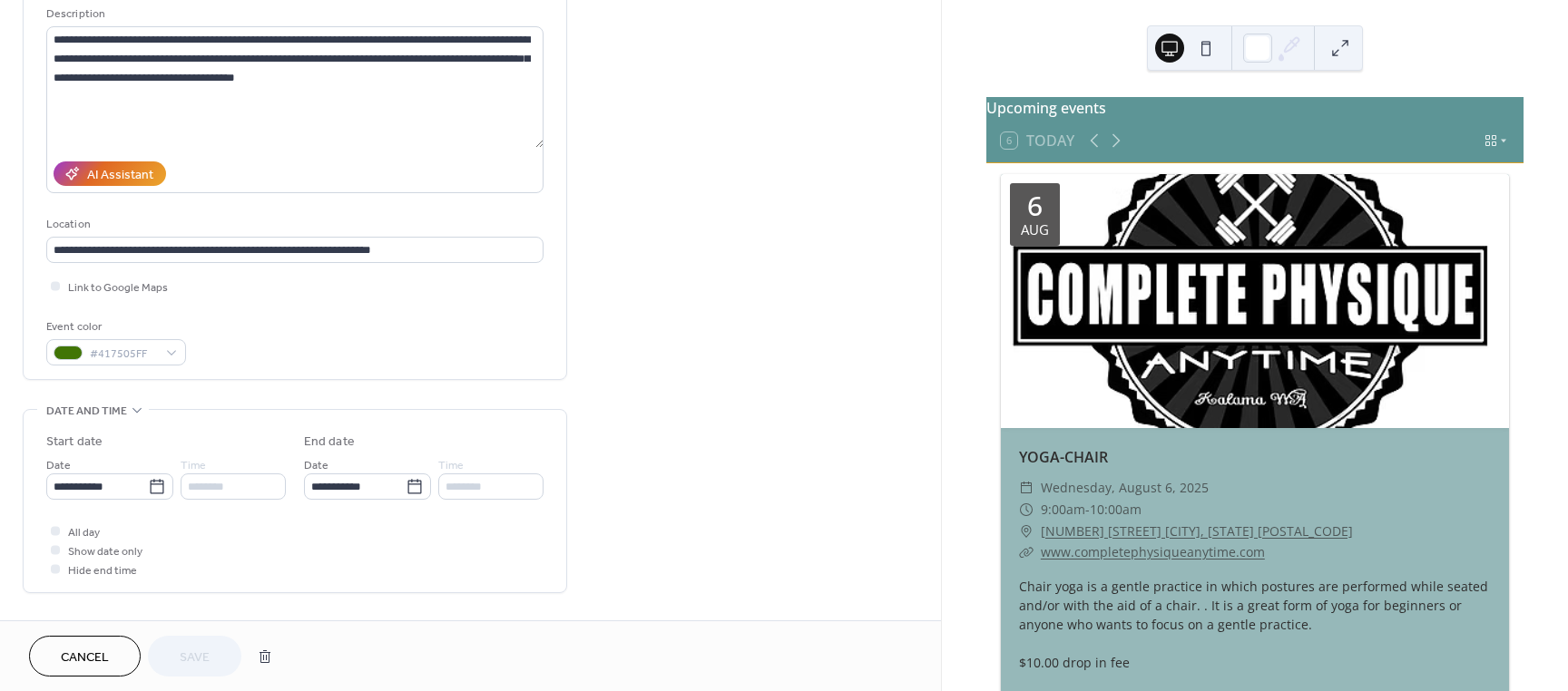 scroll, scrollTop: 272, scrollLeft: 0, axis: vertical 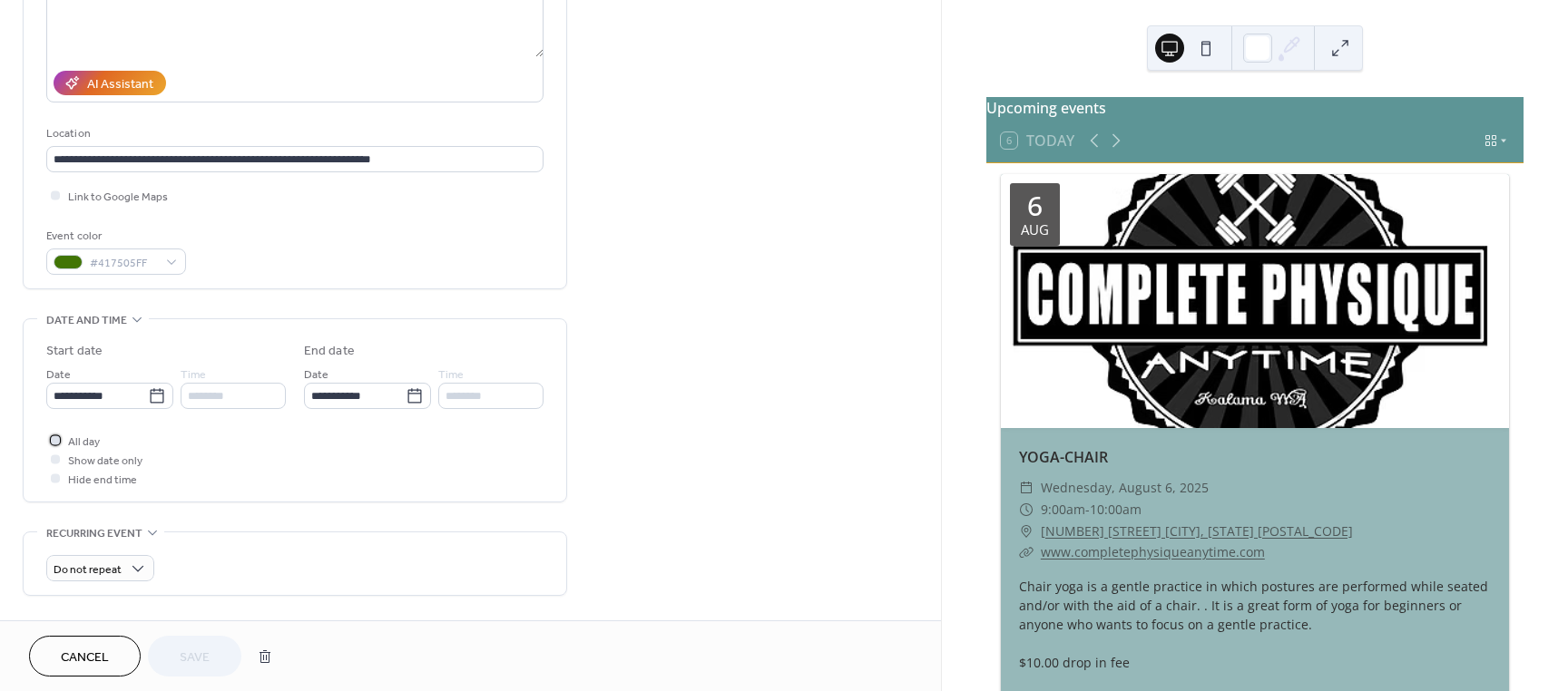 drag, startPoint x: 58, startPoint y: 435, endPoint x: 82, endPoint y: 433, distance: 24.083189 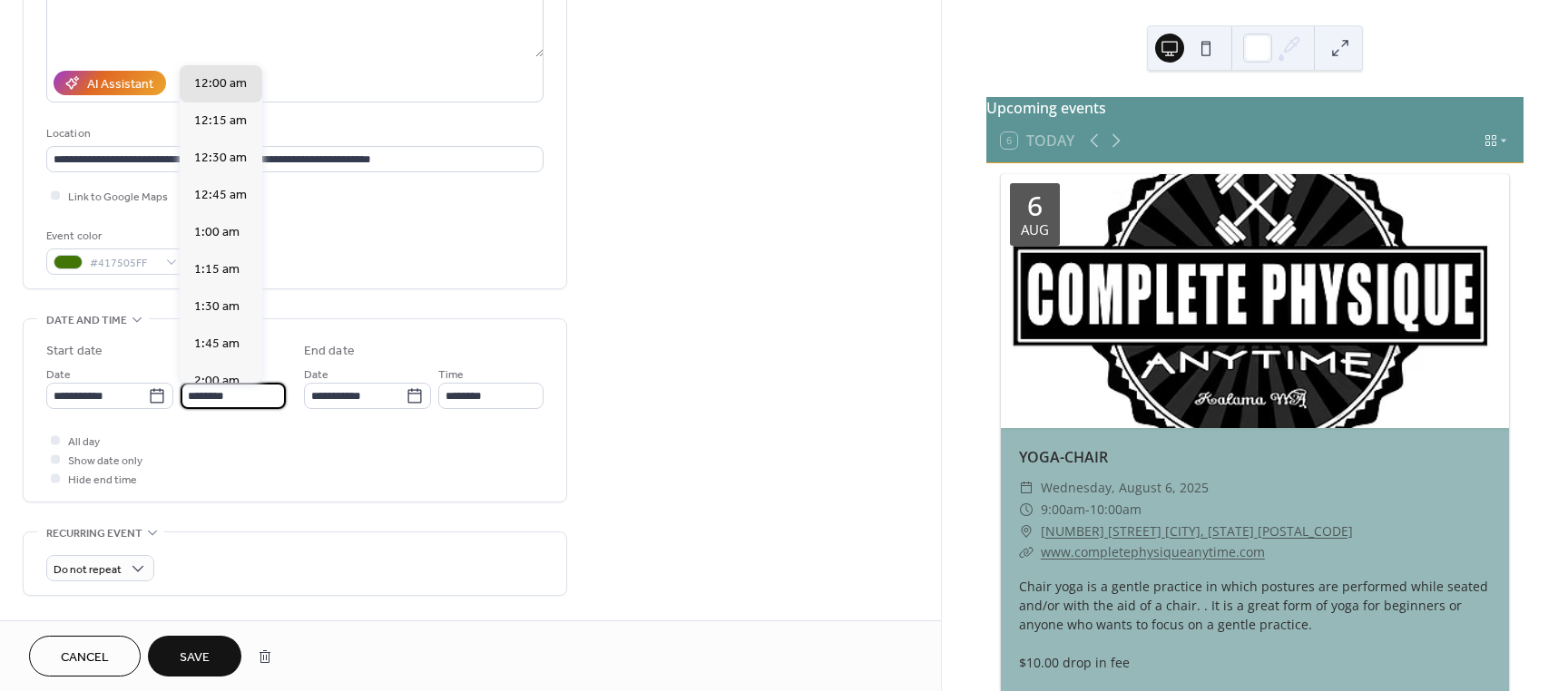 click on "********" at bounding box center (233, 395) 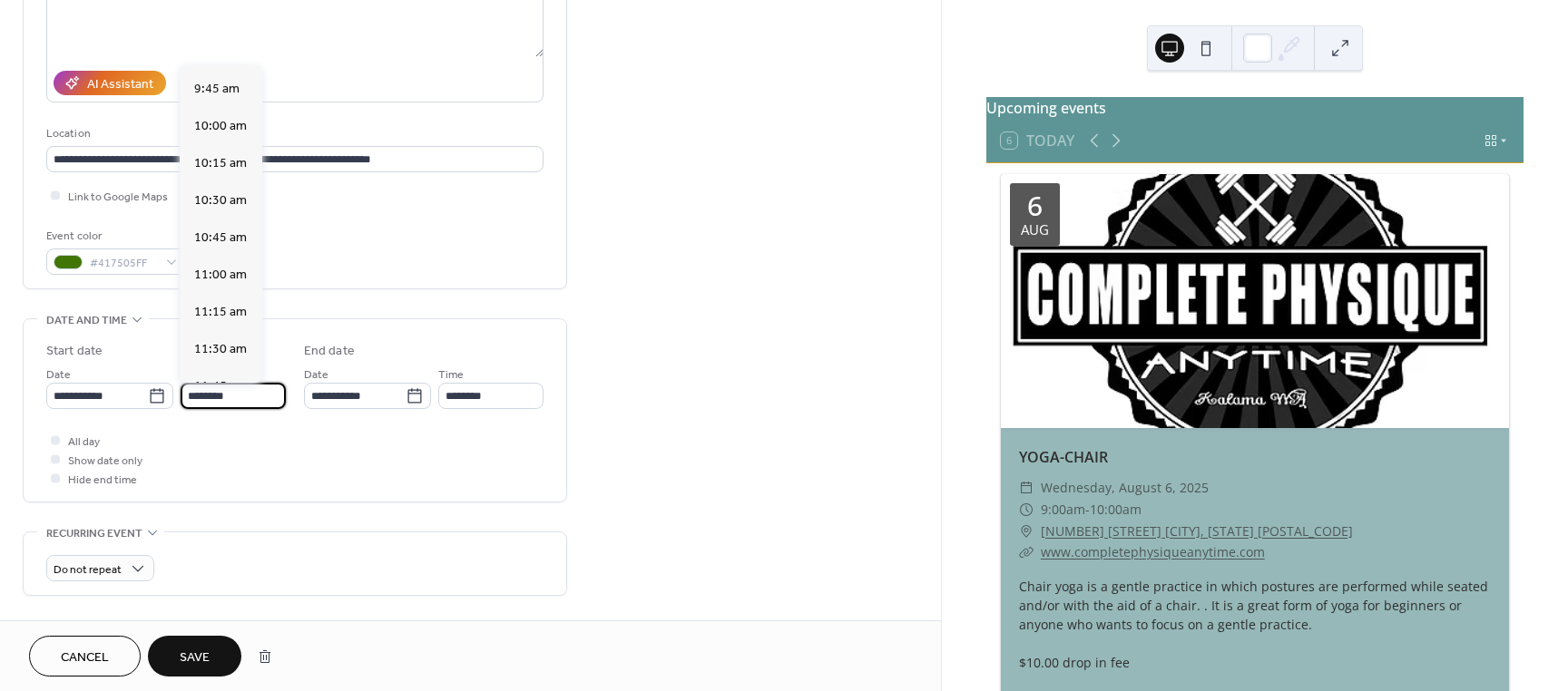 scroll, scrollTop: 1451, scrollLeft: 0, axis: vertical 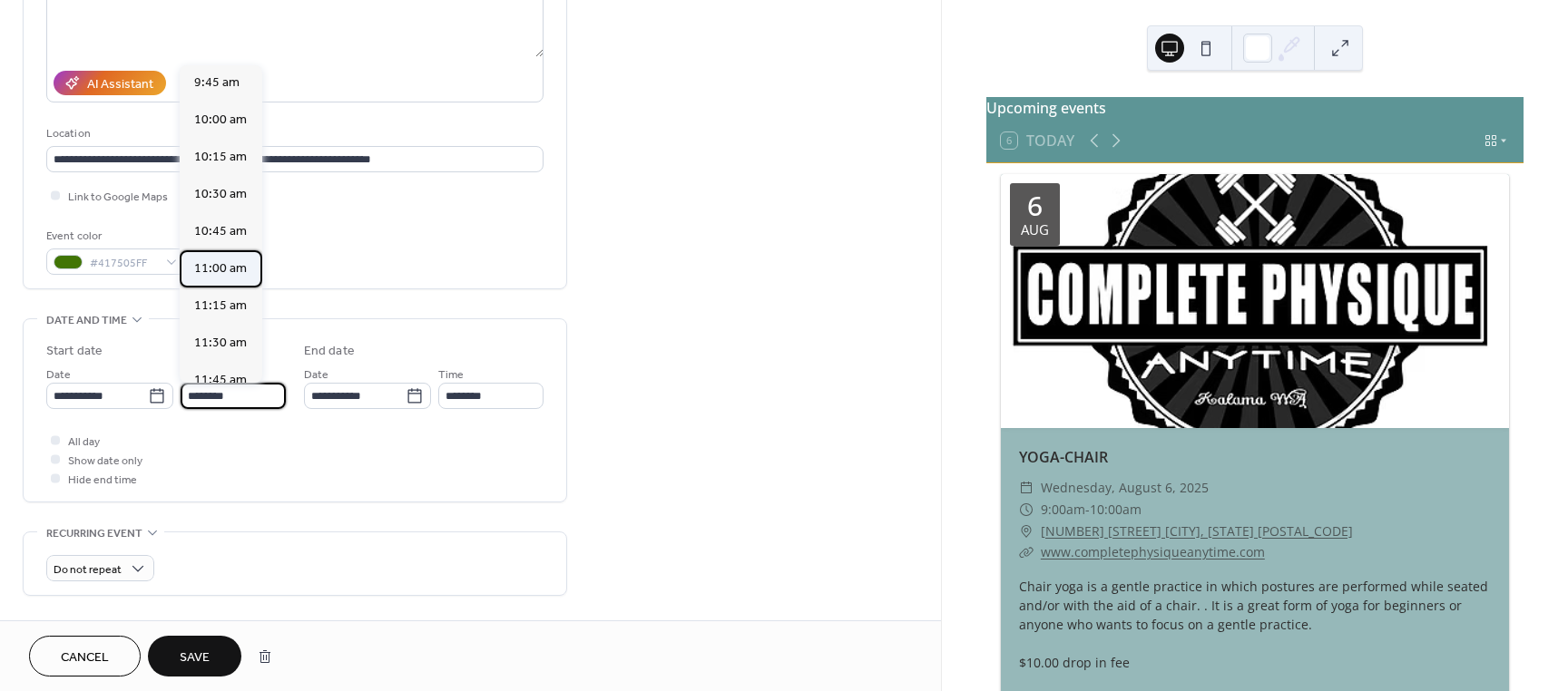 click on "11:00 am" at bounding box center (220, 268) 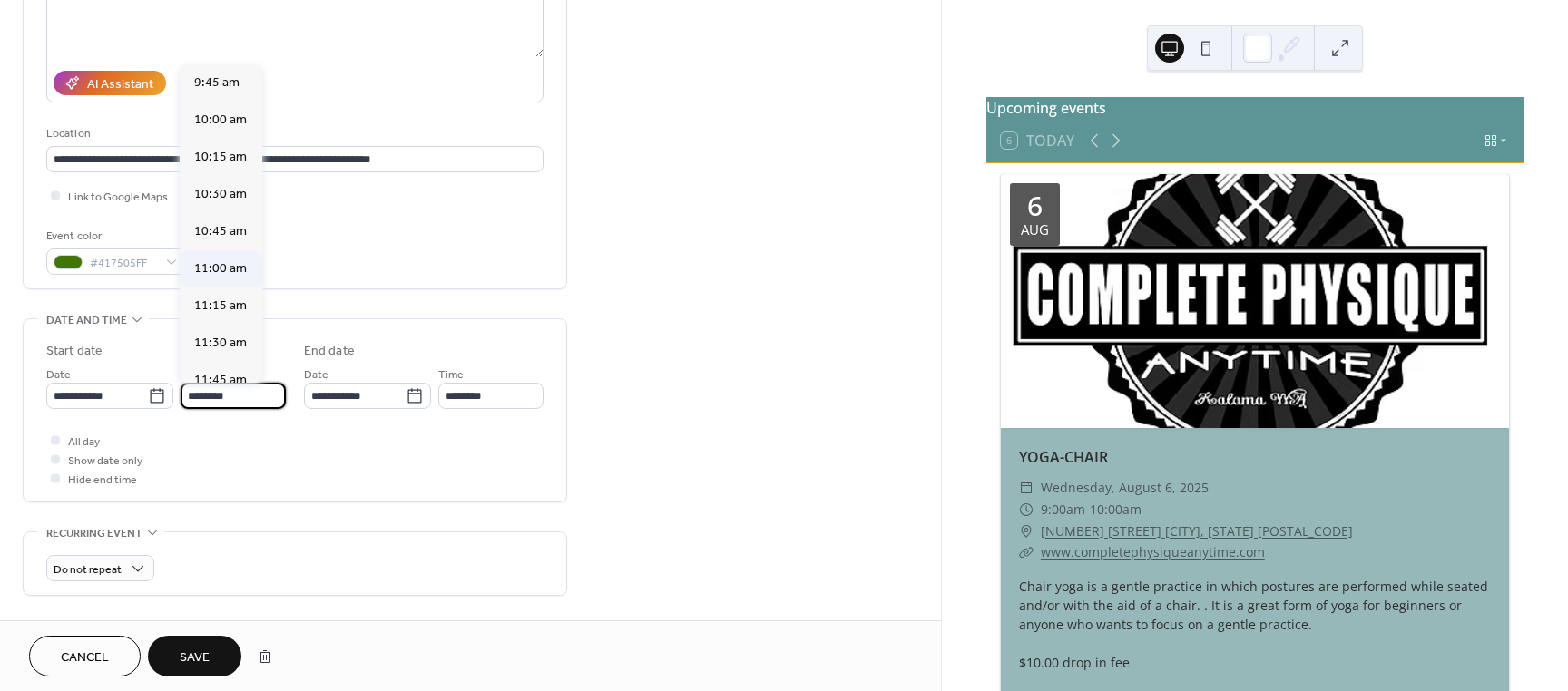 type on "********" 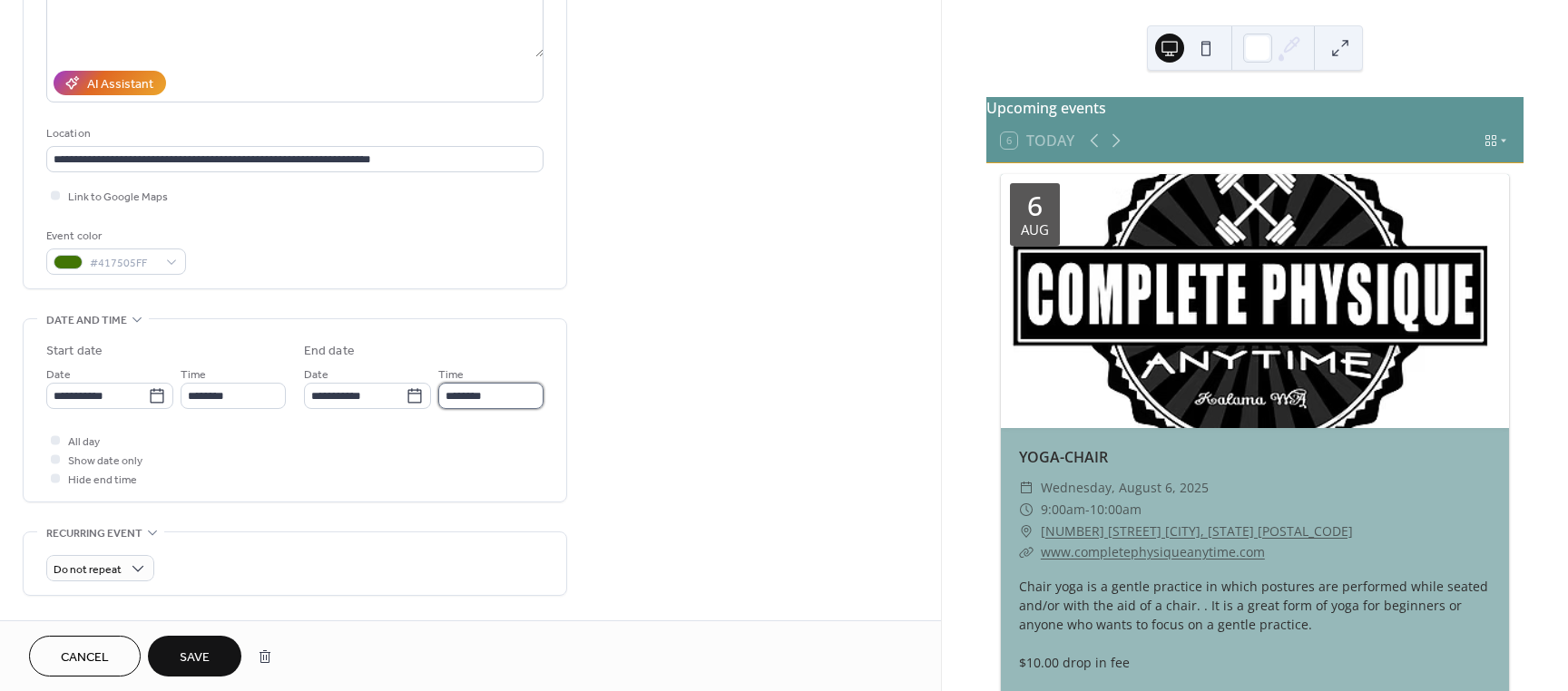 click on "********" at bounding box center (491, 395) 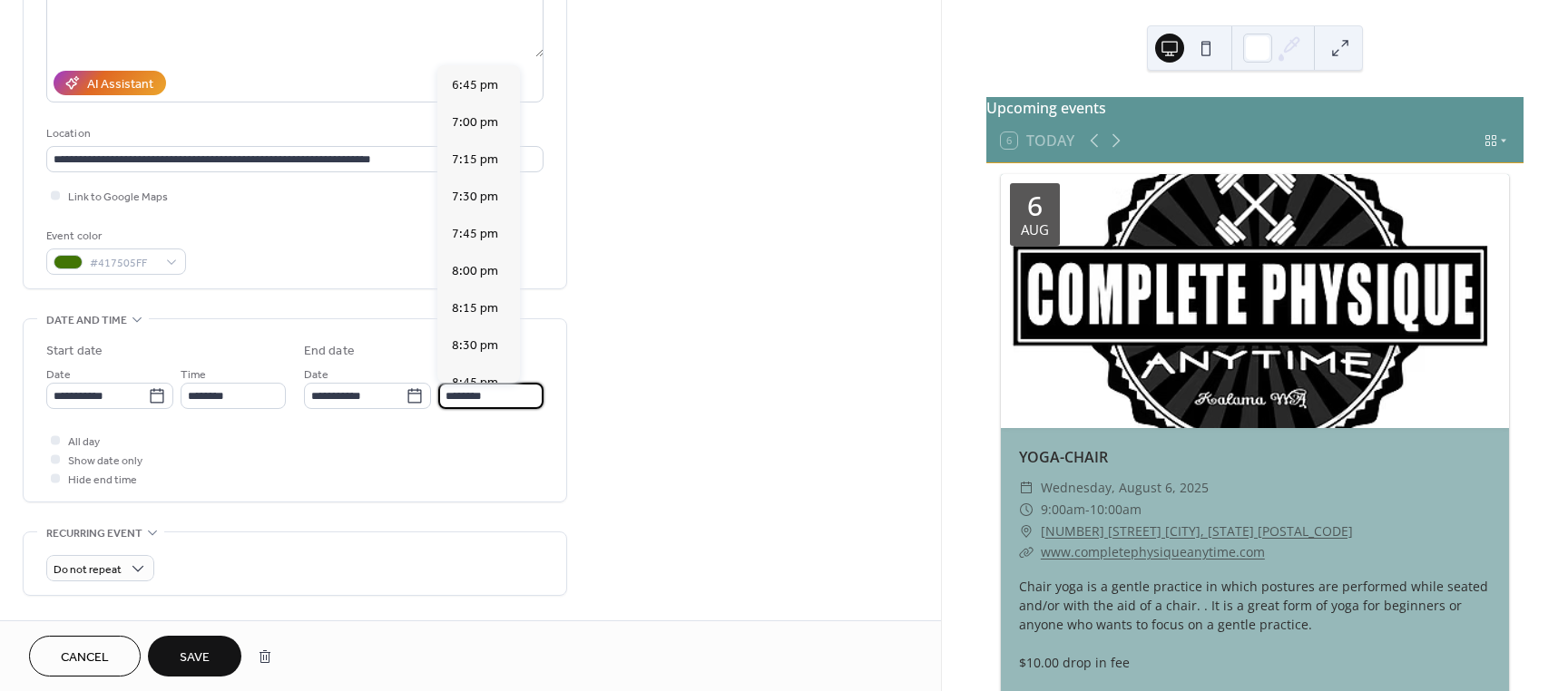 scroll, scrollTop: 1179, scrollLeft: 0, axis: vertical 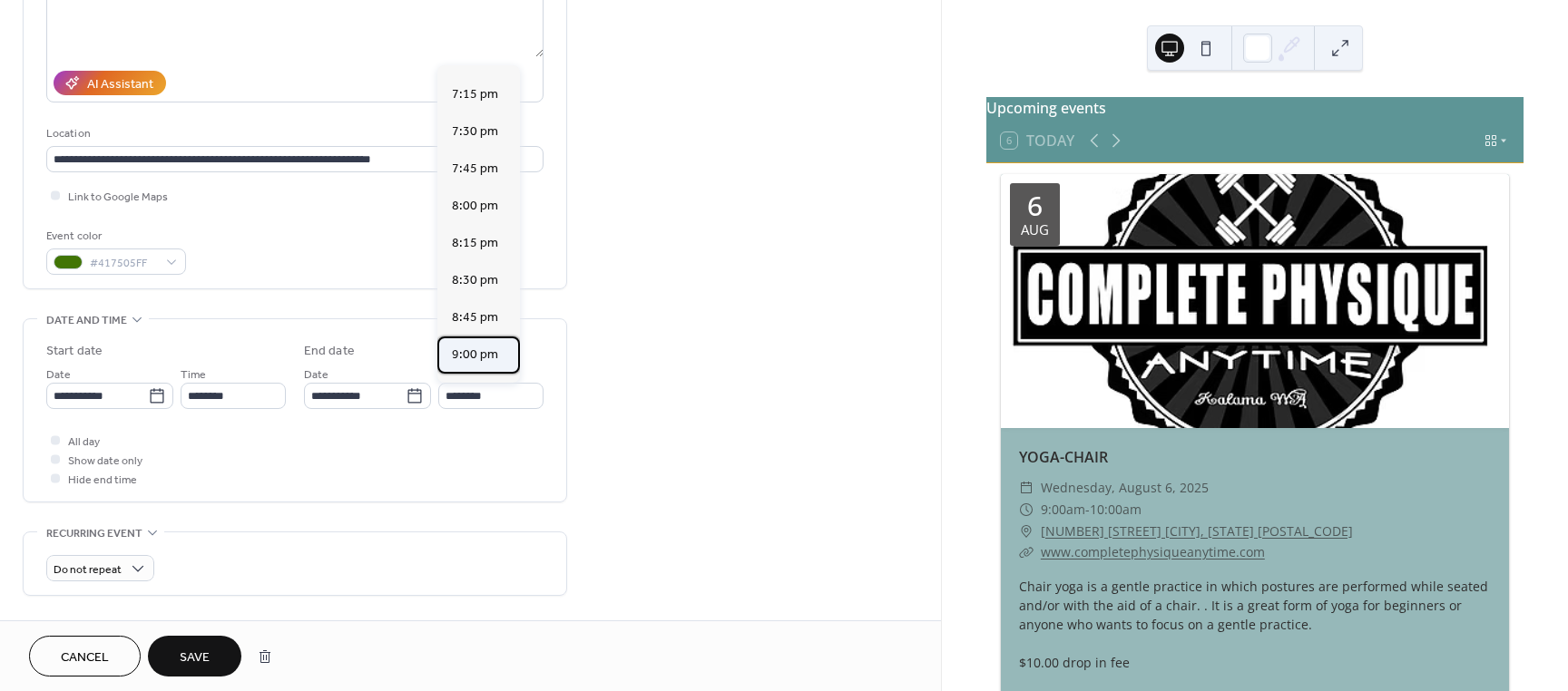 click on "9:00 pm" at bounding box center (475, 355) 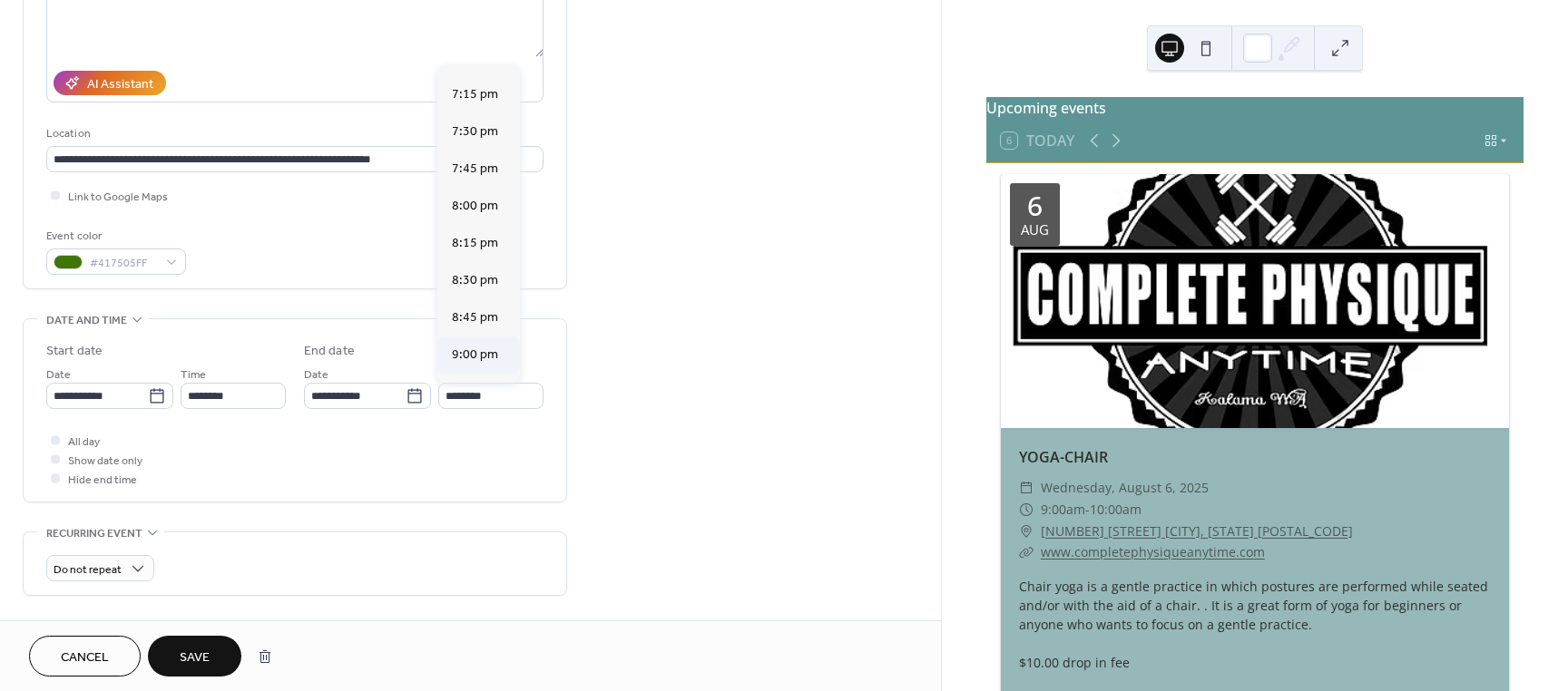 type on "*******" 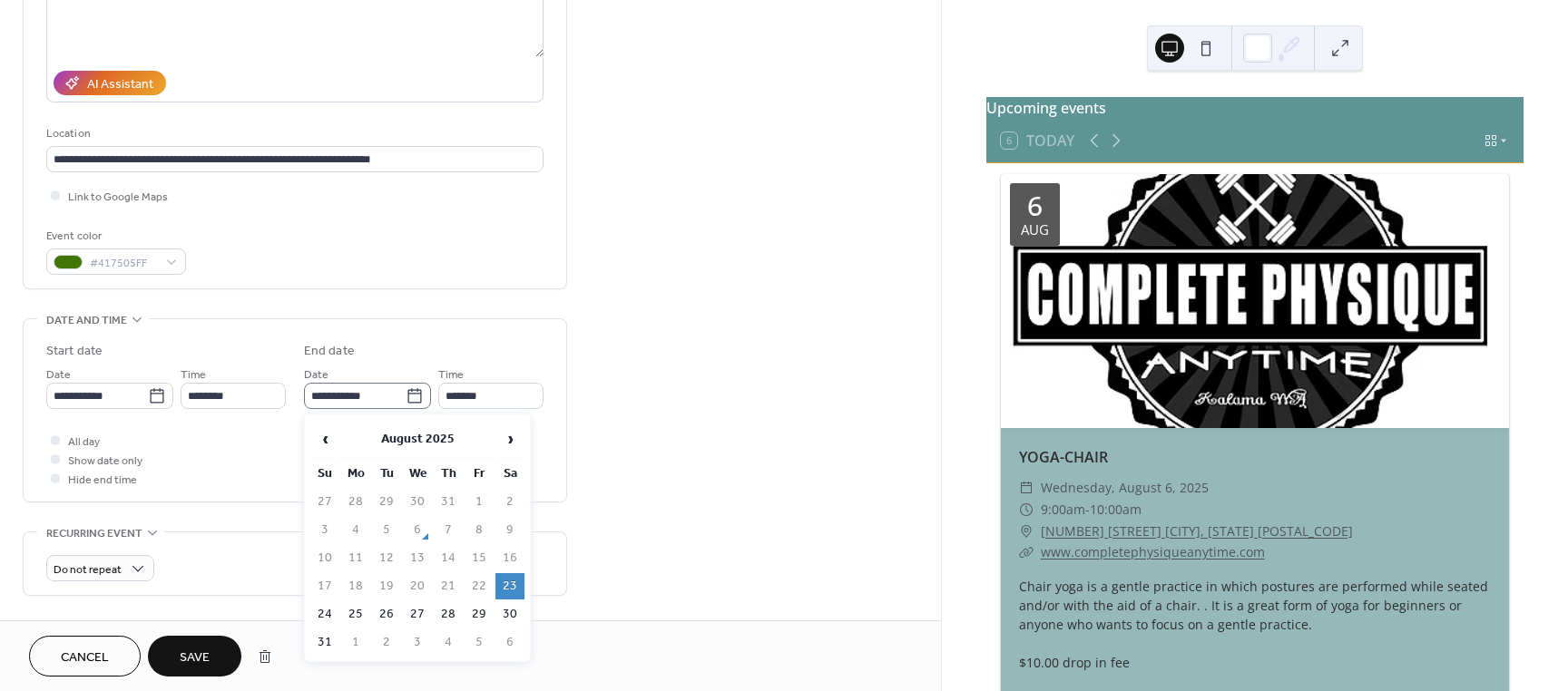 click 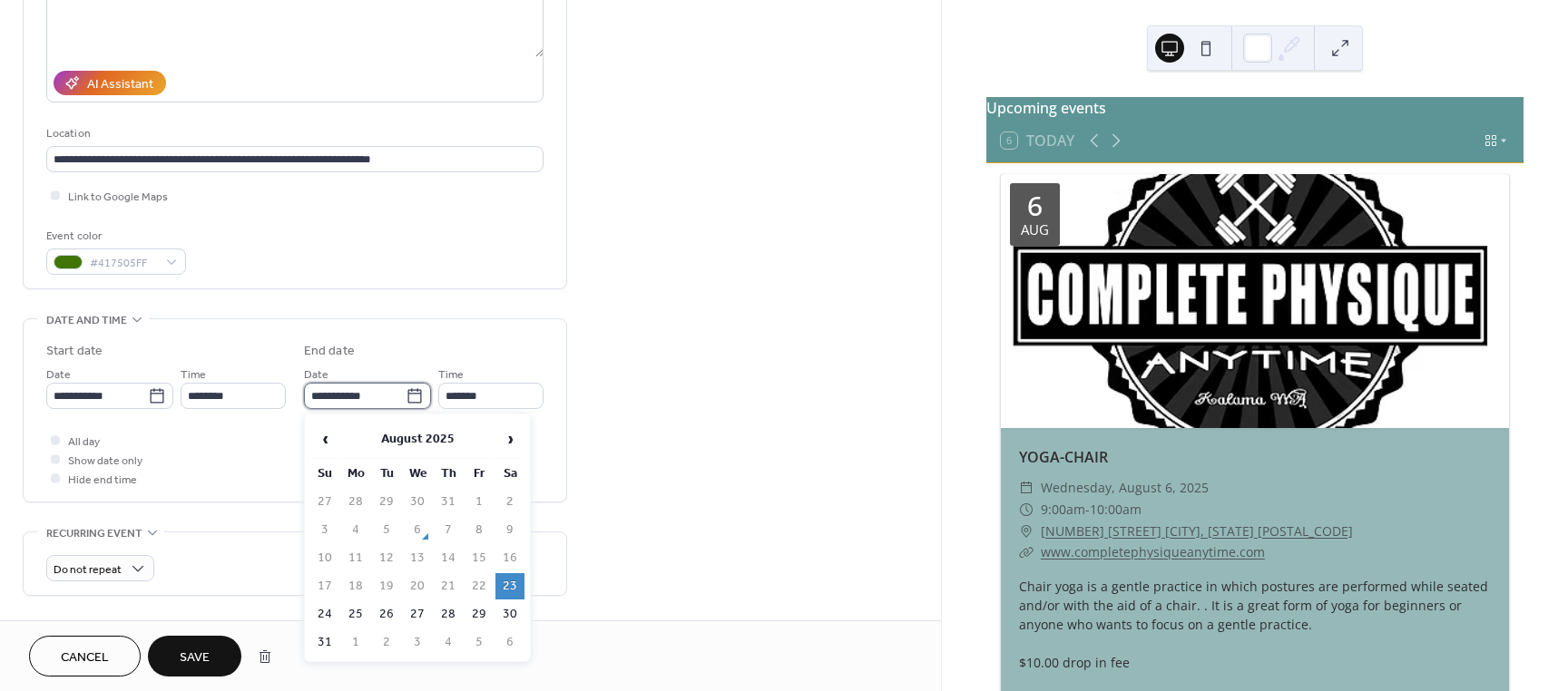 click on "**********" at bounding box center [355, 395] 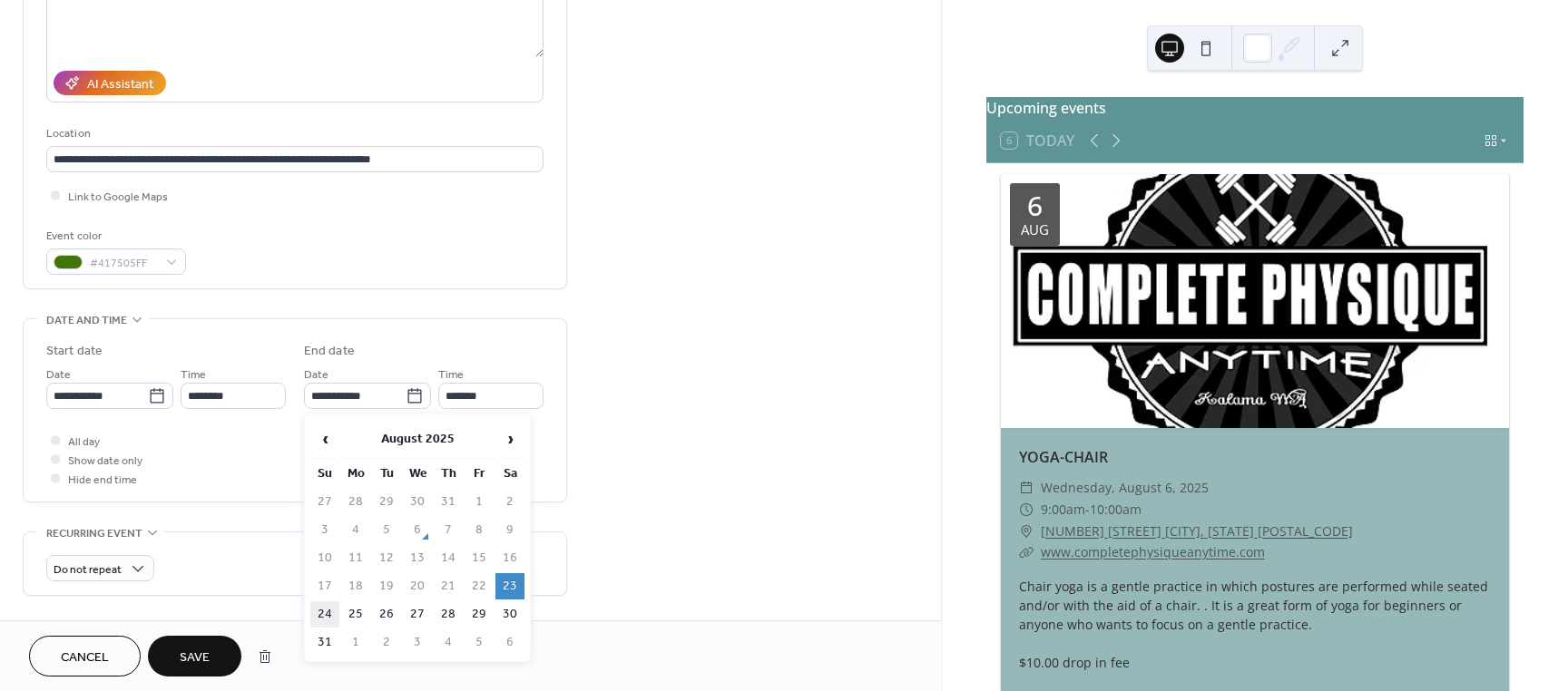 click on "24" at bounding box center [325, 614] 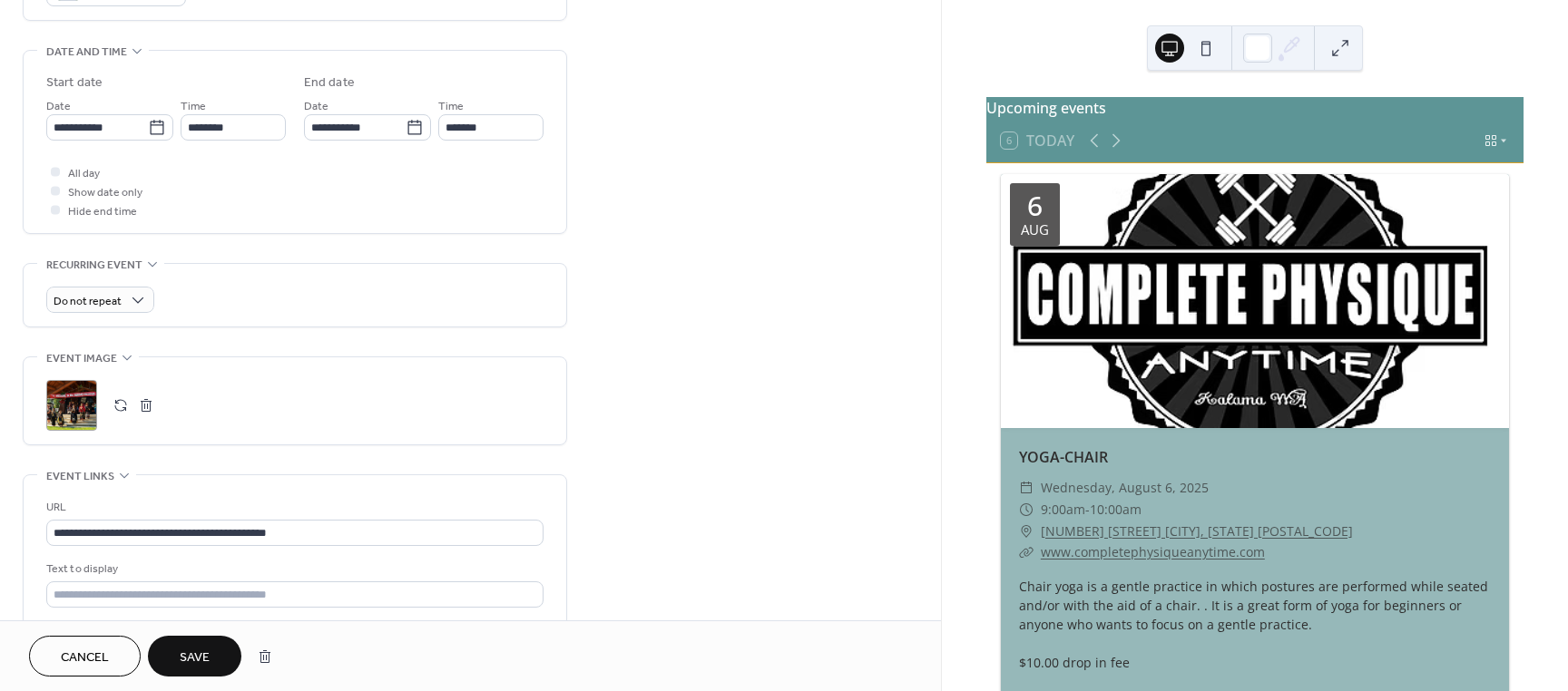 scroll, scrollTop: 544, scrollLeft: 0, axis: vertical 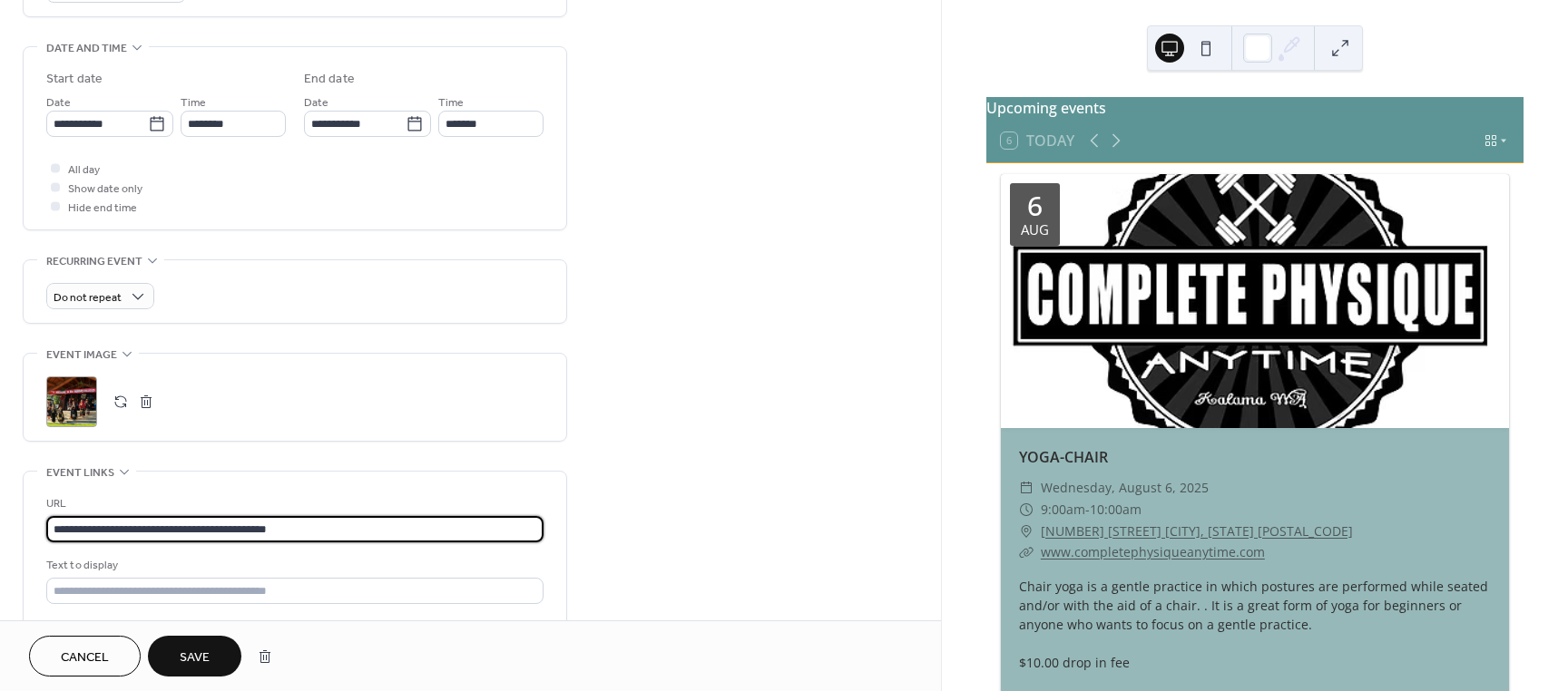 drag, startPoint x: 299, startPoint y: 526, endPoint x: 43, endPoint y: 557, distance: 257.8701 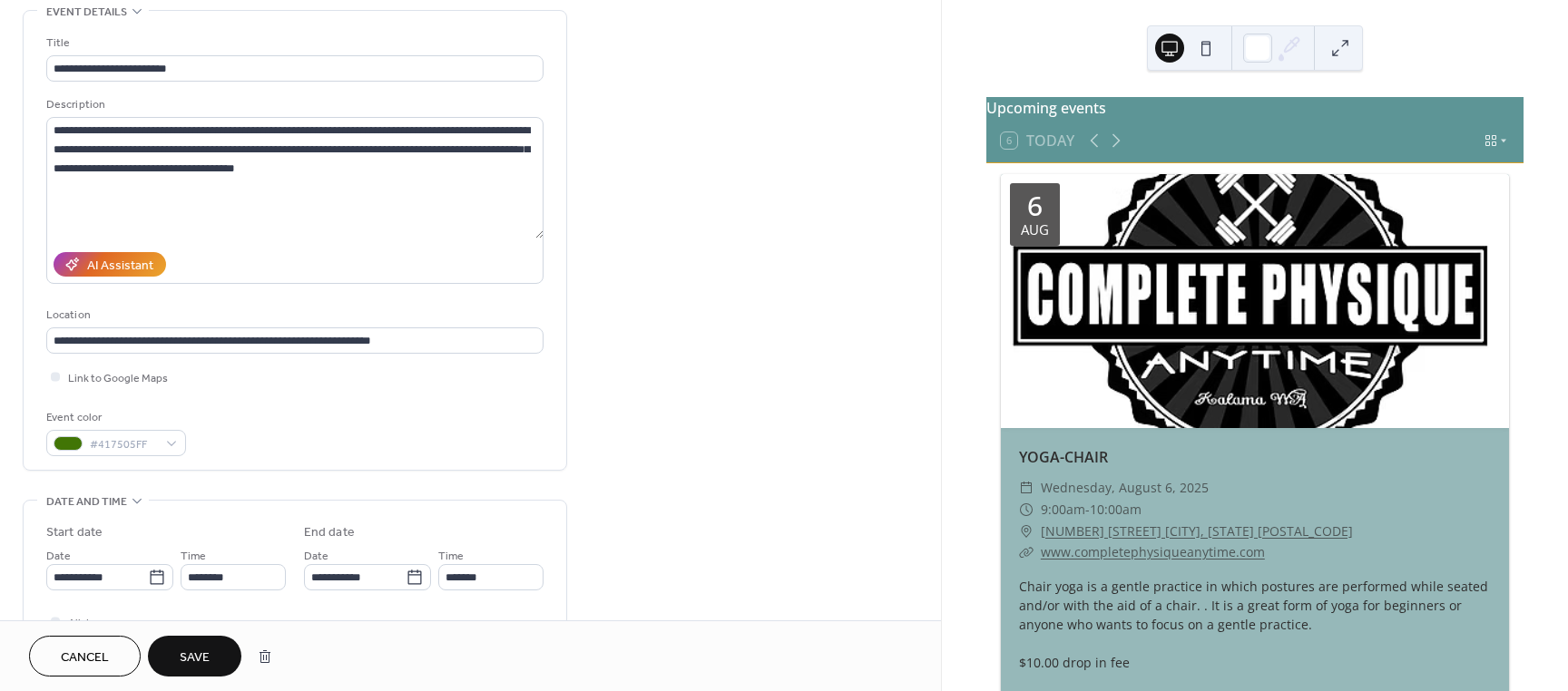 scroll, scrollTop: 0, scrollLeft: 0, axis: both 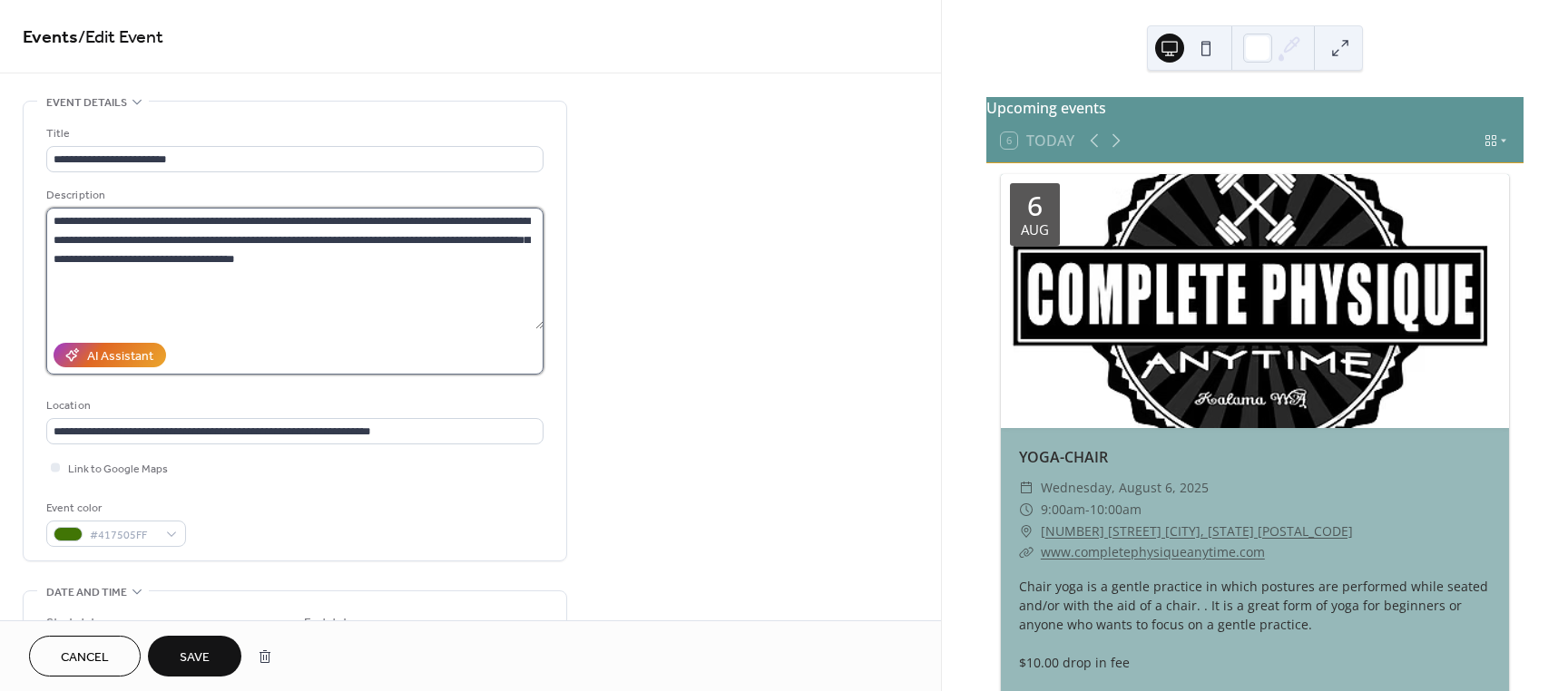 click on "**********" at bounding box center (295, 268) 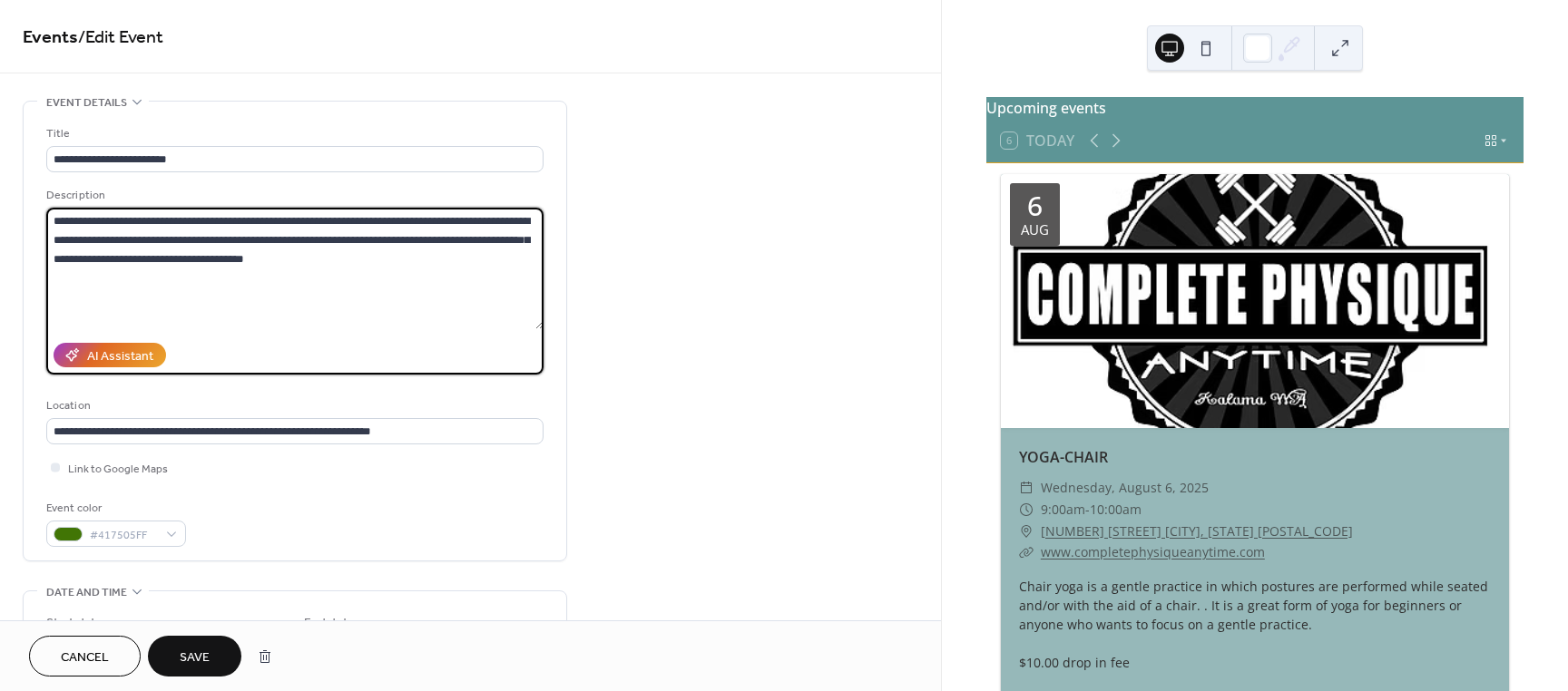 paste on "**********" 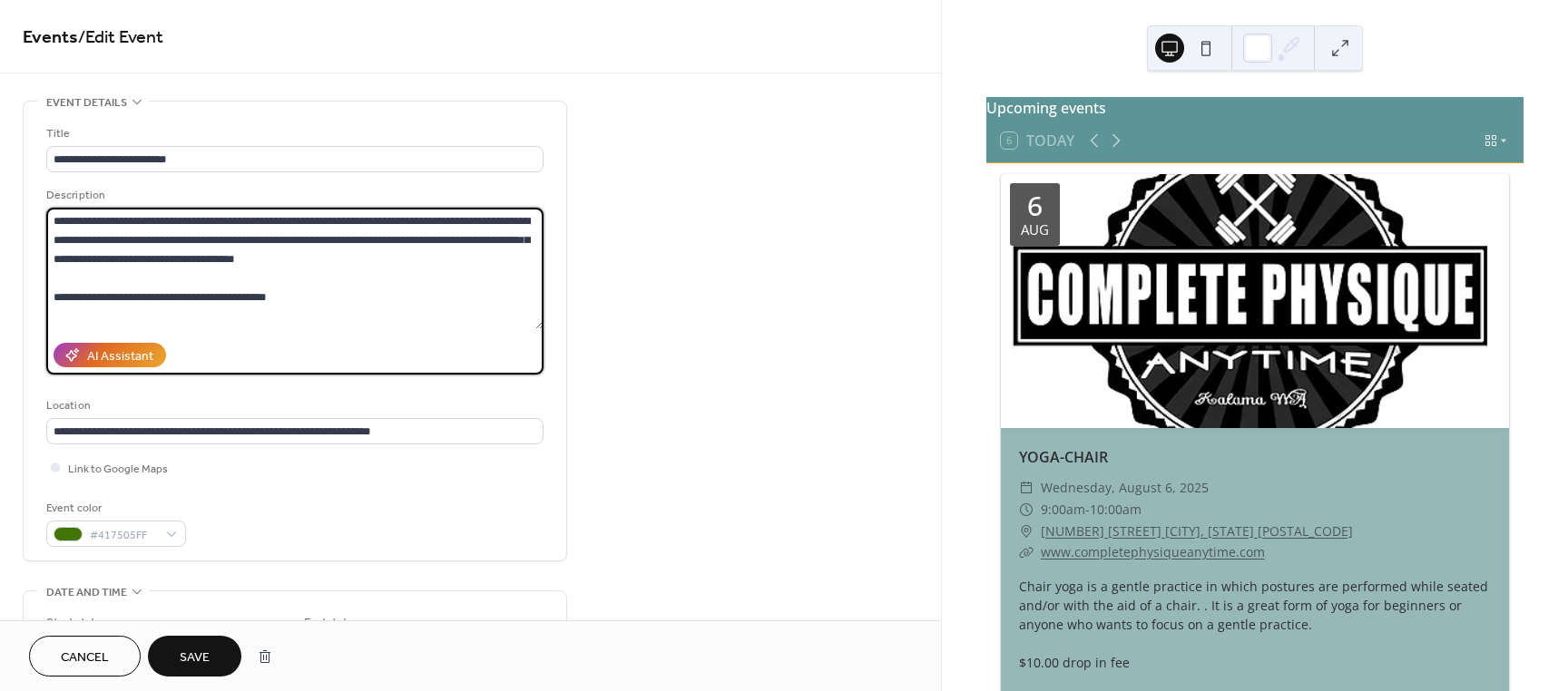 type on "**********" 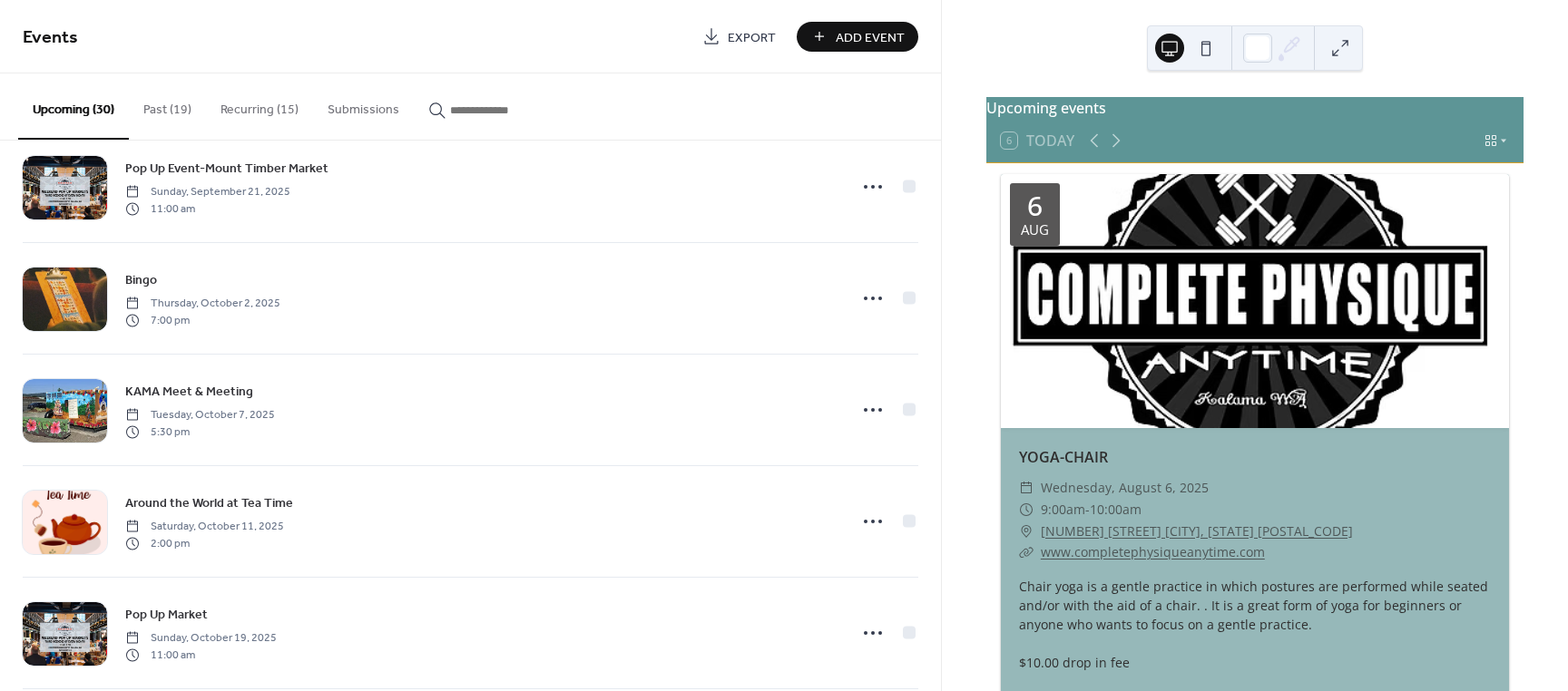 scroll, scrollTop: 2124, scrollLeft: 0, axis: vertical 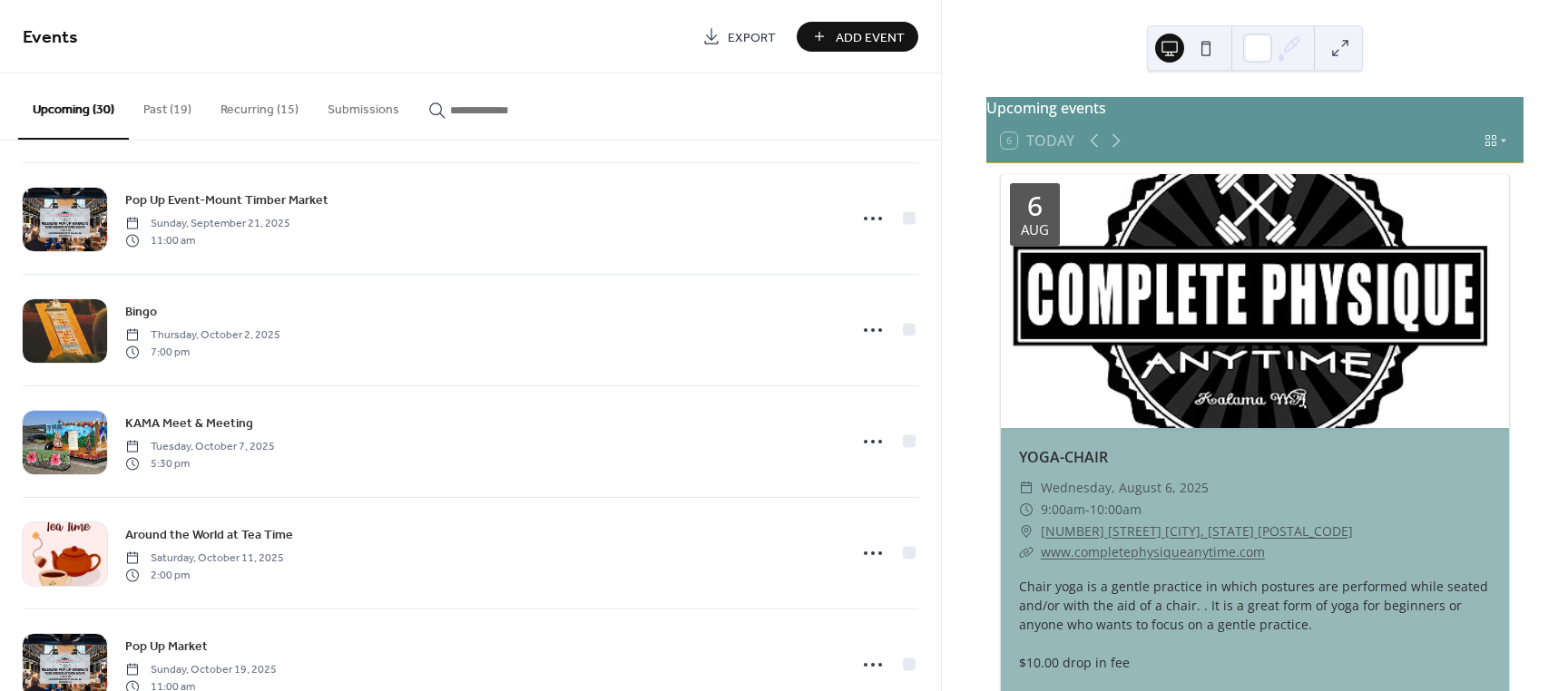 click on "Recurring (15)" at bounding box center (260, 105) 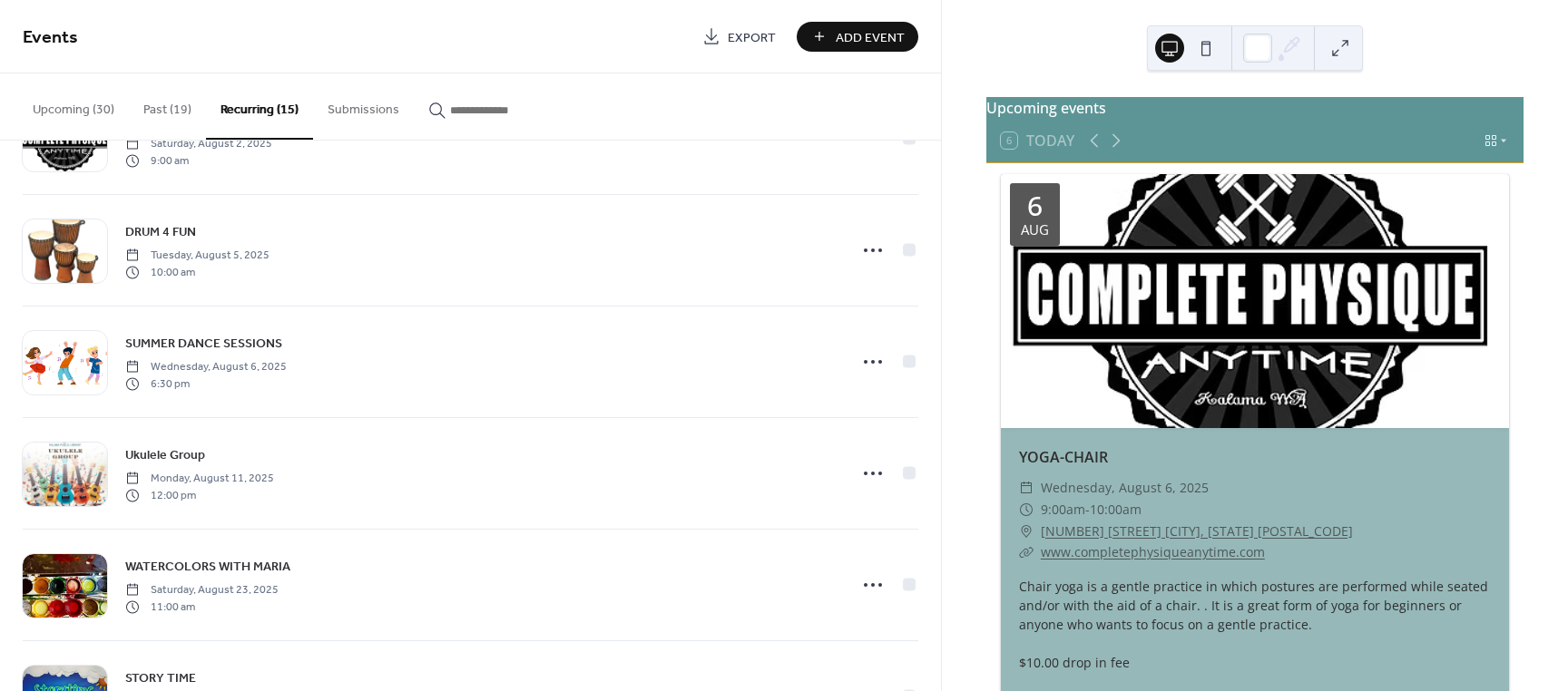 scroll, scrollTop: 1176, scrollLeft: 0, axis: vertical 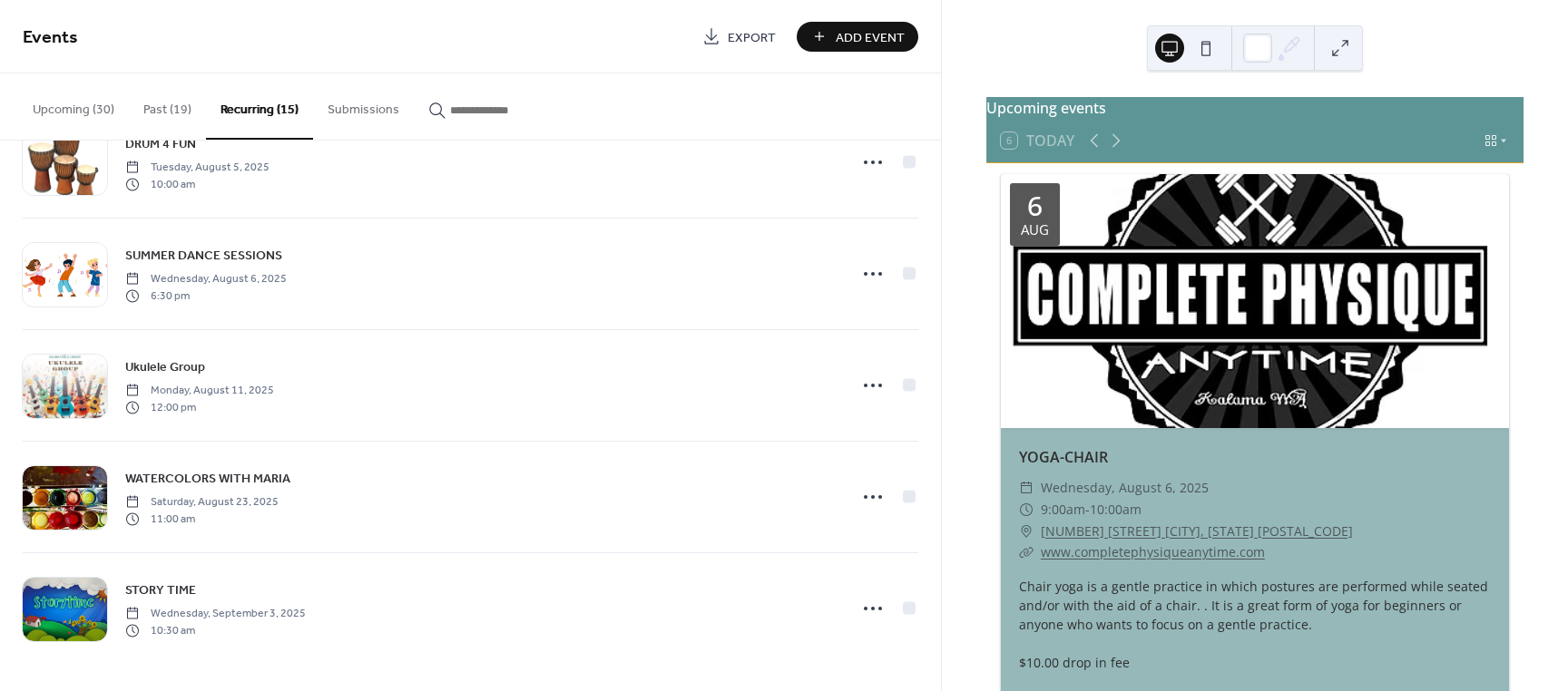 click on "Upcoming (30)" at bounding box center (74, 105) 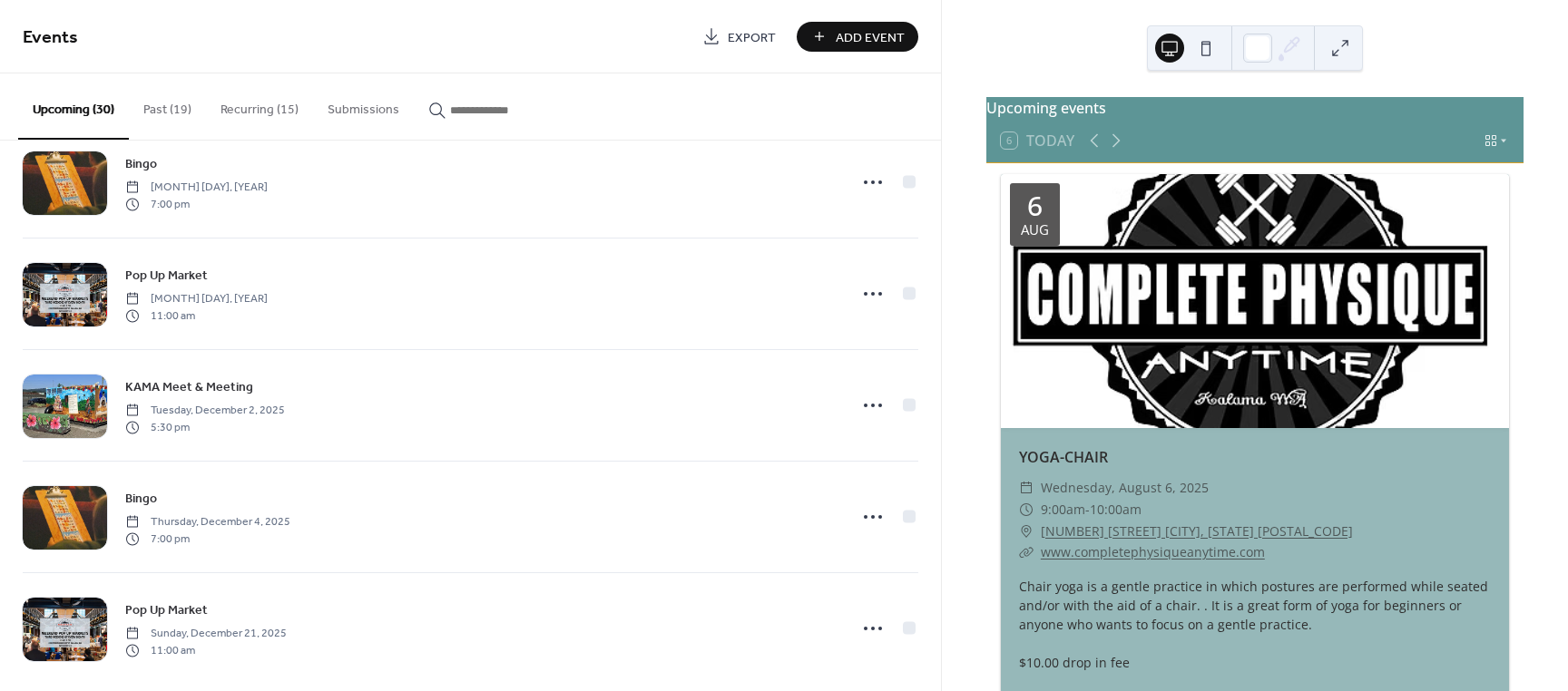 scroll, scrollTop: 2849, scrollLeft: 0, axis: vertical 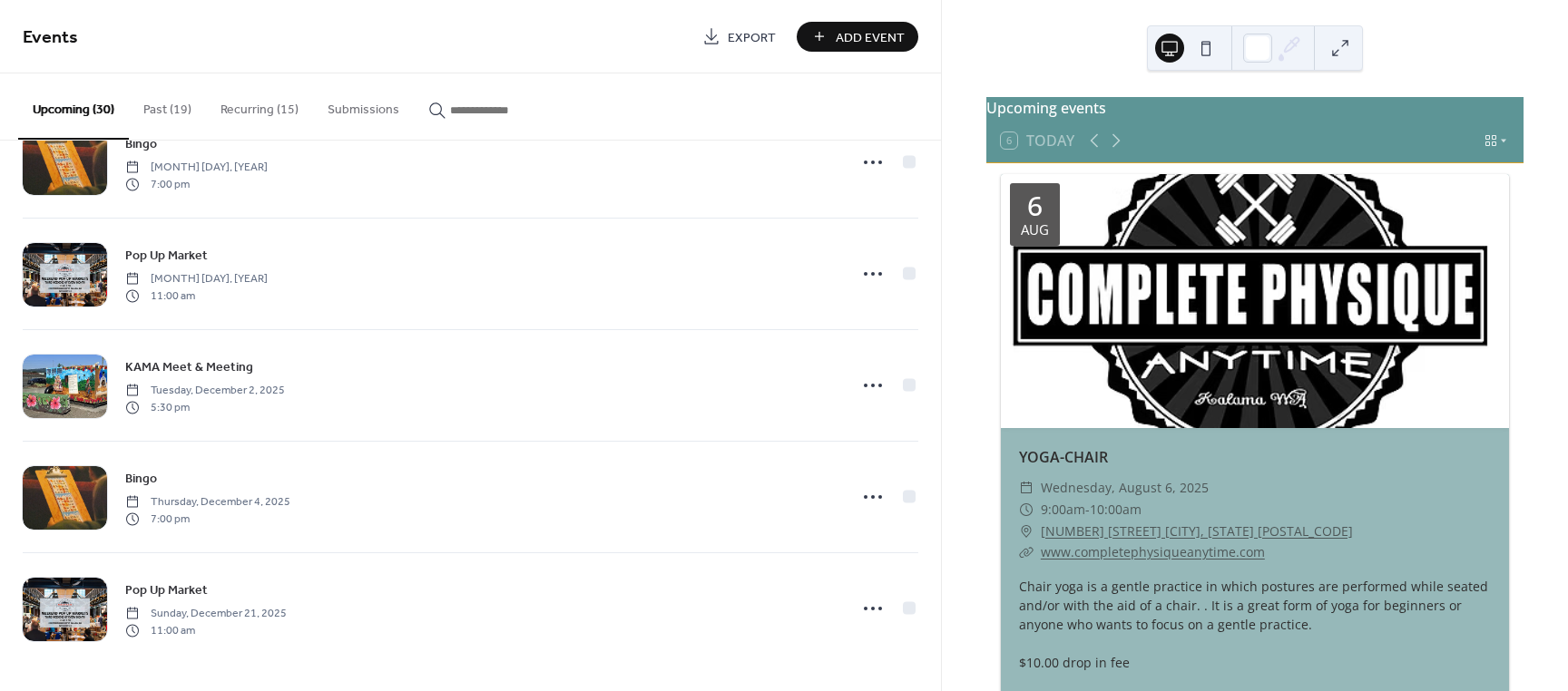 click at bounding box center [505, 110] 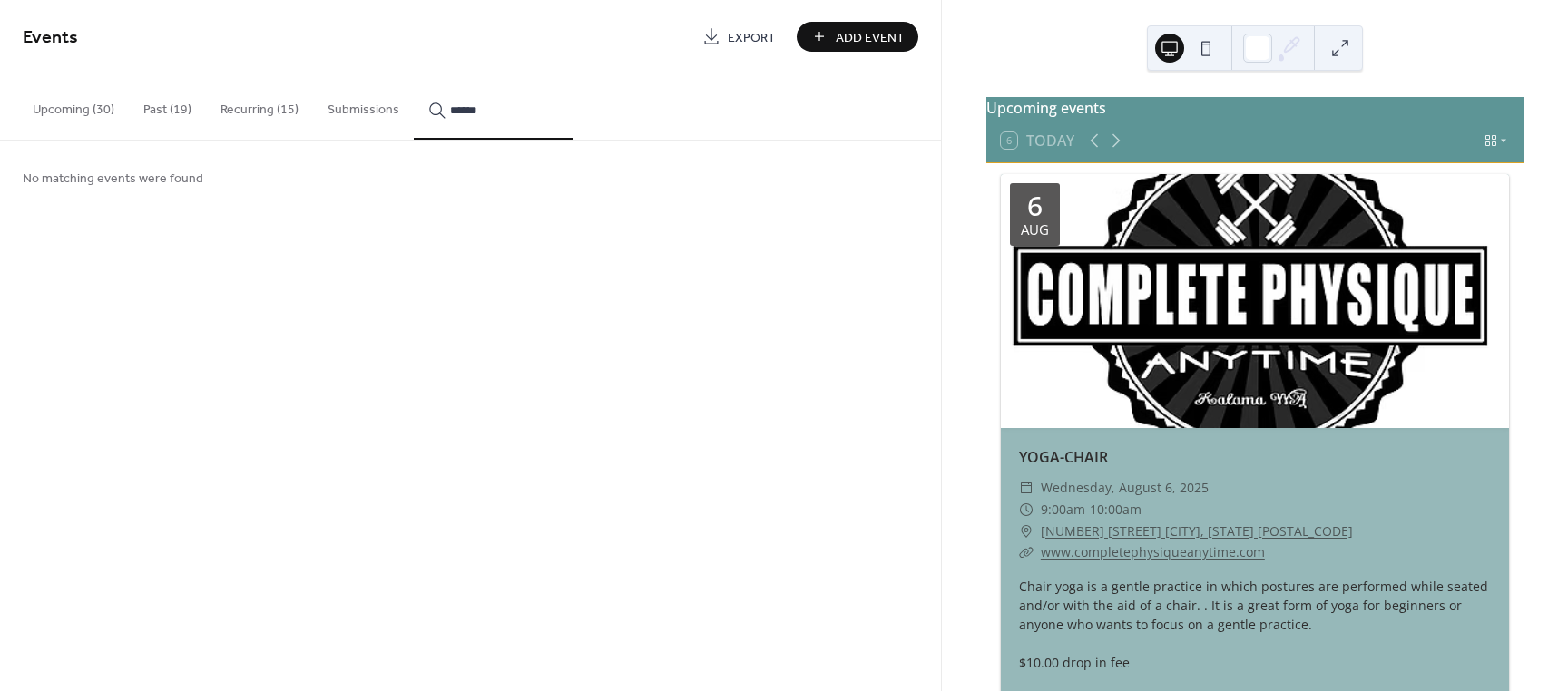 type on "******" 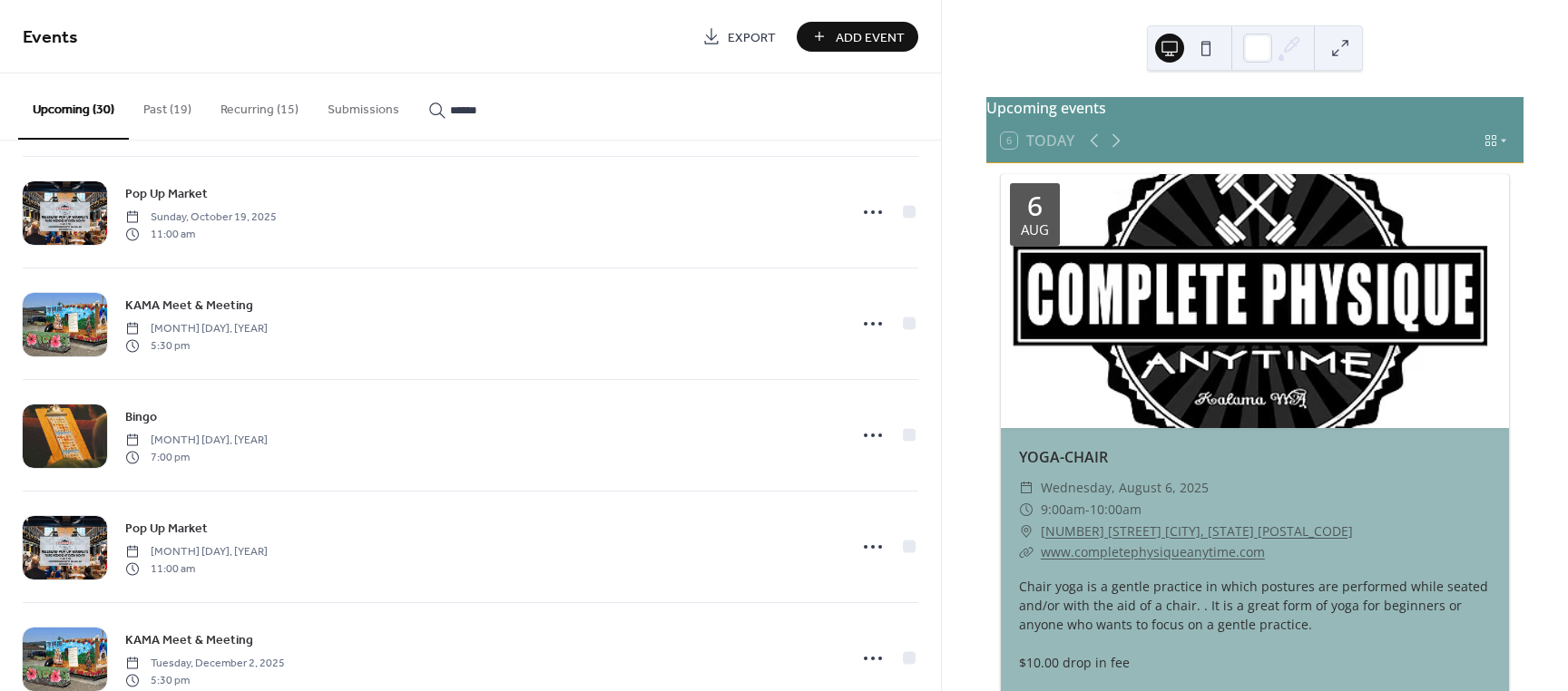 scroll, scrollTop: 2577, scrollLeft: 0, axis: vertical 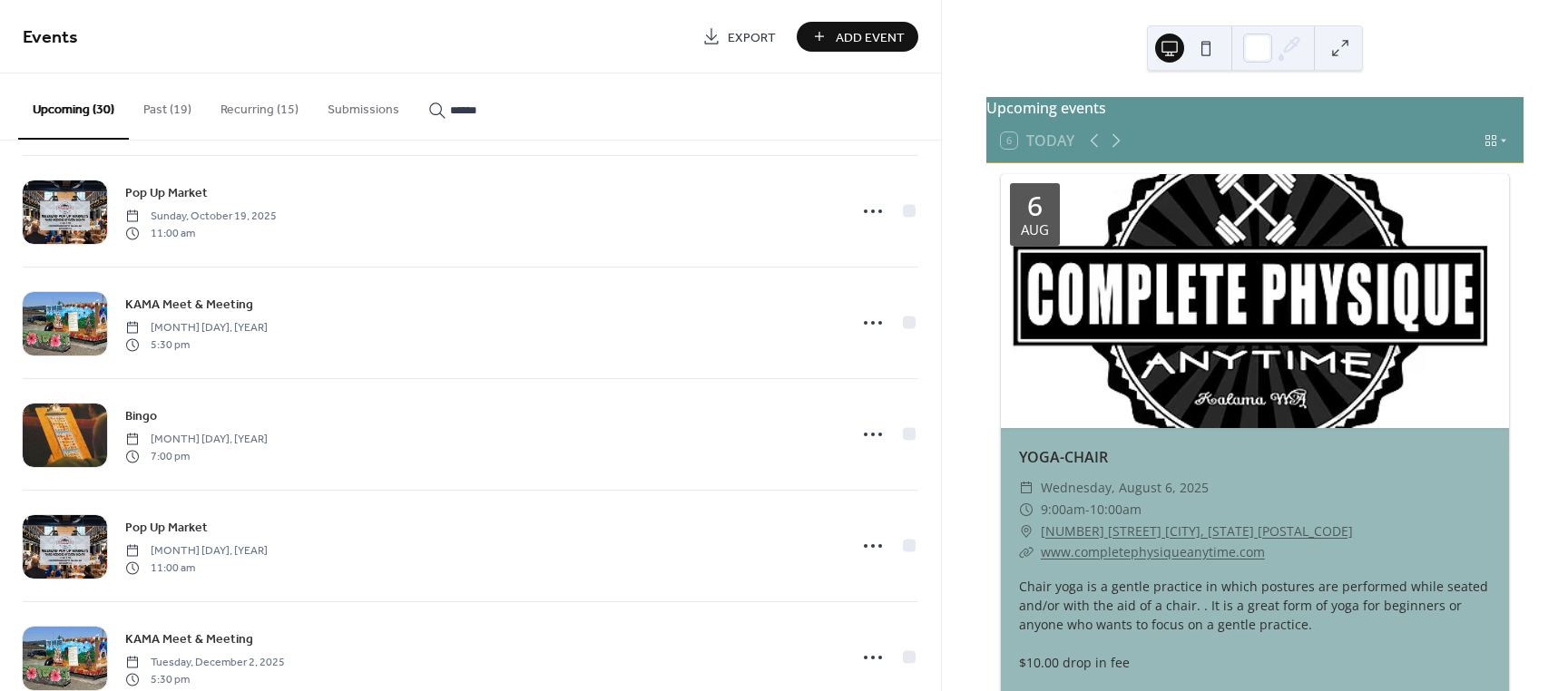 click on "Recurring (15)" at bounding box center (260, 105) 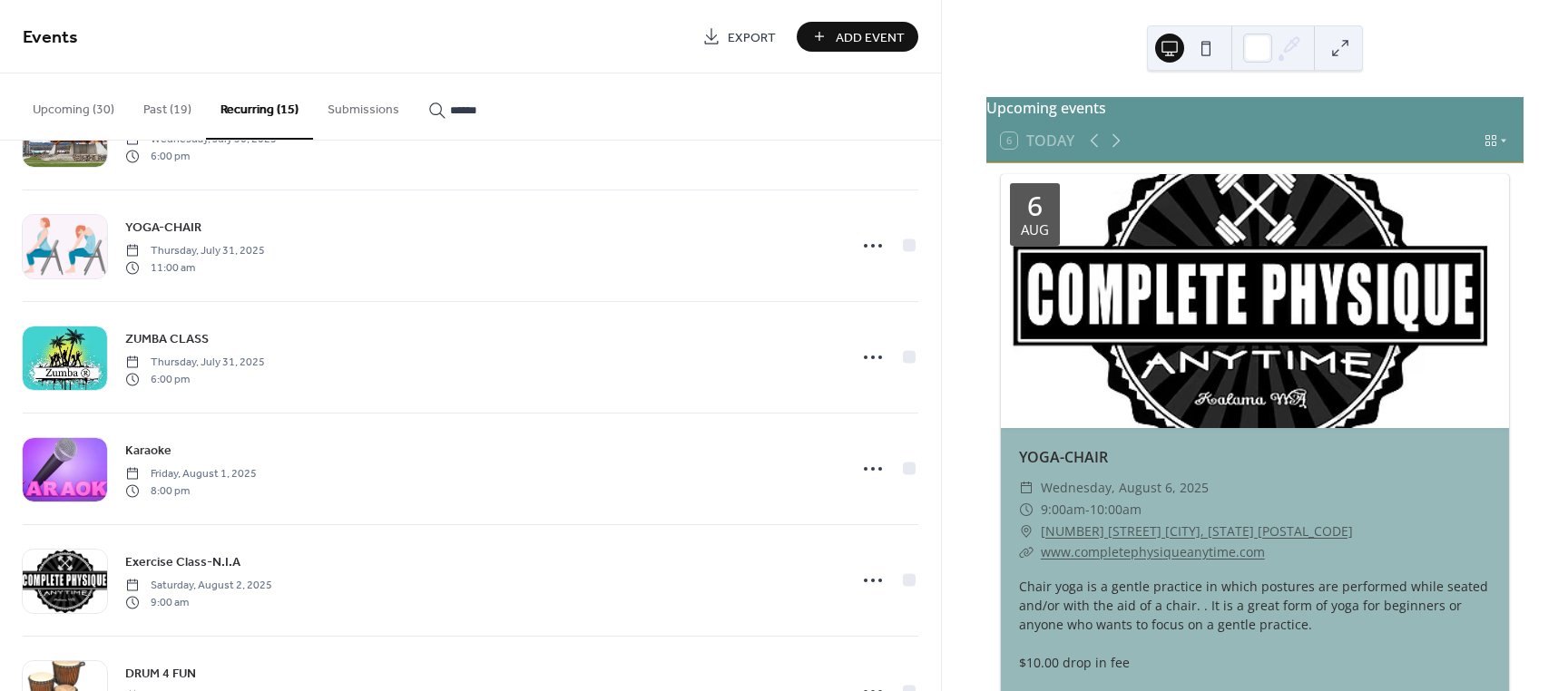 scroll, scrollTop: 632, scrollLeft: 0, axis: vertical 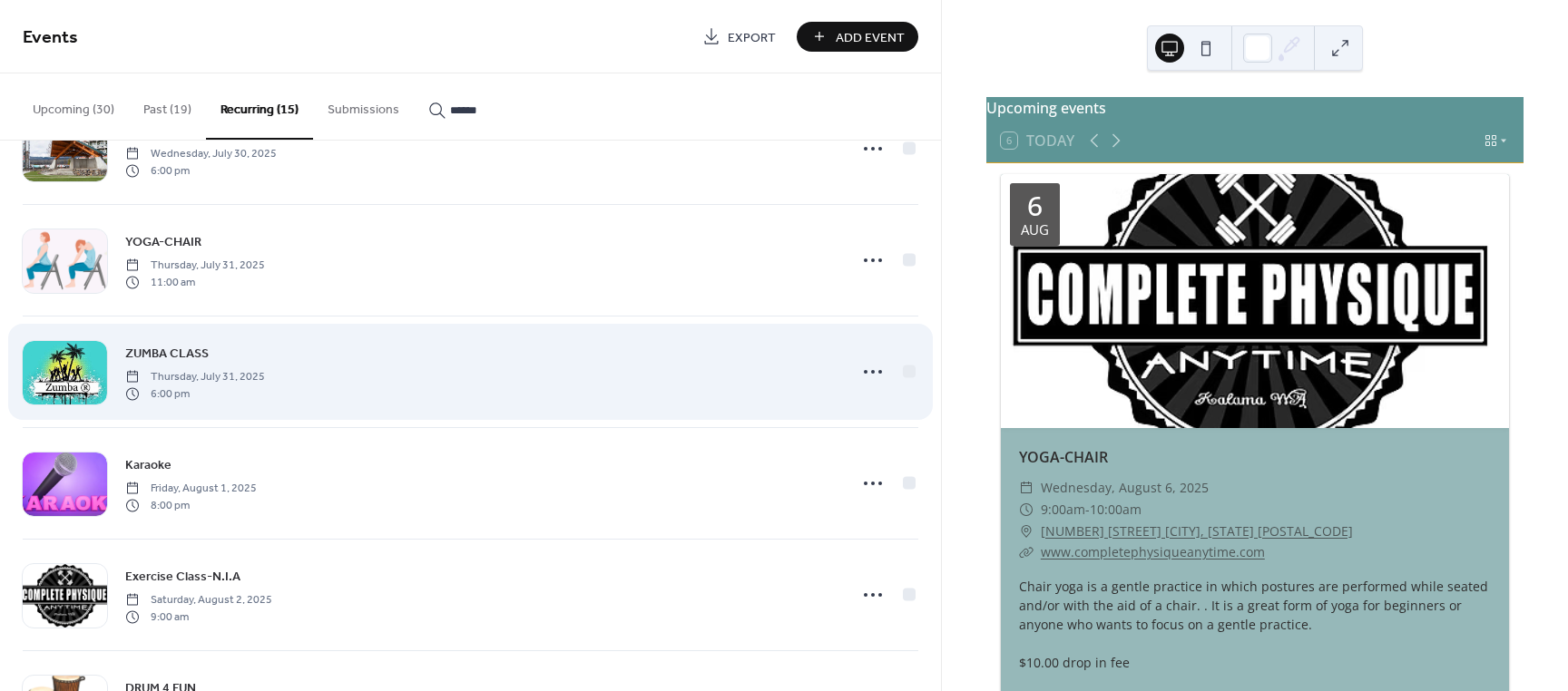 click on "ZUMBA CLASS" at bounding box center (167, 354) 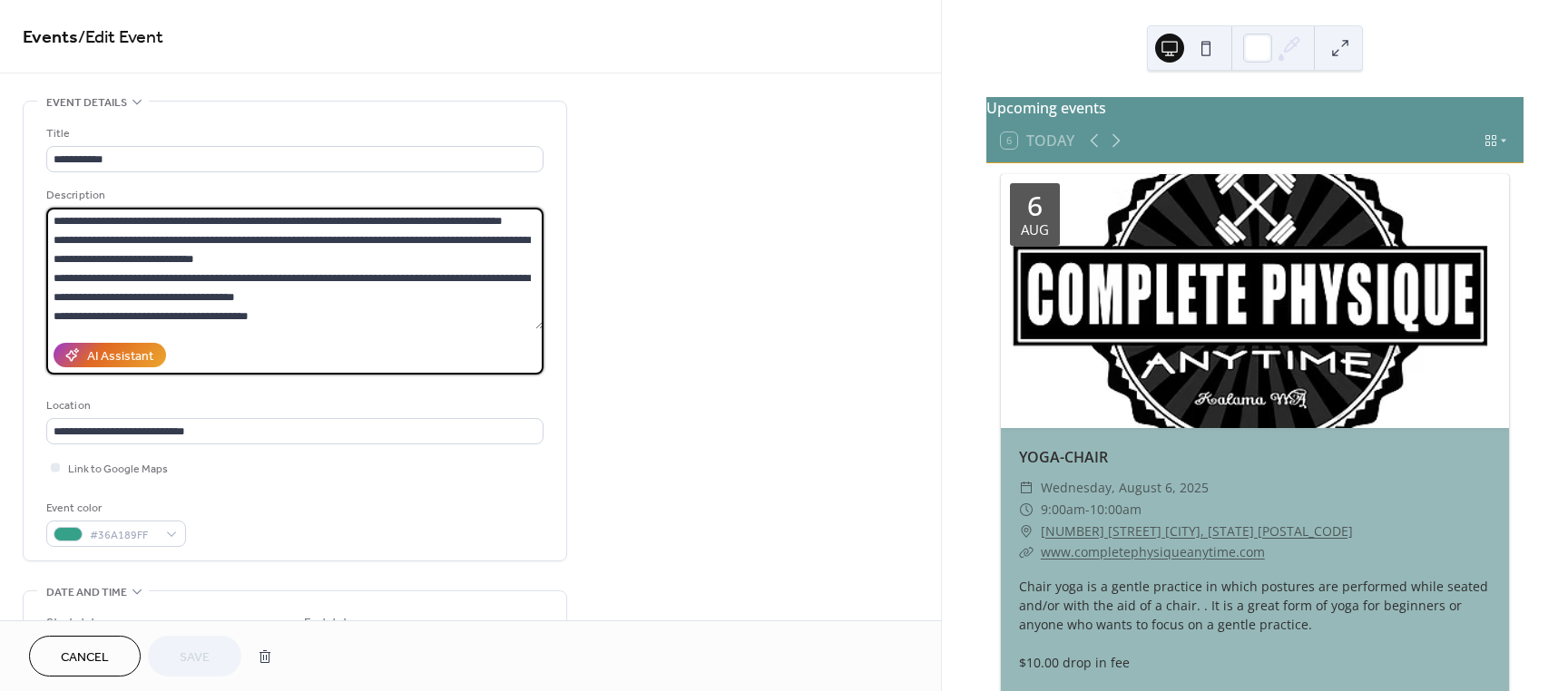 click on "**********" at bounding box center [295, 268] 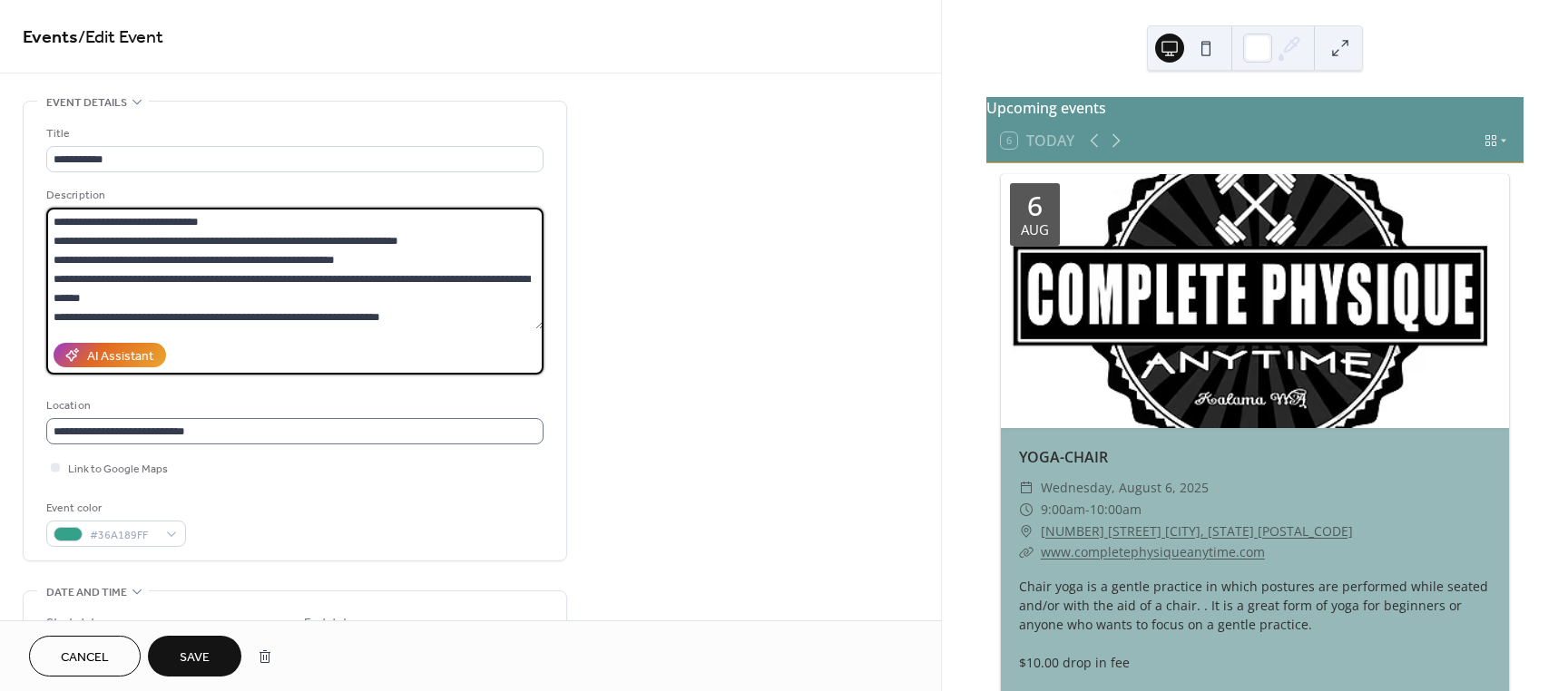 scroll, scrollTop: 133, scrollLeft: 0, axis: vertical 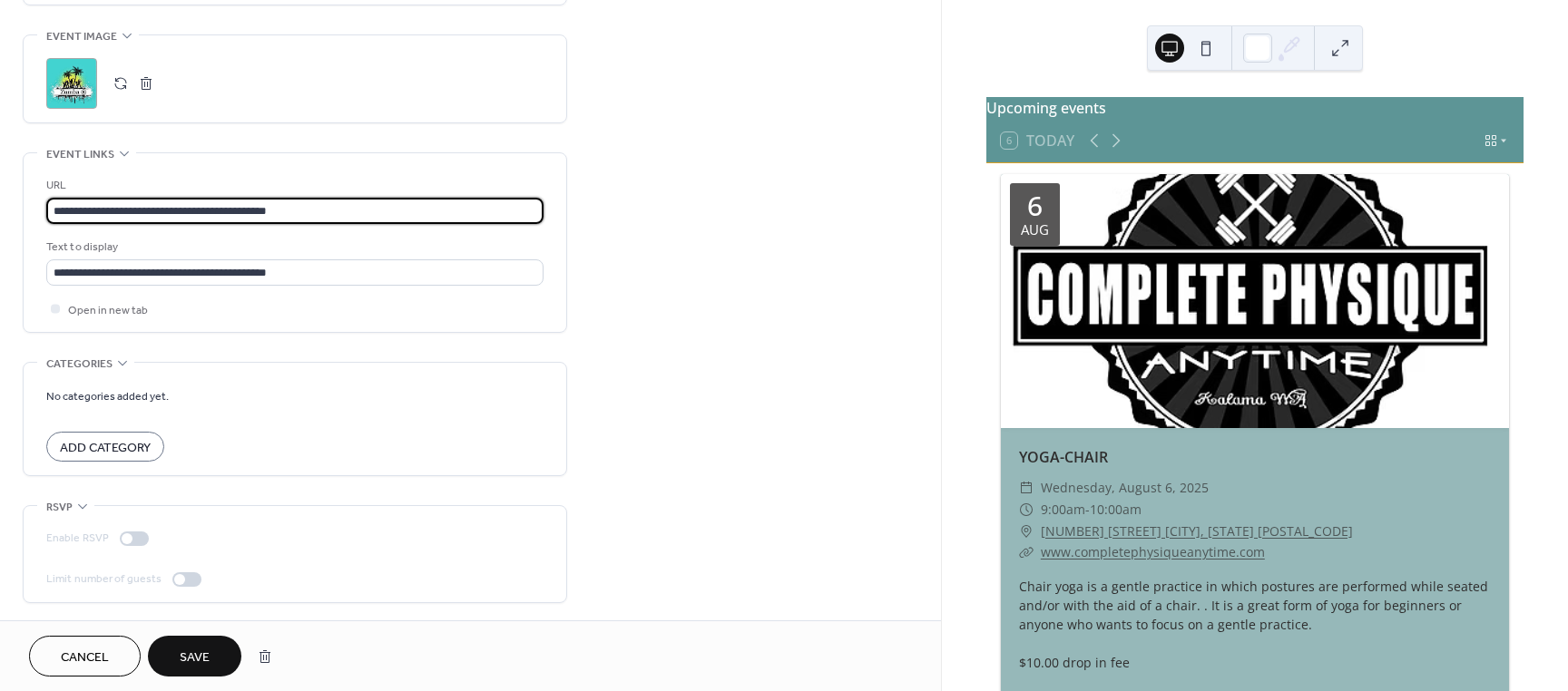 drag, startPoint x: 321, startPoint y: 210, endPoint x: 34, endPoint y: 209, distance: 287.00174 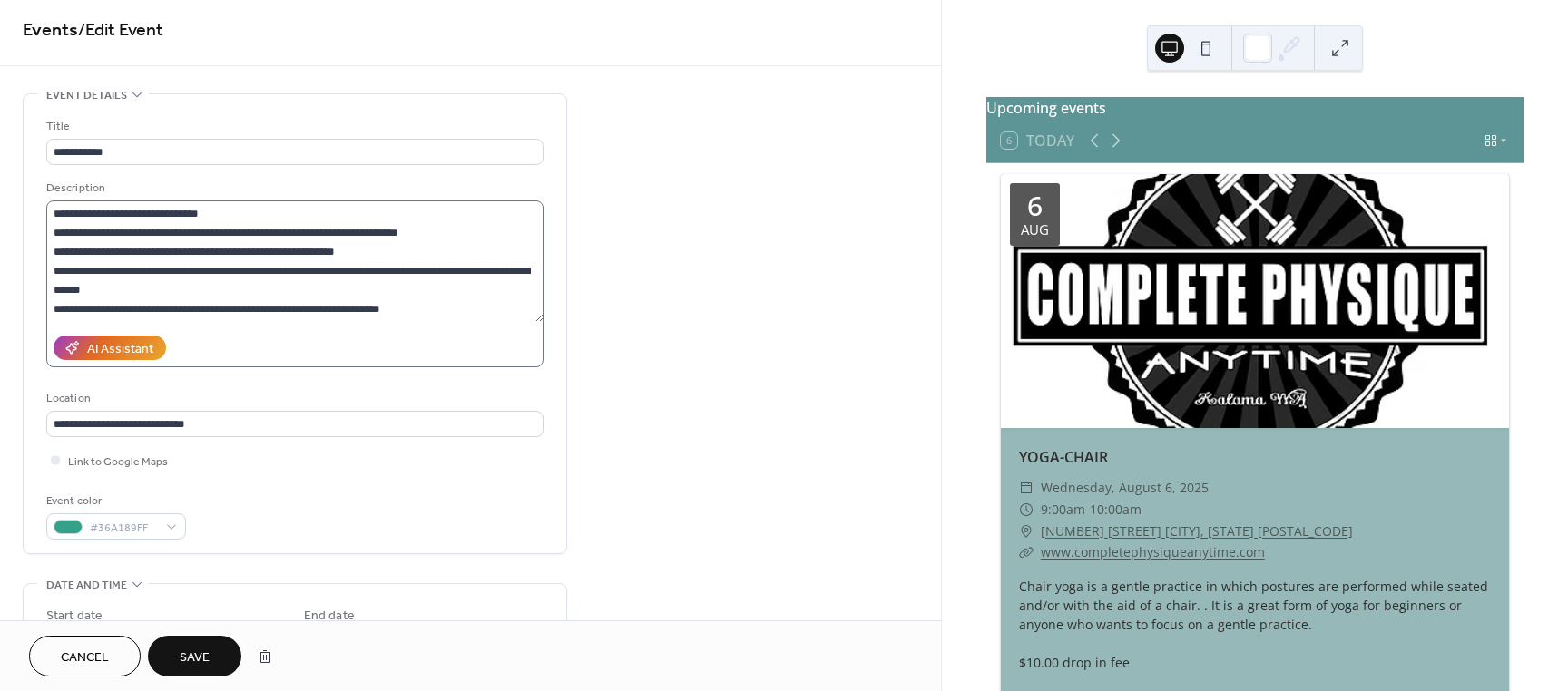 scroll, scrollTop: 0, scrollLeft: 0, axis: both 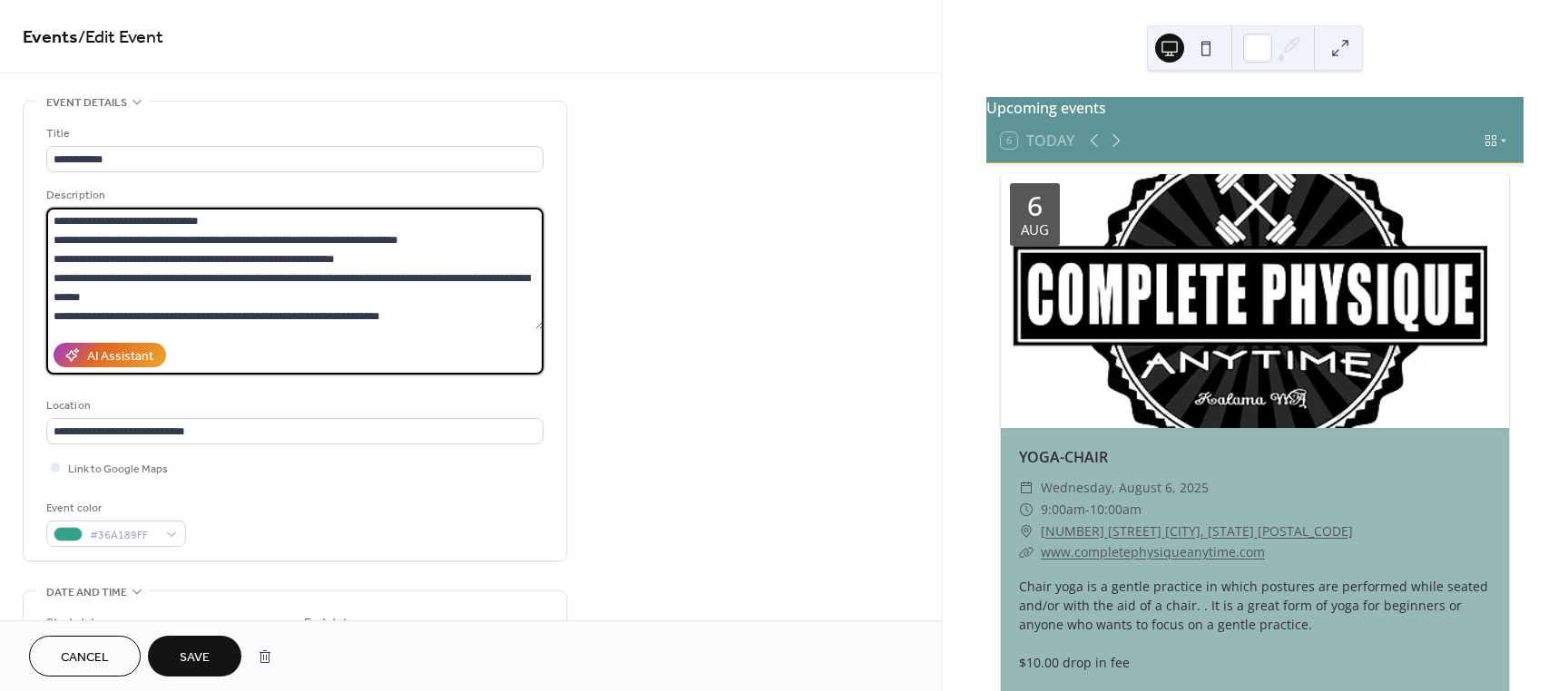 click on "**********" at bounding box center [295, 268] 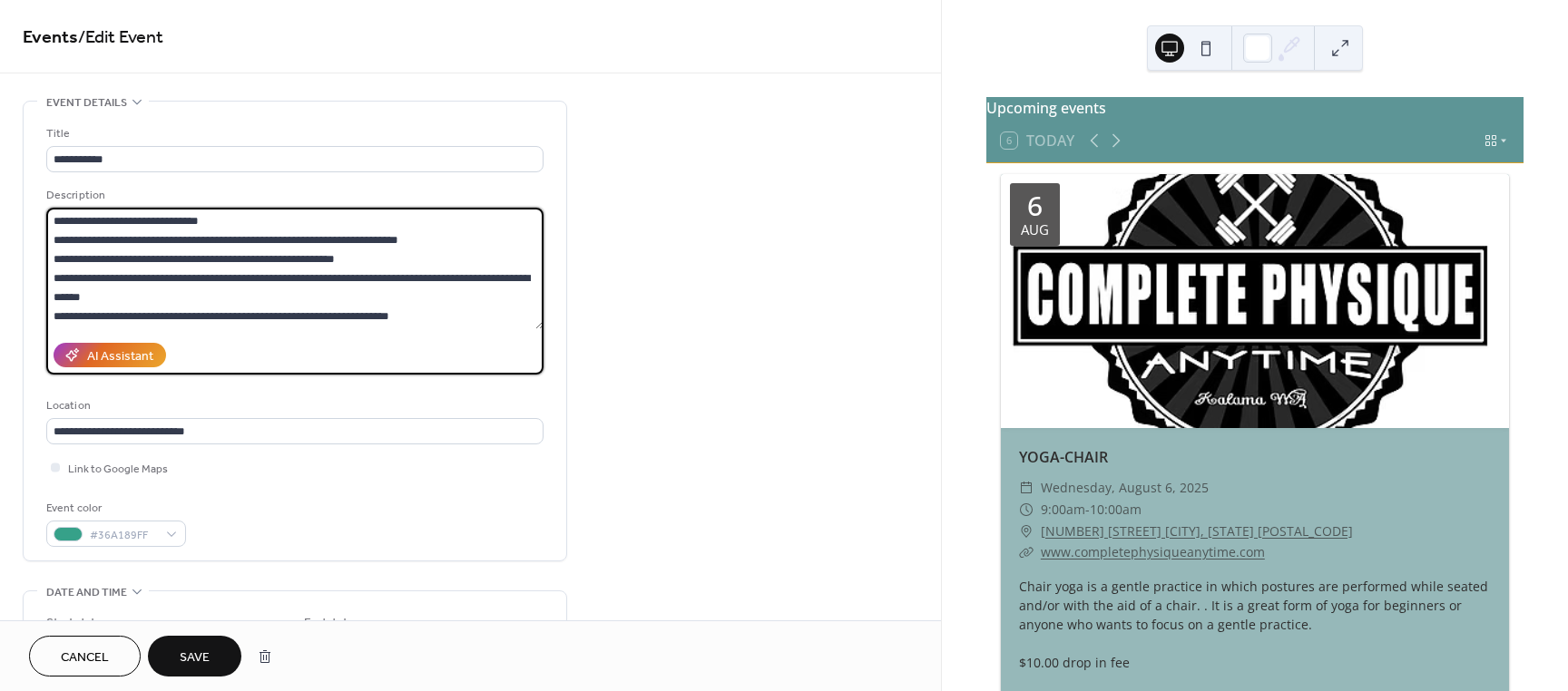 scroll, scrollTop: 169, scrollLeft: 0, axis: vertical 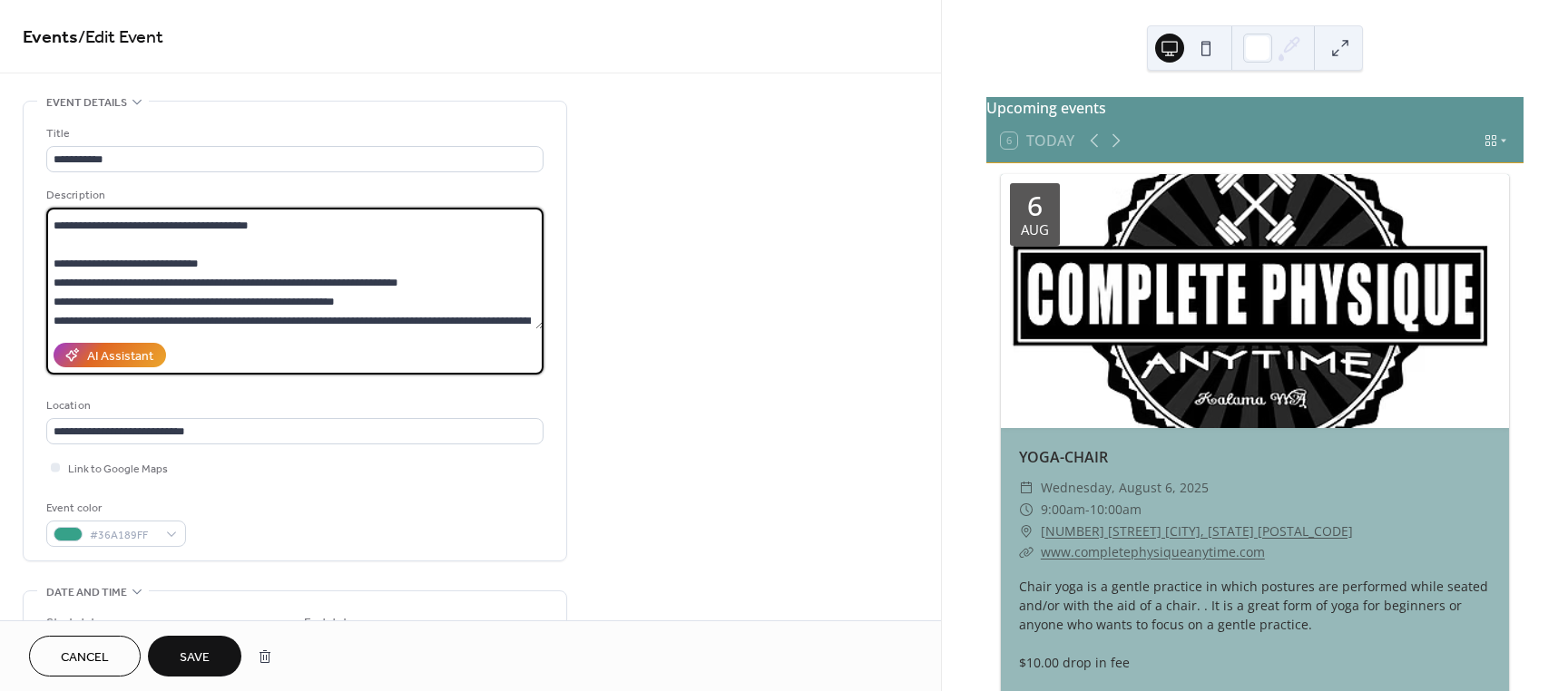 drag, startPoint x: 262, startPoint y: 265, endPoint x: 36, endPoint y: 255, distance: 226.22113 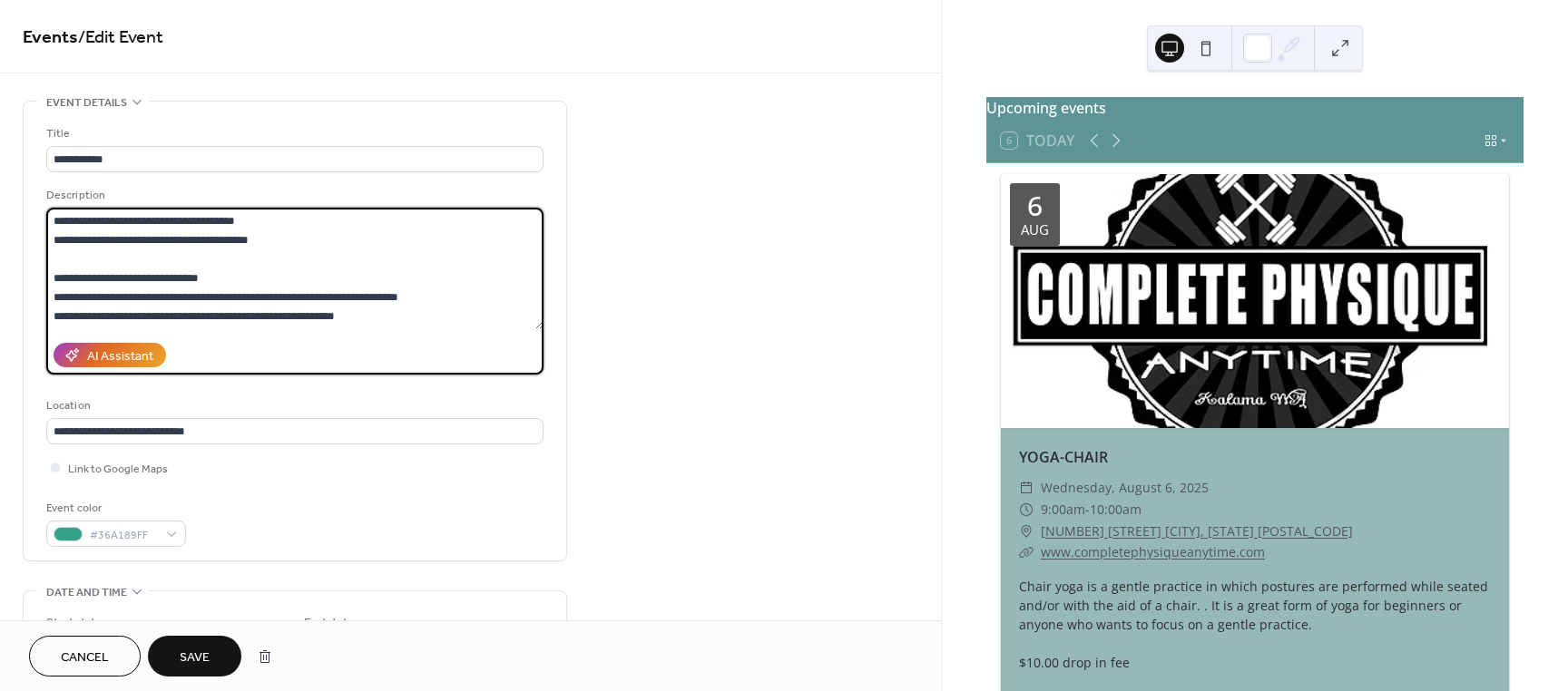 scroll, scrollTop: 171, scrollLeft: 0, axis: vertical 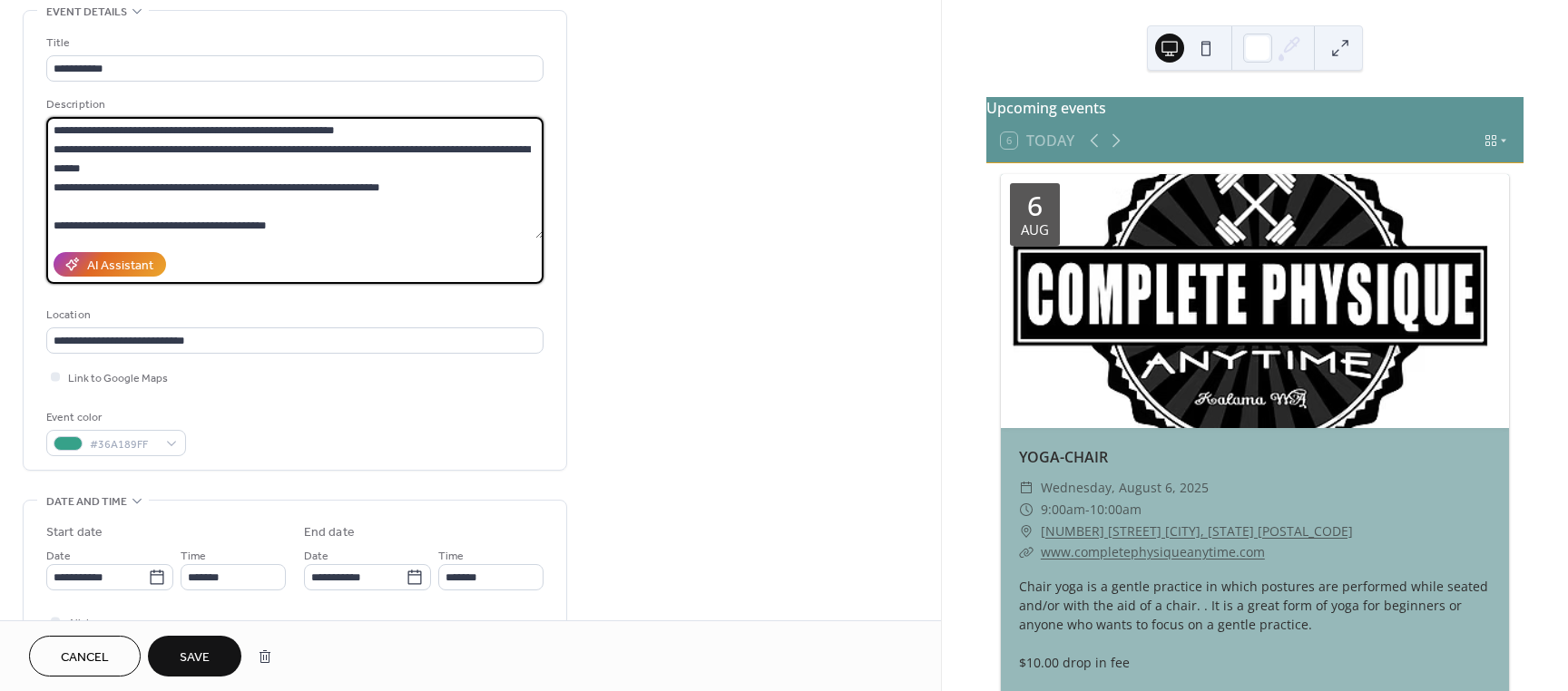 click on "**********" at bounding box center (295, 178) 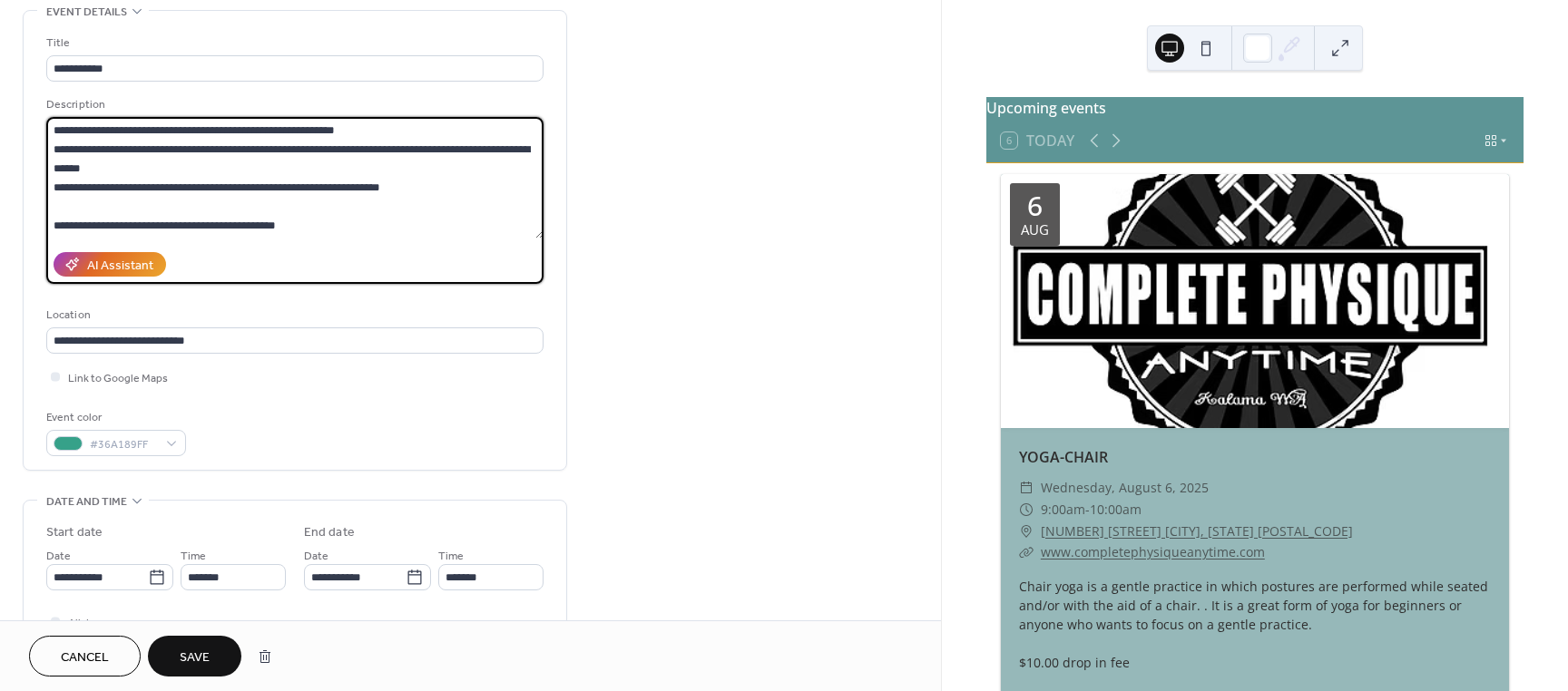 scroll, scrollTop: 207, scrollLeft: 0, axis: vertical 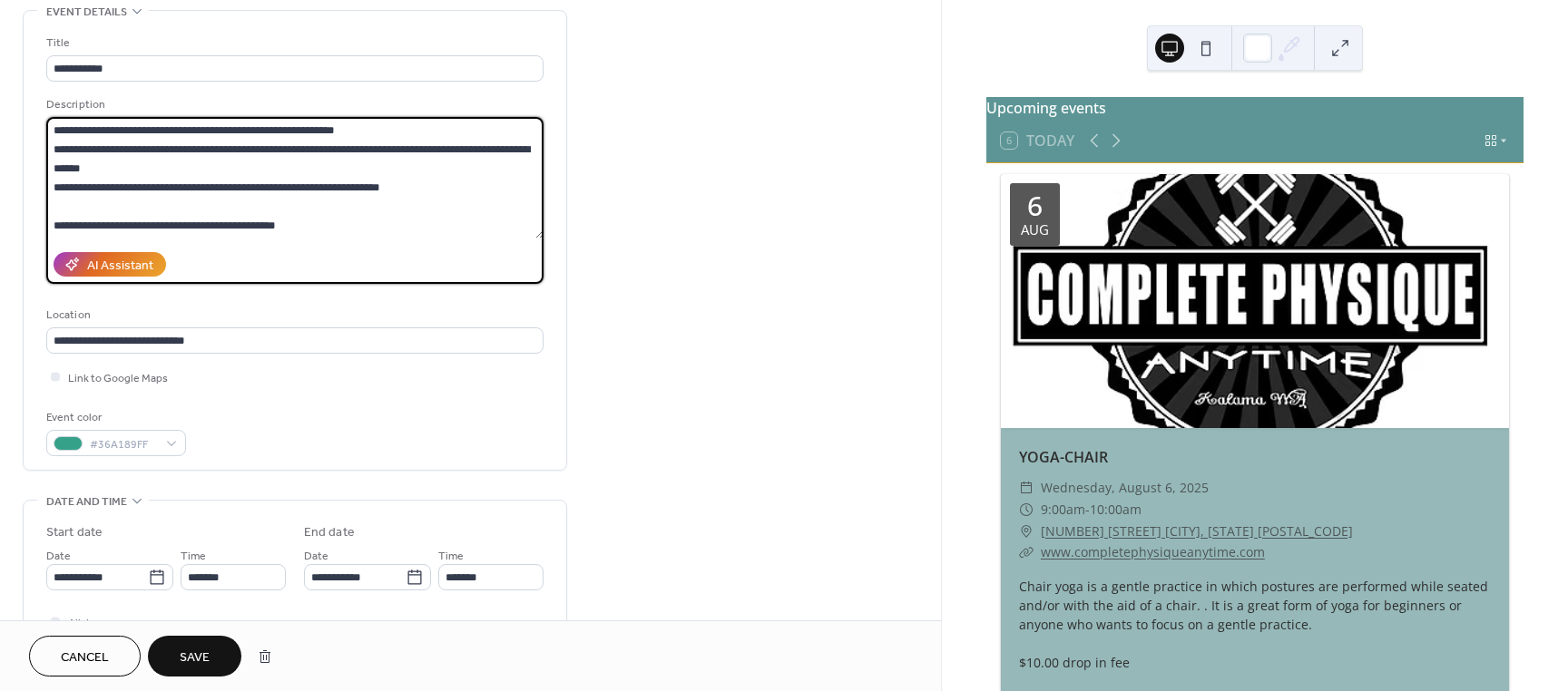 paste on "**********" 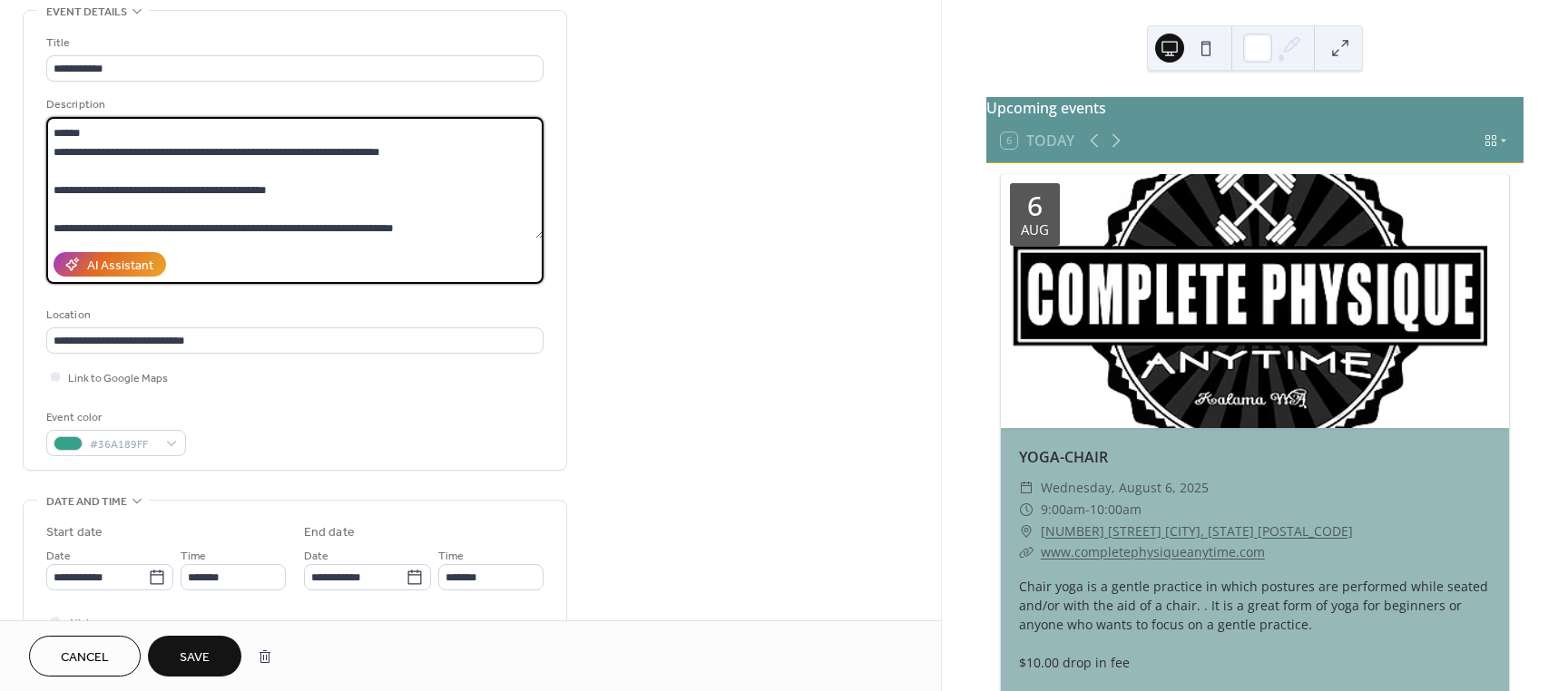 scroll, scrollTop: 209, scrollLeft: 0, axis: vertical 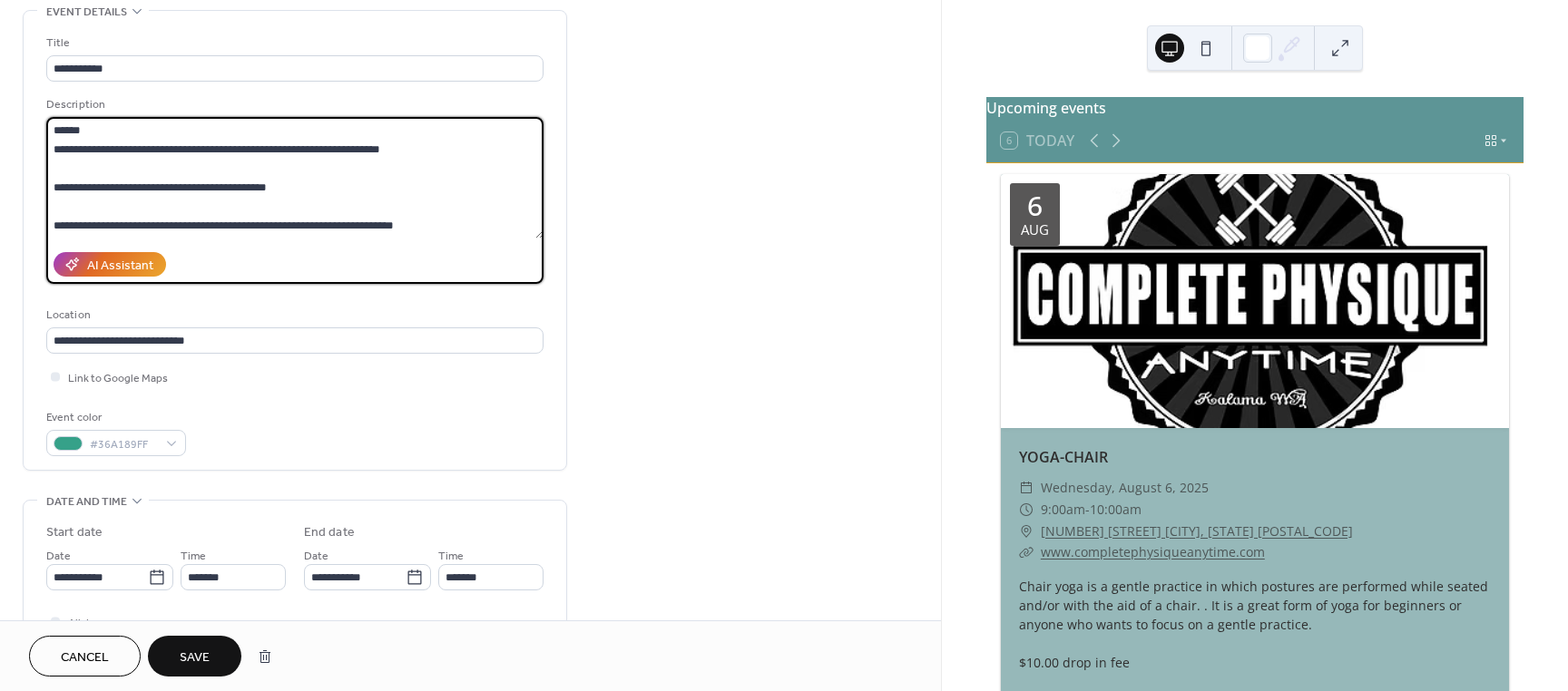 drag, startPoint x: 510, startPoint y: 229, endPoint x: 49, endPoint y: 236, distance: 461.05314 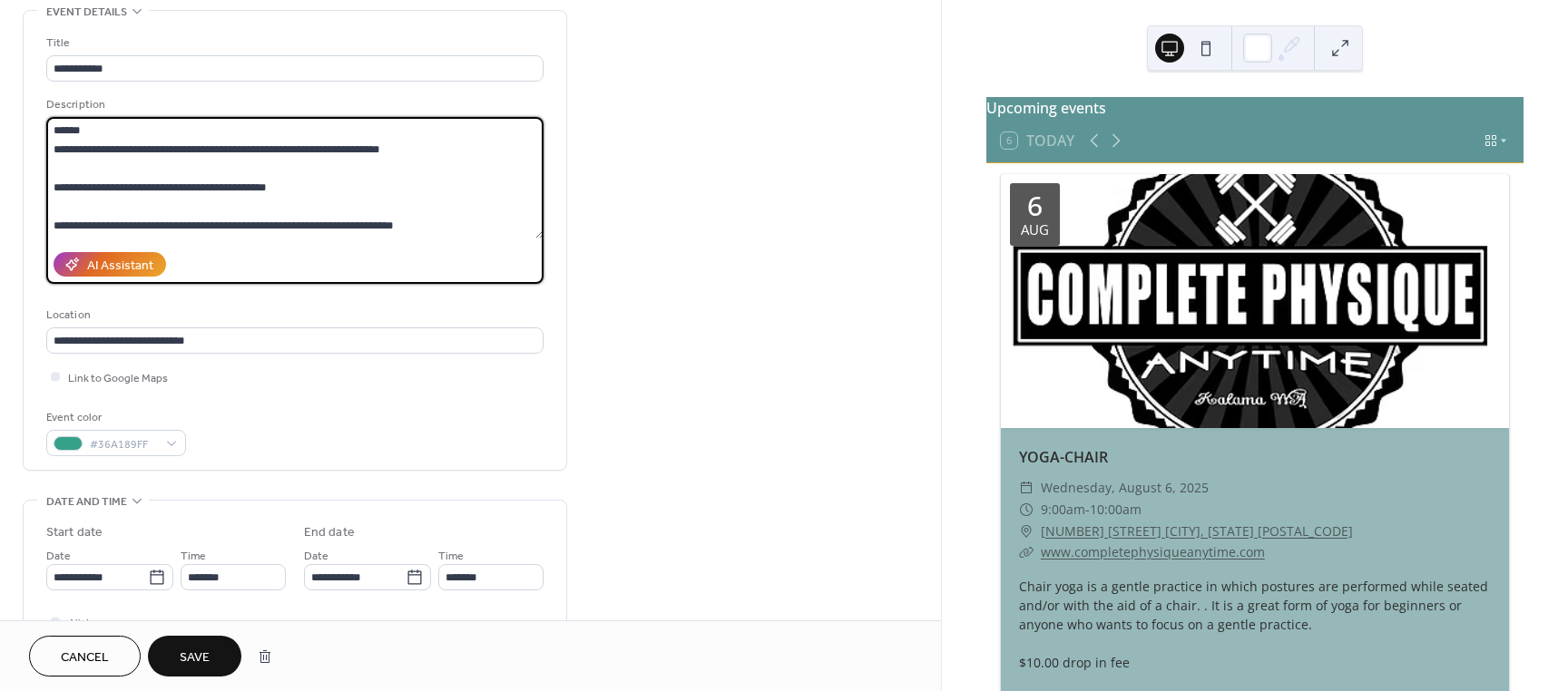 click on "**********" at bounding box center (295, 178) 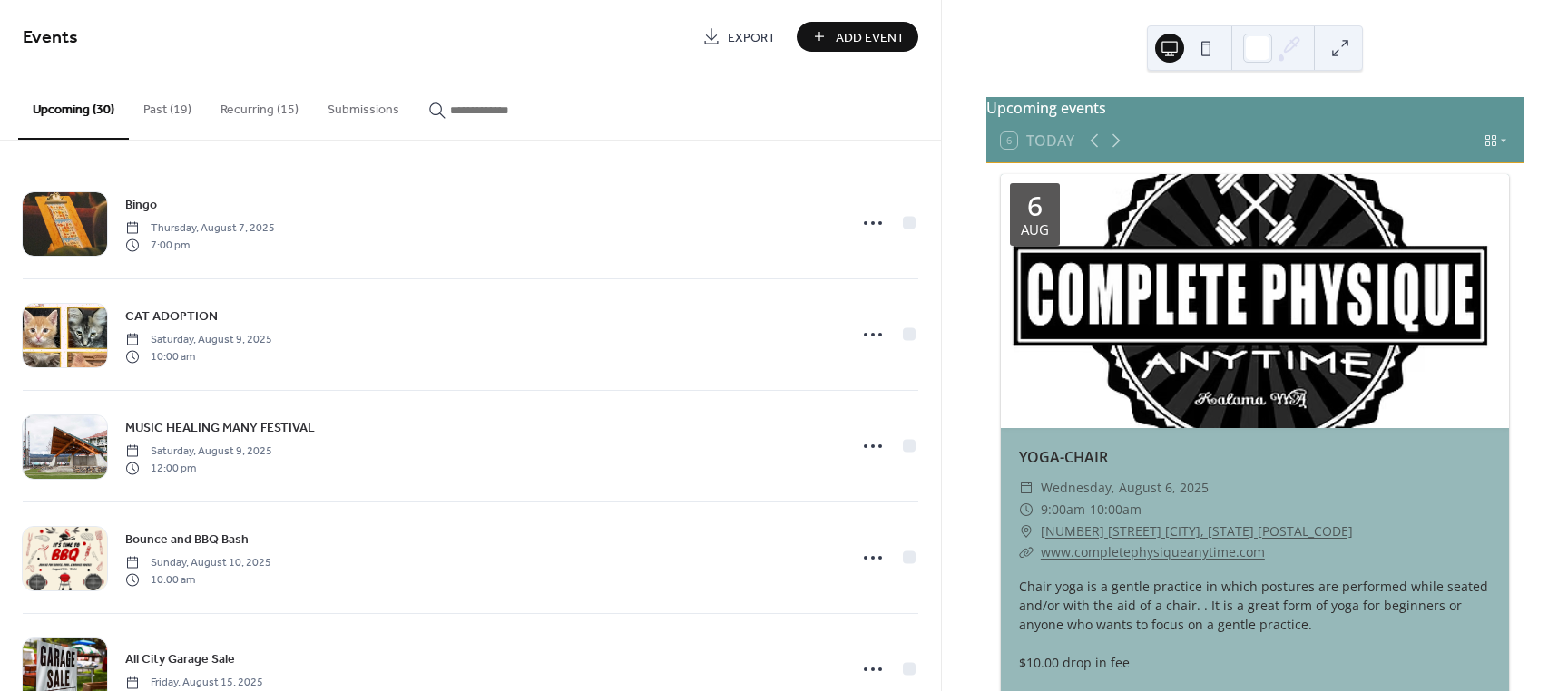 click on "Recurring (15)" at bounding box center (260, 105) 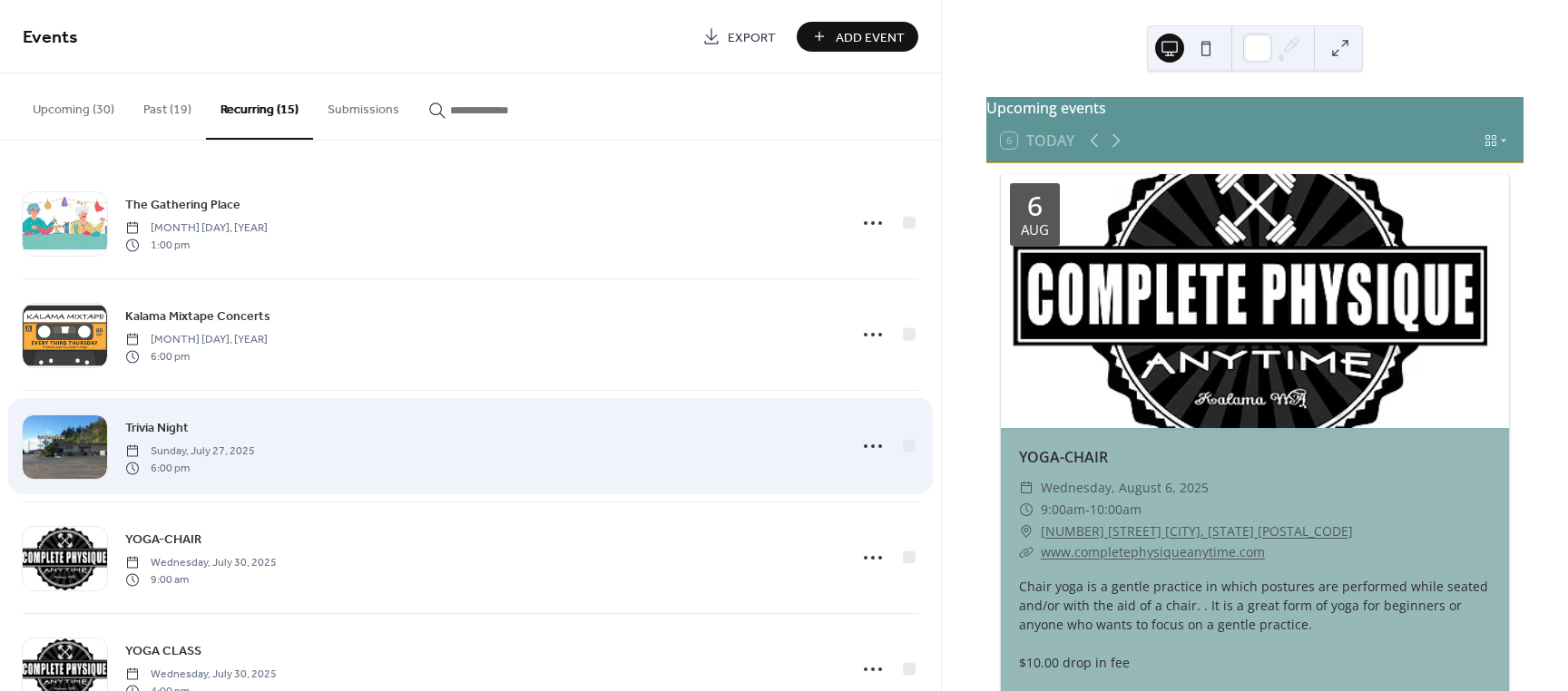 click on "Trivia Night [MONTH] [DAY], [YEAR] [HOUR] [MINUTE]" at bounding box center [470, 446] 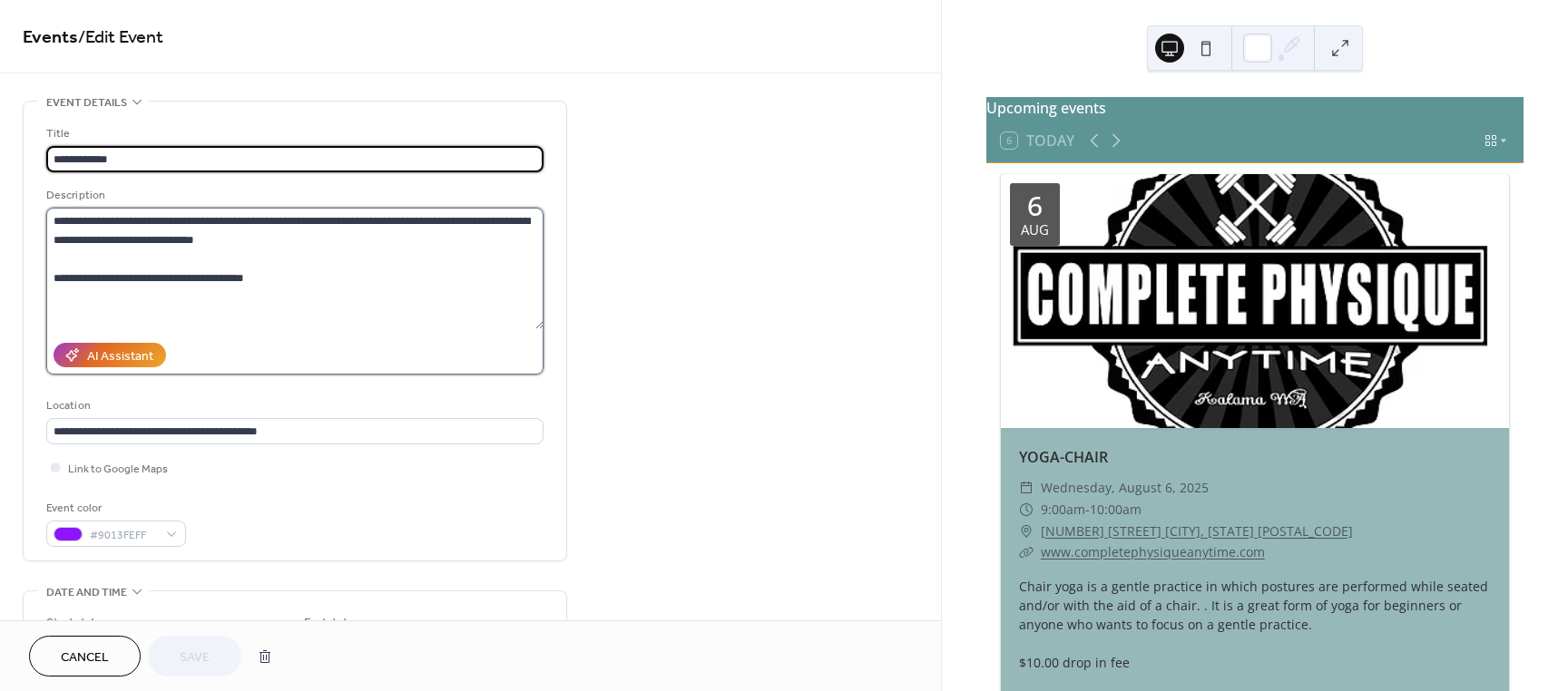 click on "**********" at bounding box center (295, 268) 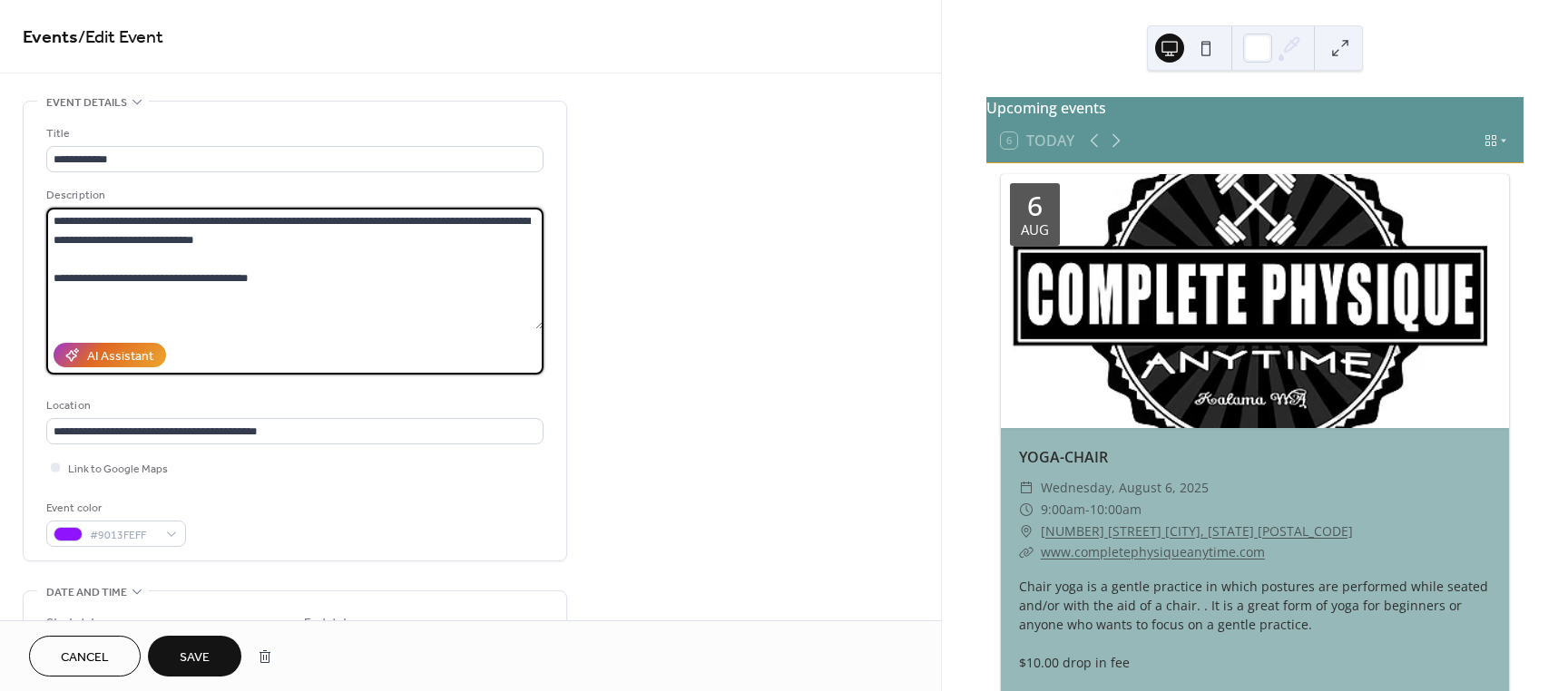 paste on "**********" 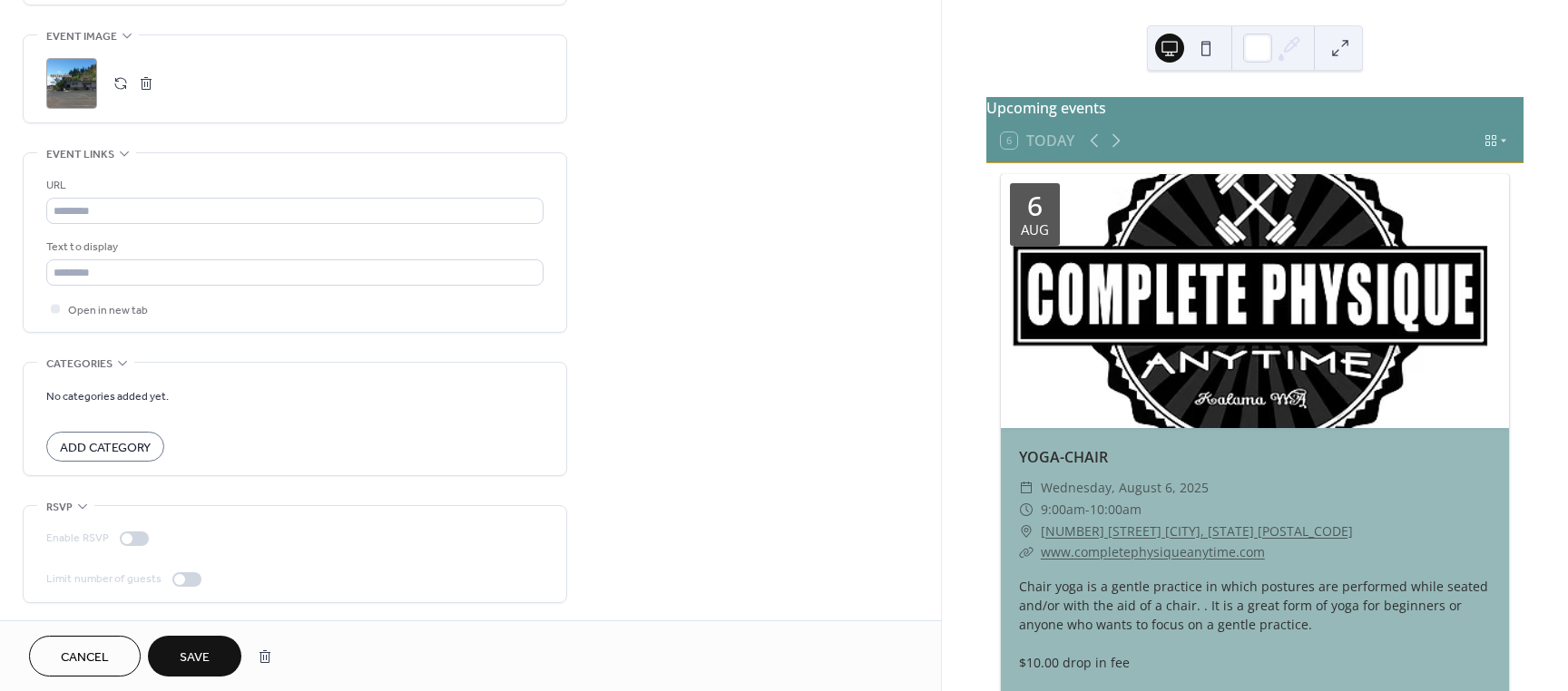 scroll, scrollTop: 1180, scrollLeft: 0, axis: vertical 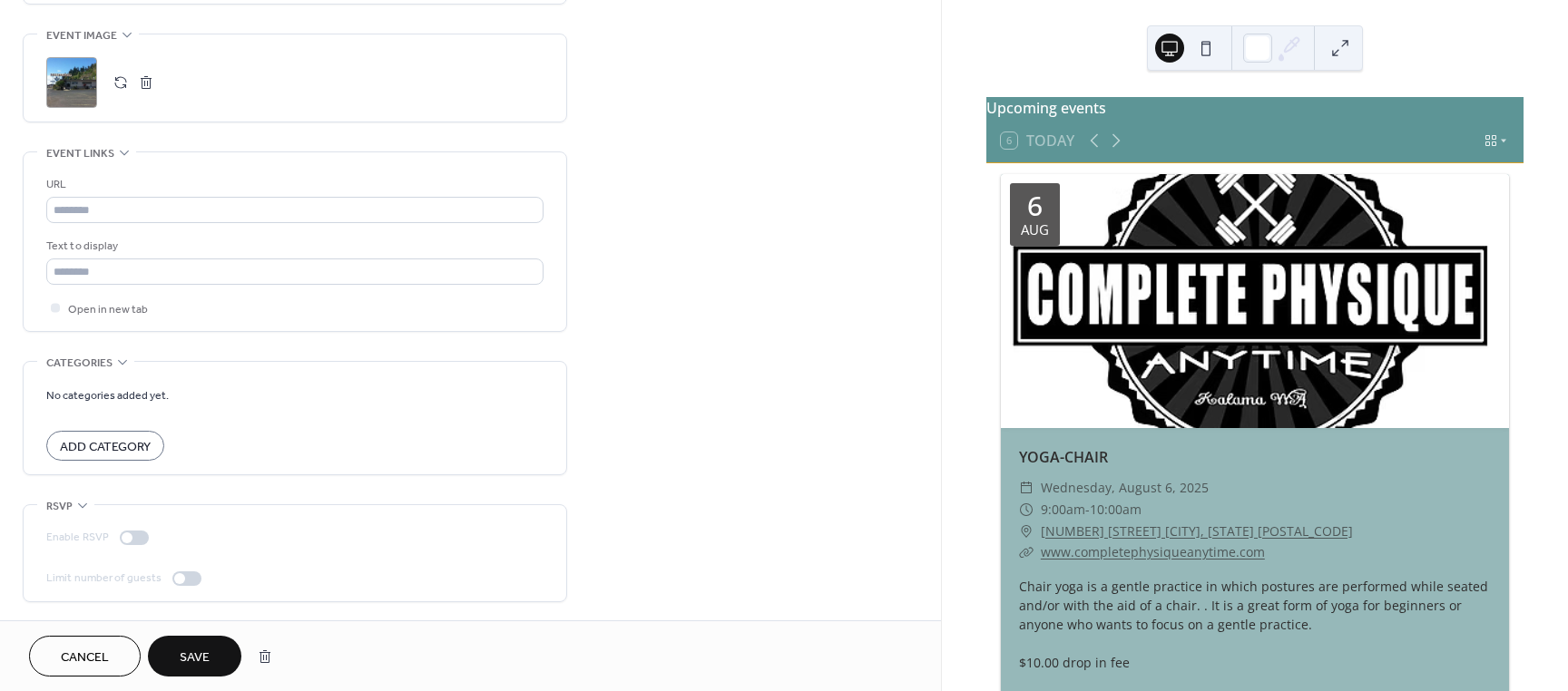 type on "**********" 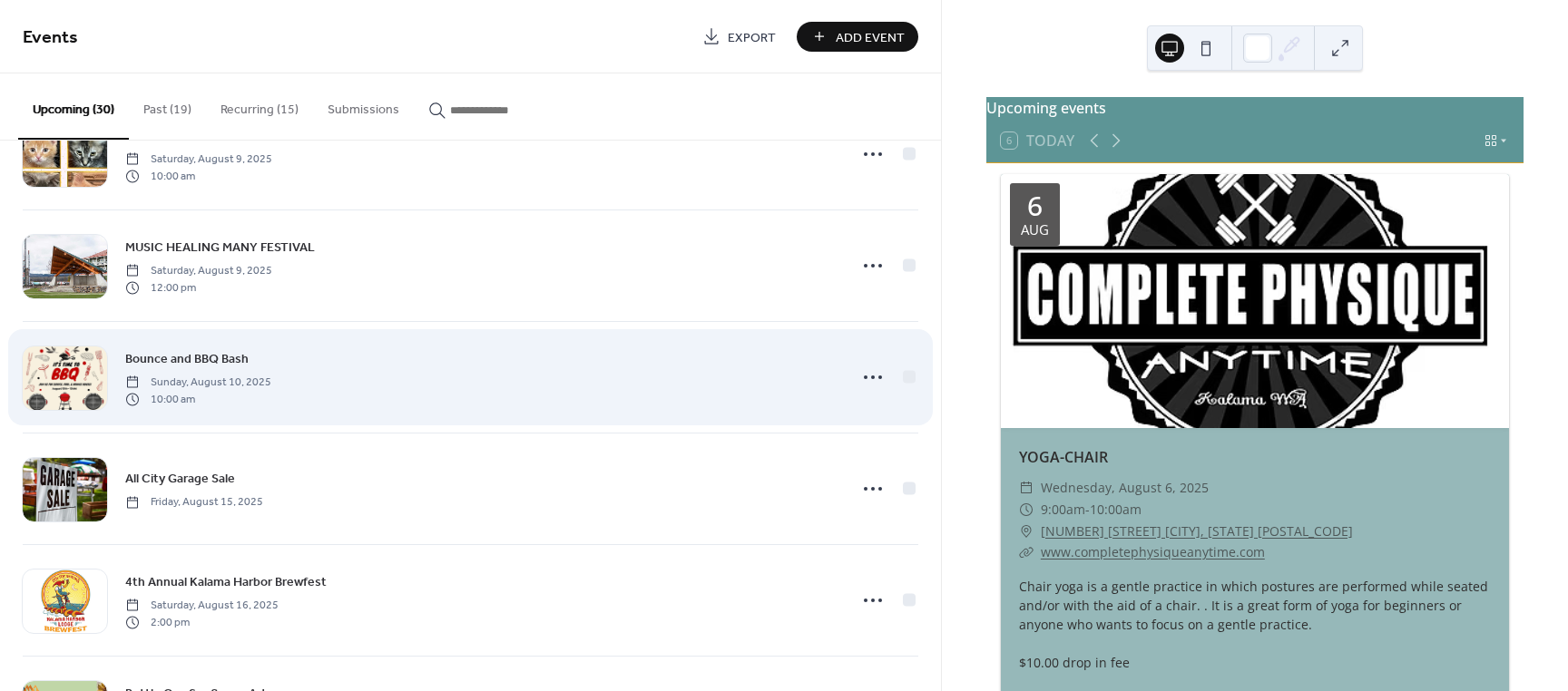 scroll, scrollTop: 181, scrollLeft: 0, axis: vertical 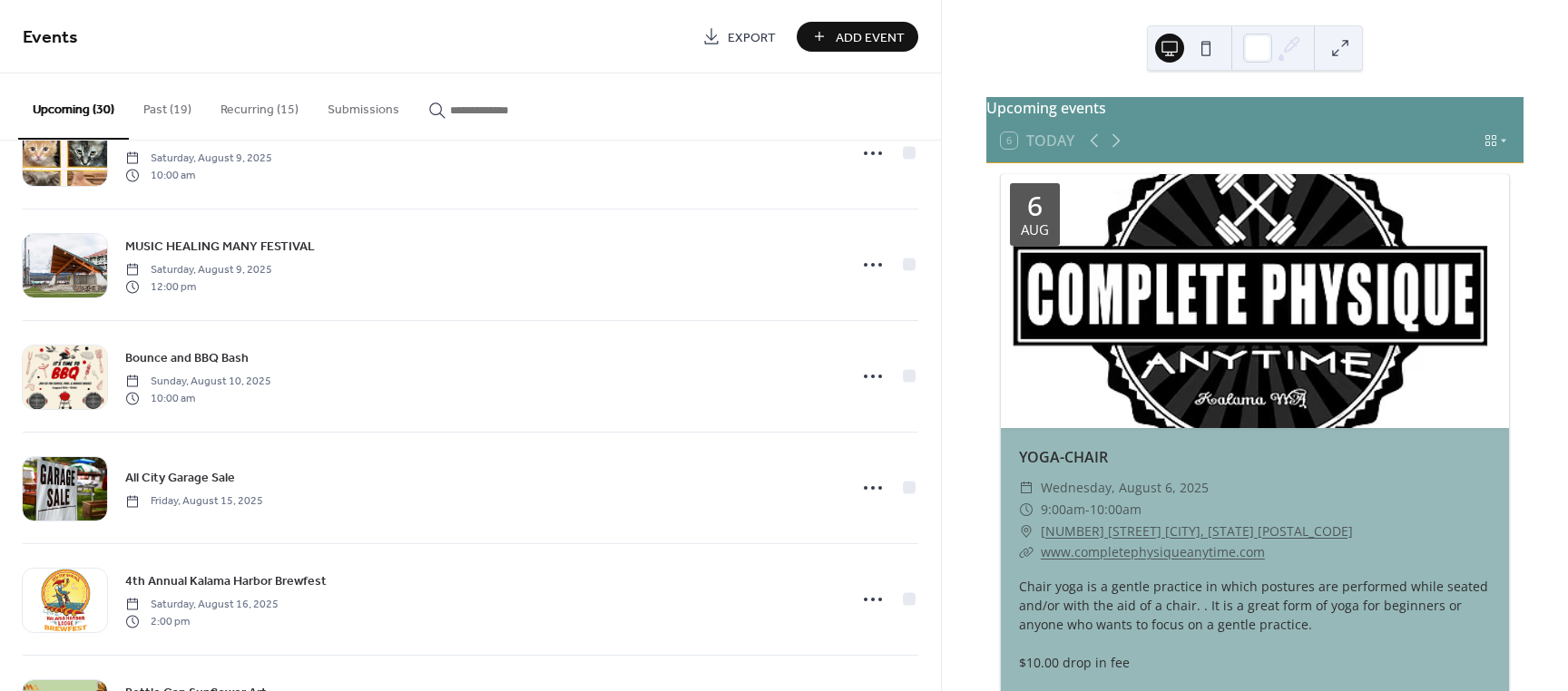 click on "Recurring (15)" at bounding box center [260, 105] 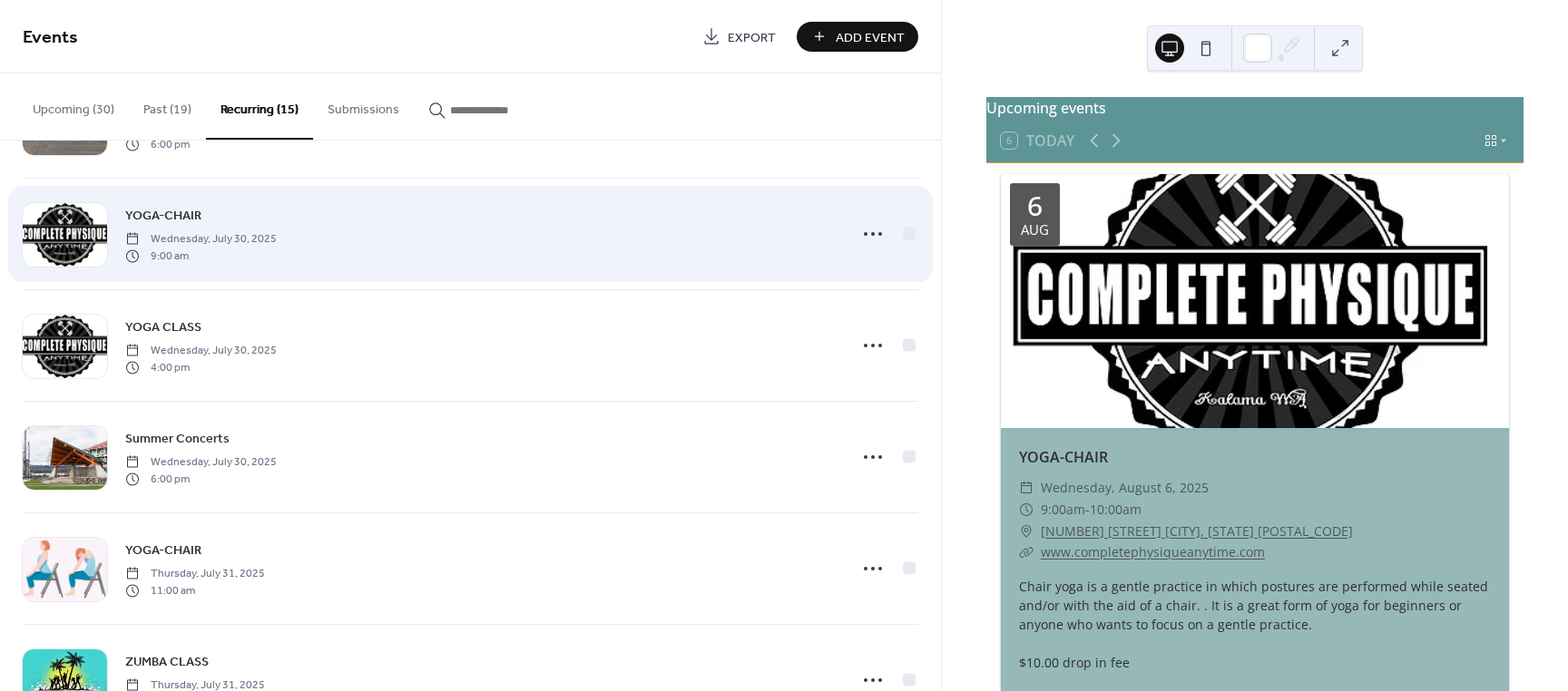 scroll, scrollTop: 363, scrollLeft: 0, axis: vertical 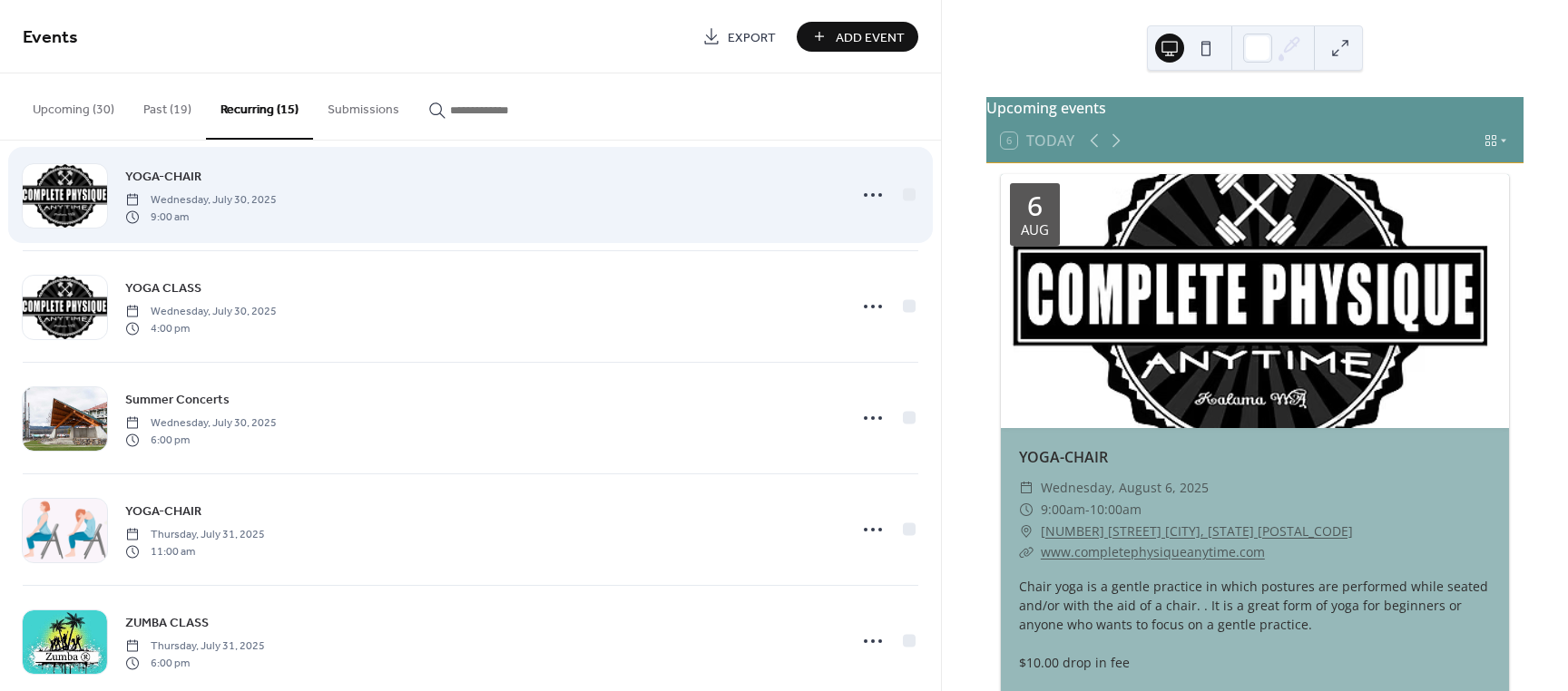 click on "YOGA-CHAIR" at bounding box center [163, 177] 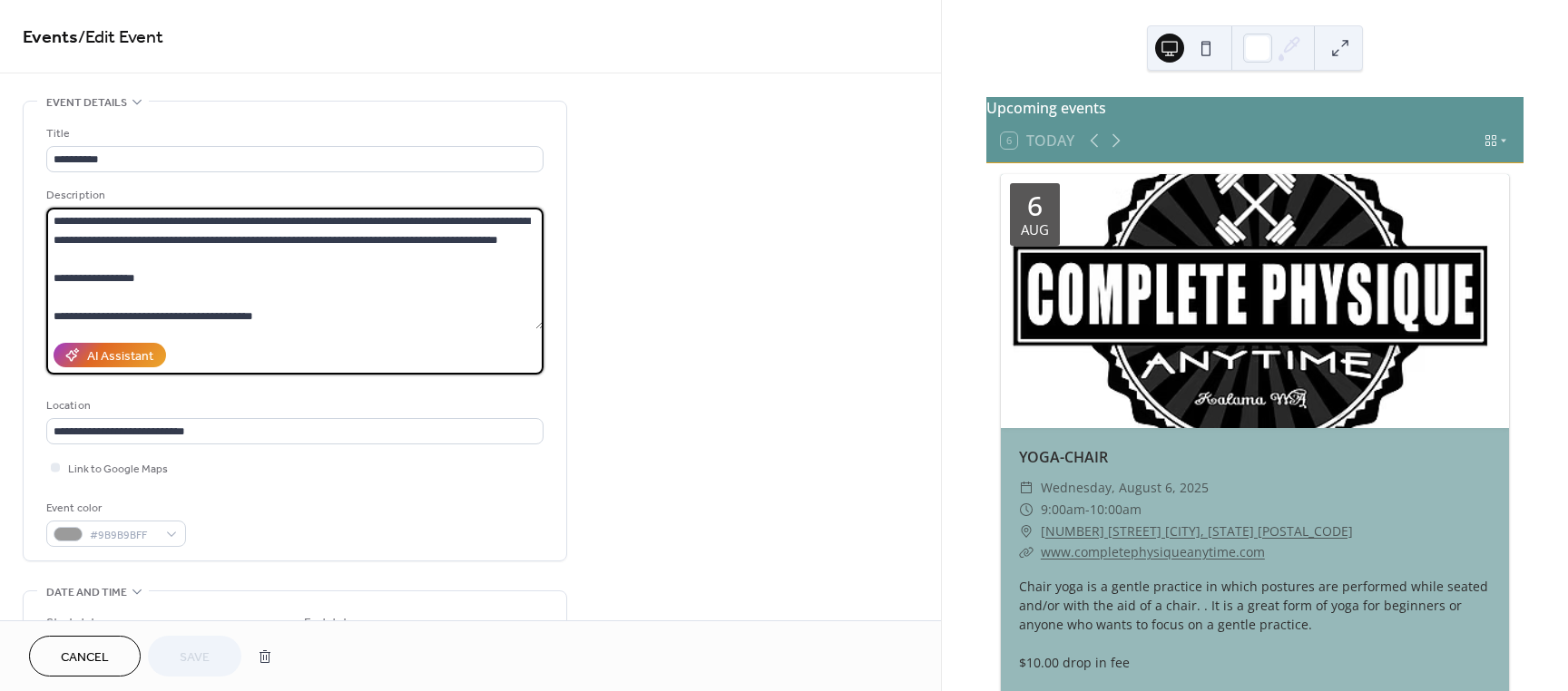 click on "**********" at bounding box center [295, 268] 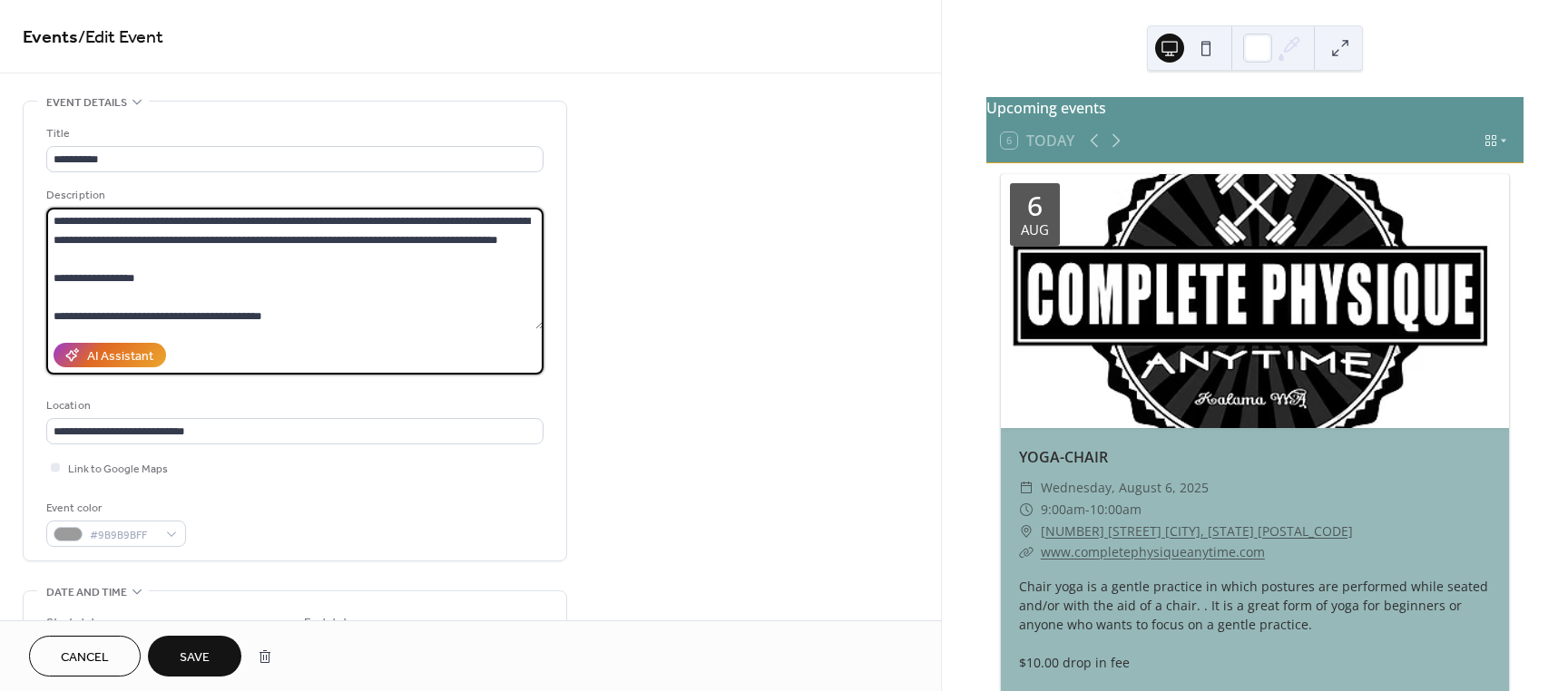 scroll, scrollTop: 35, scrollLeft: 0, axis: vertical 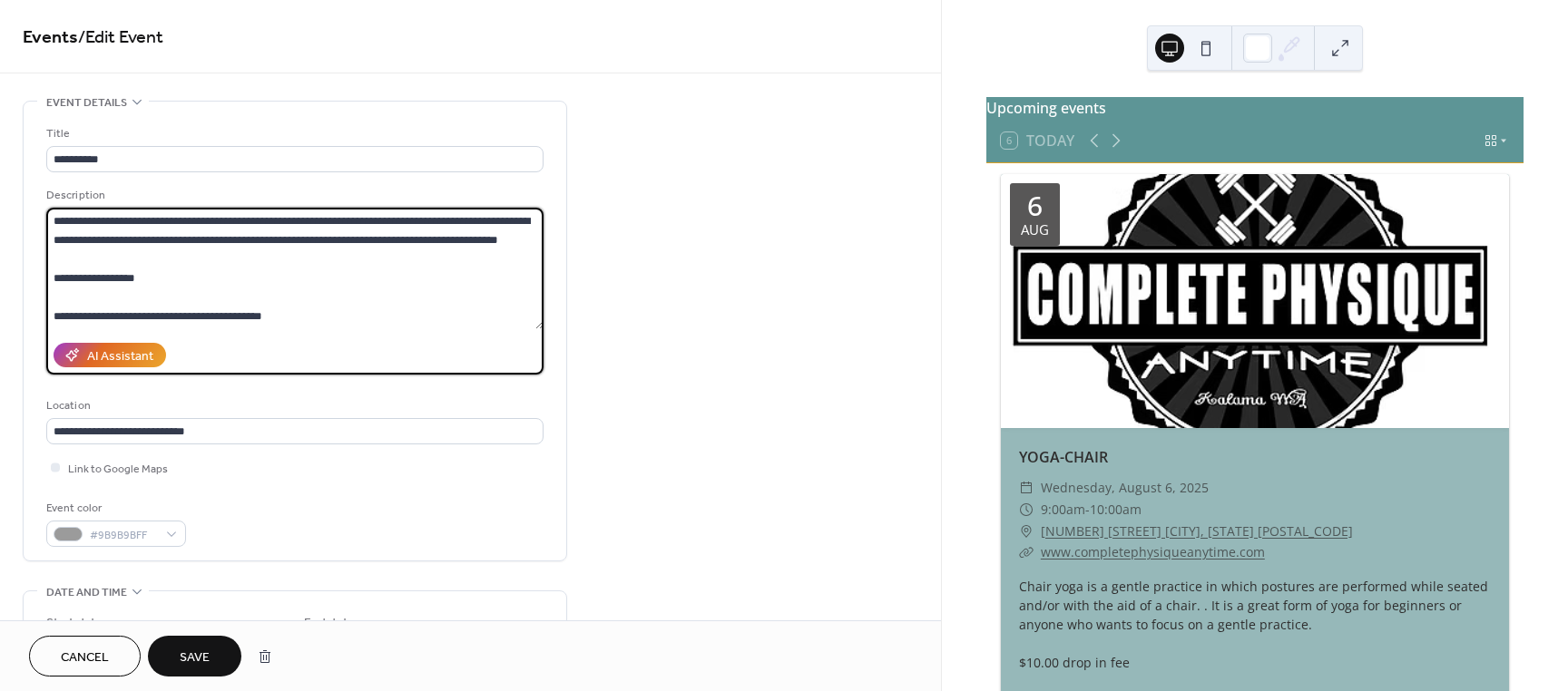 paste on "**********" 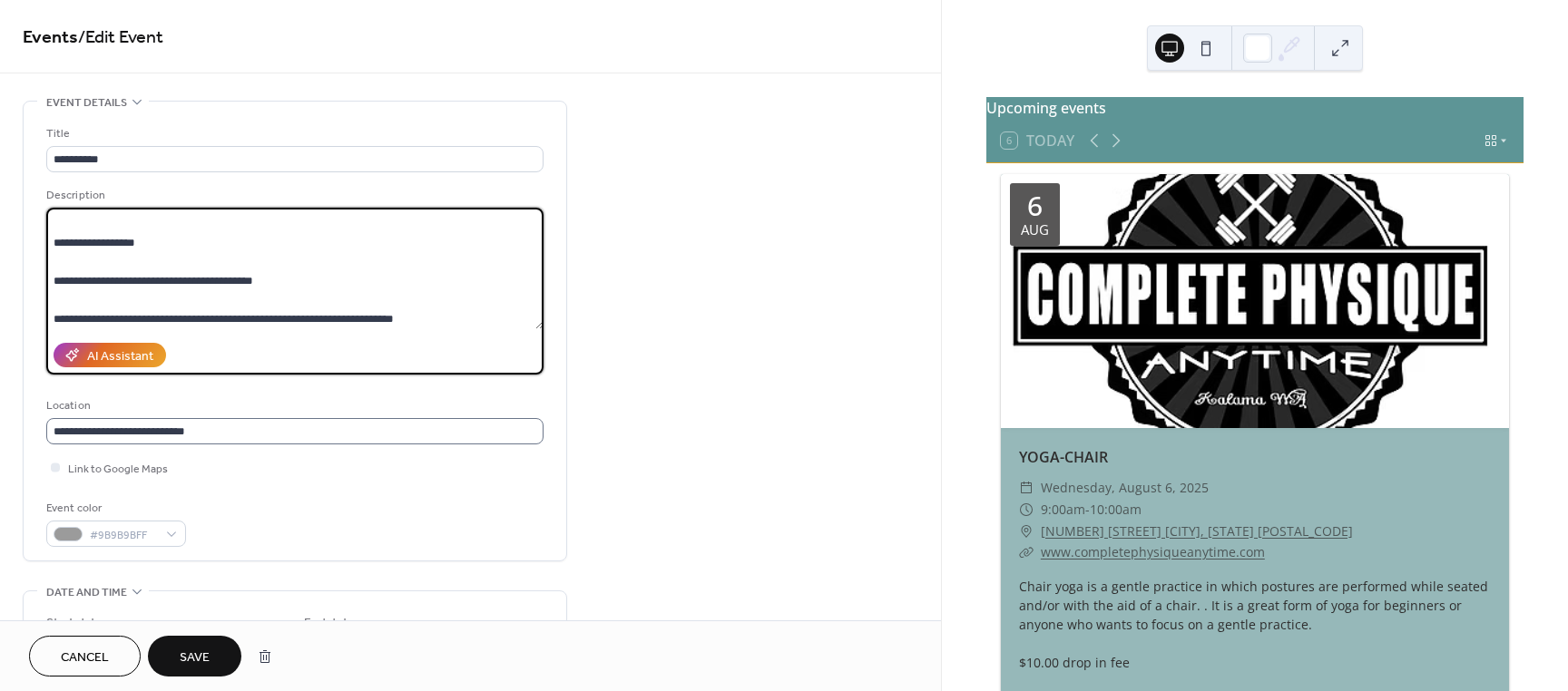 scroll, scrollTop: 38, scrollLeft: 0, axis: vertical 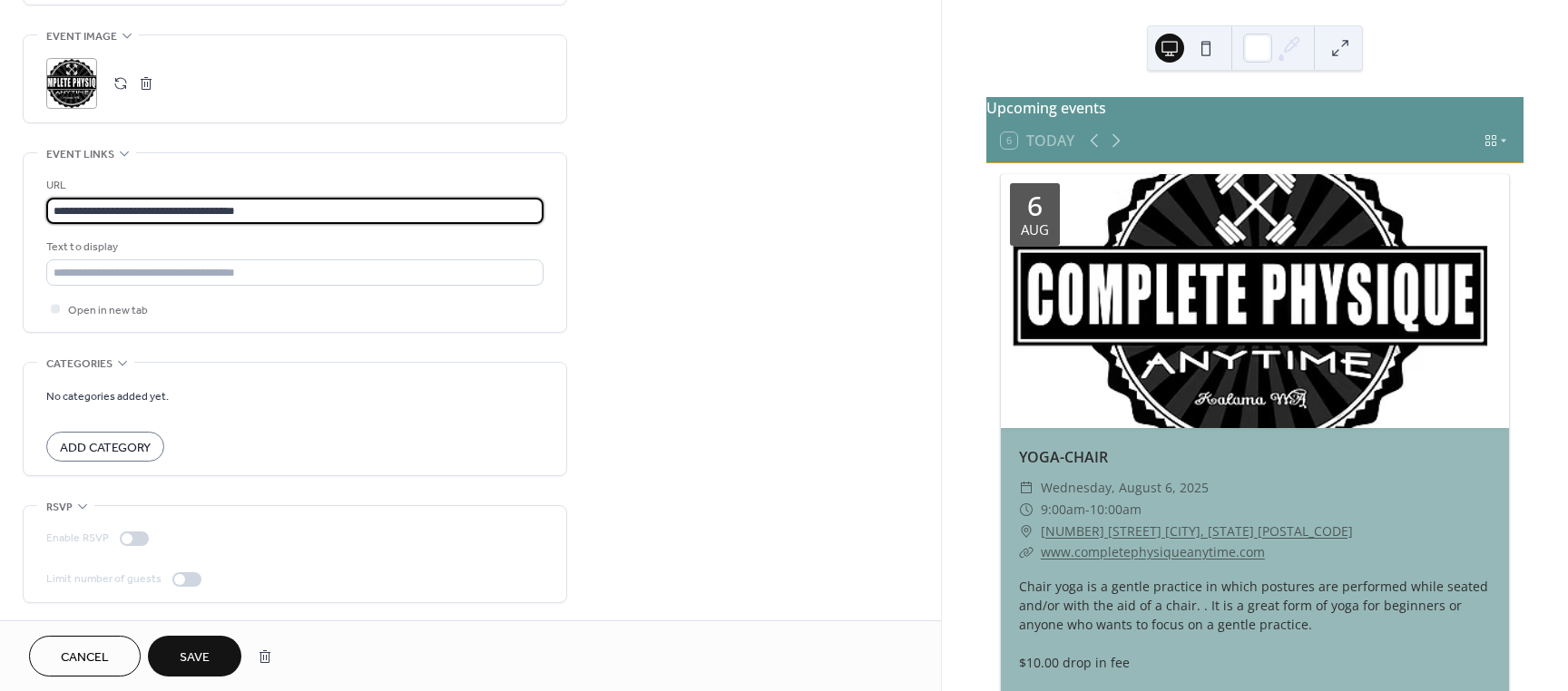click on "**********" at bounding box center (295, 210) 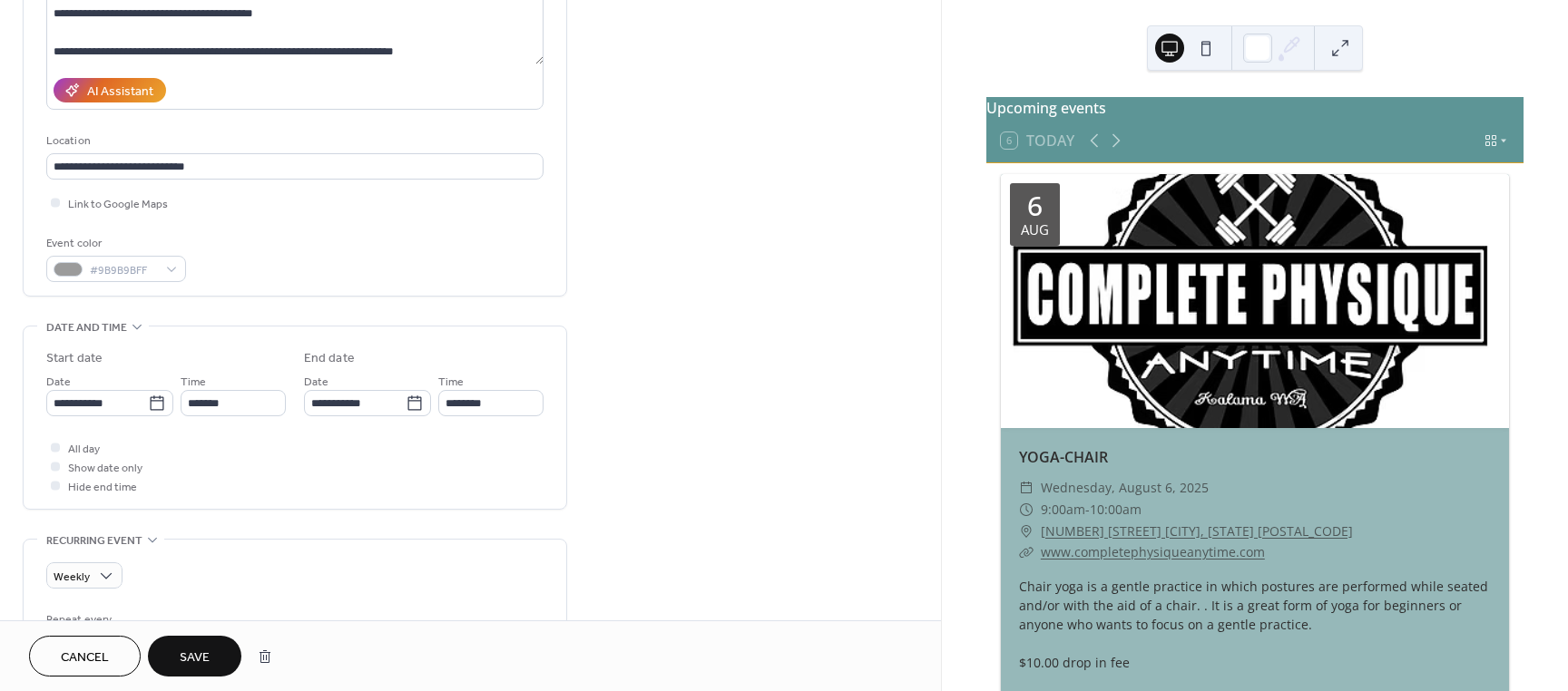 scroll, scrollTop: 0, scrollLeft: 0, axis: both 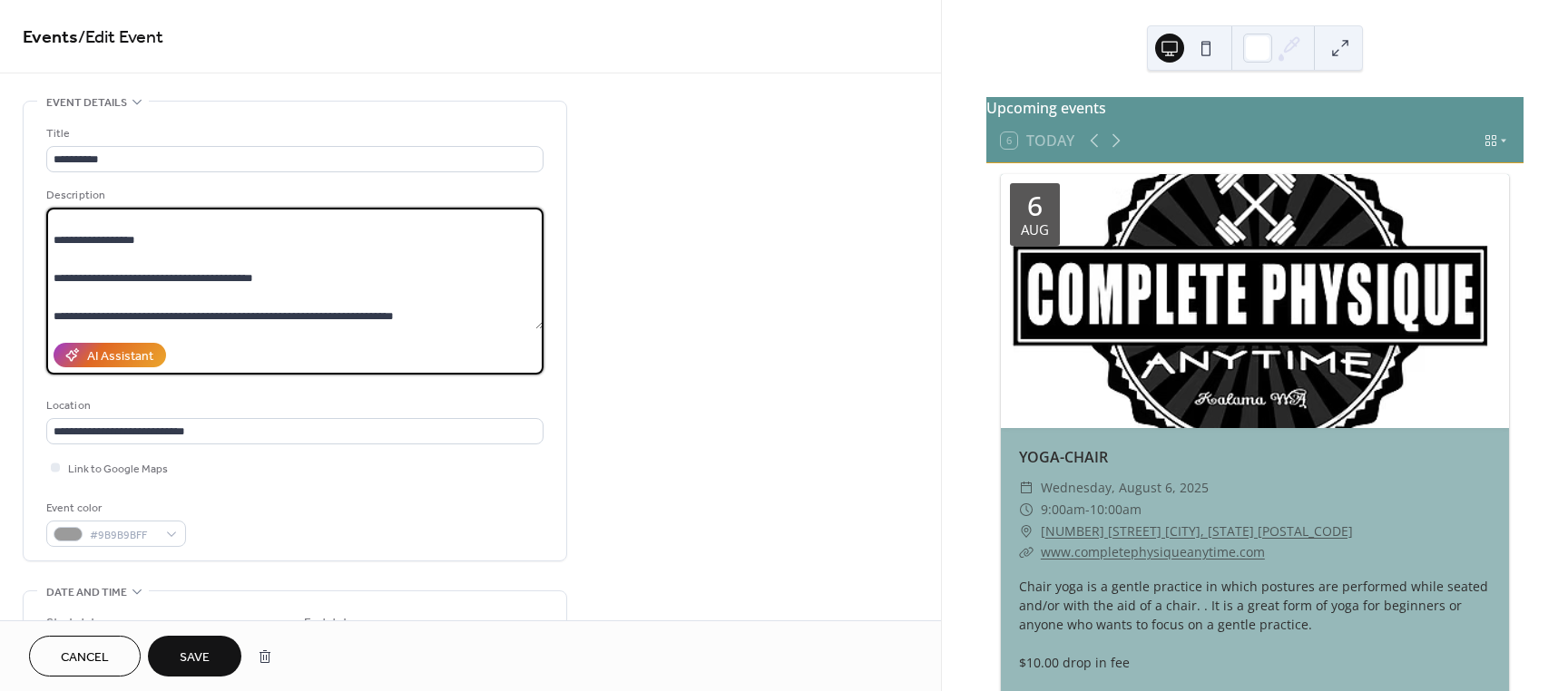 click on "**********" at bounding box center [295, 268] 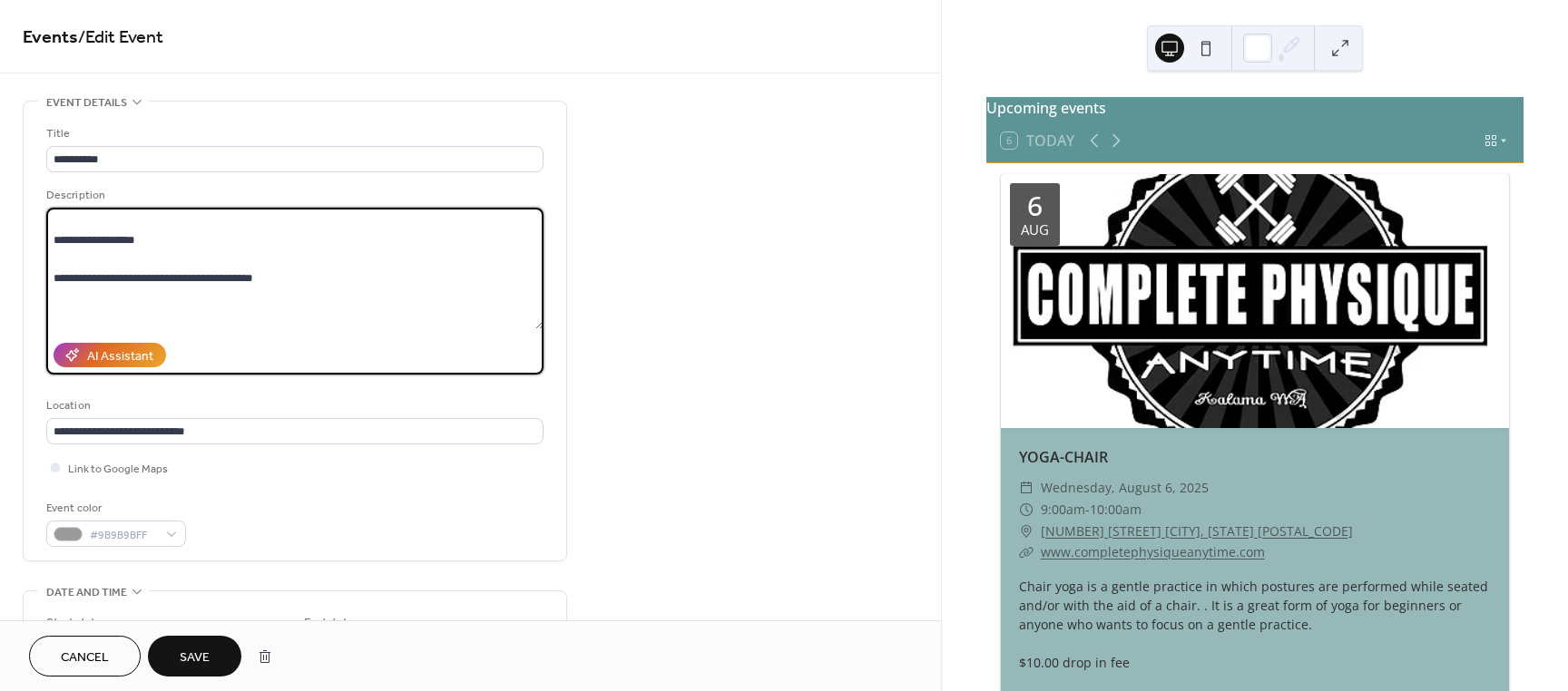 paste on "**********" 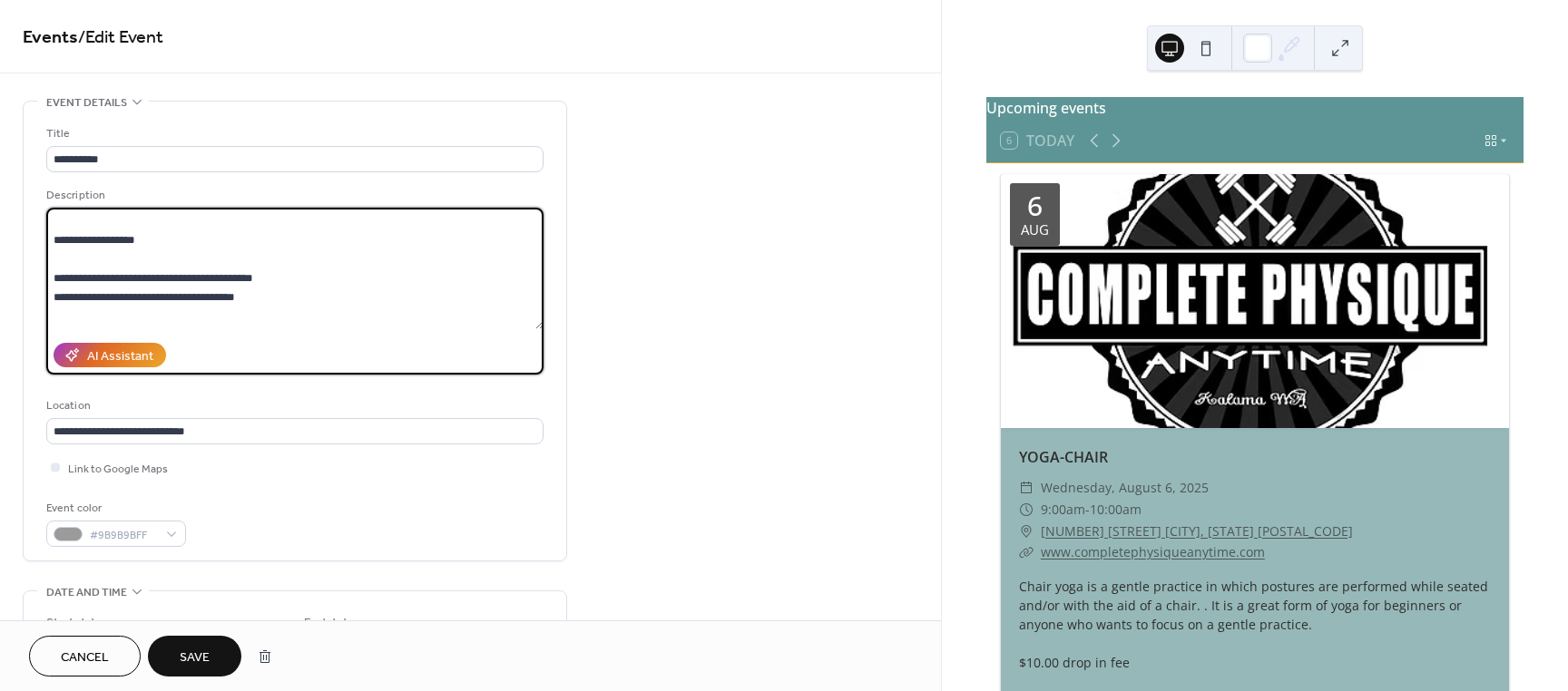 type on "**********" 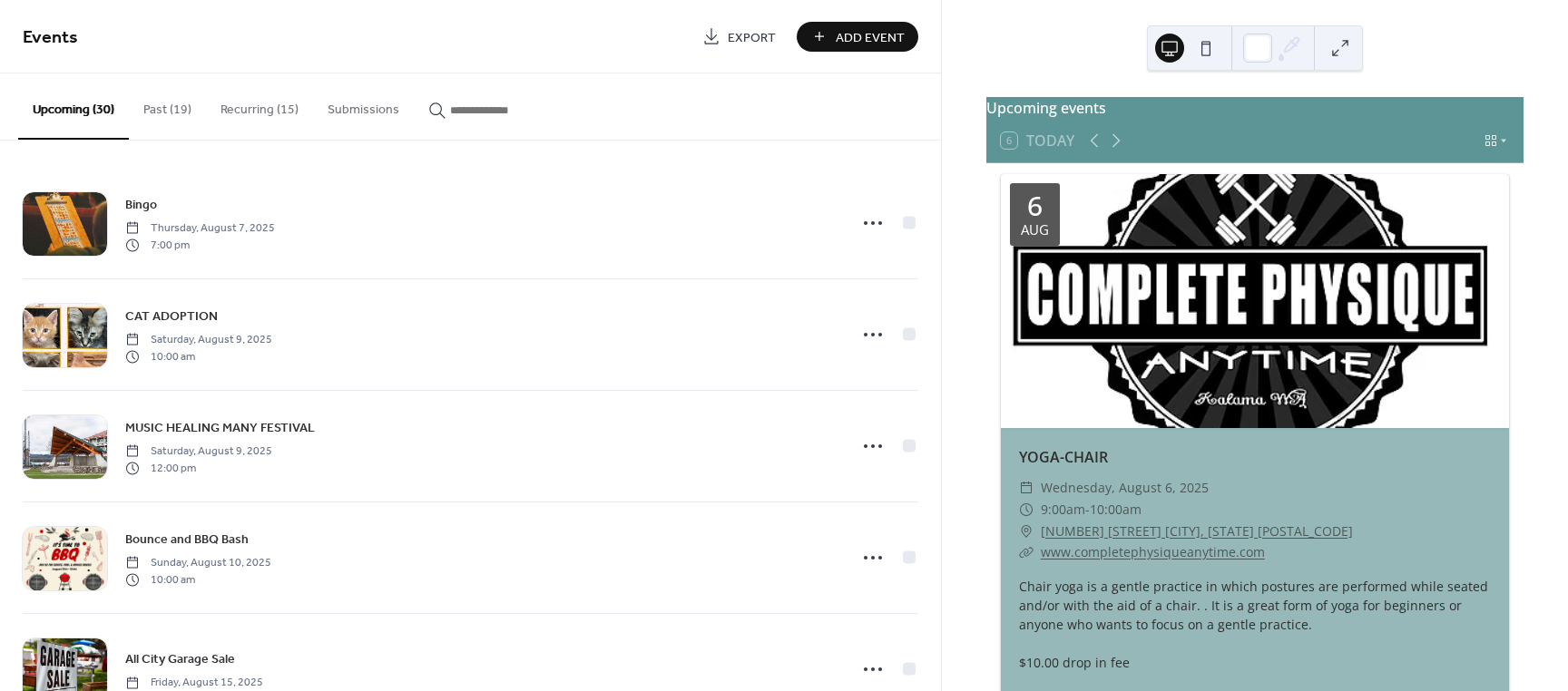 click on "Recurring (15)" at bounding box center [260, 105] 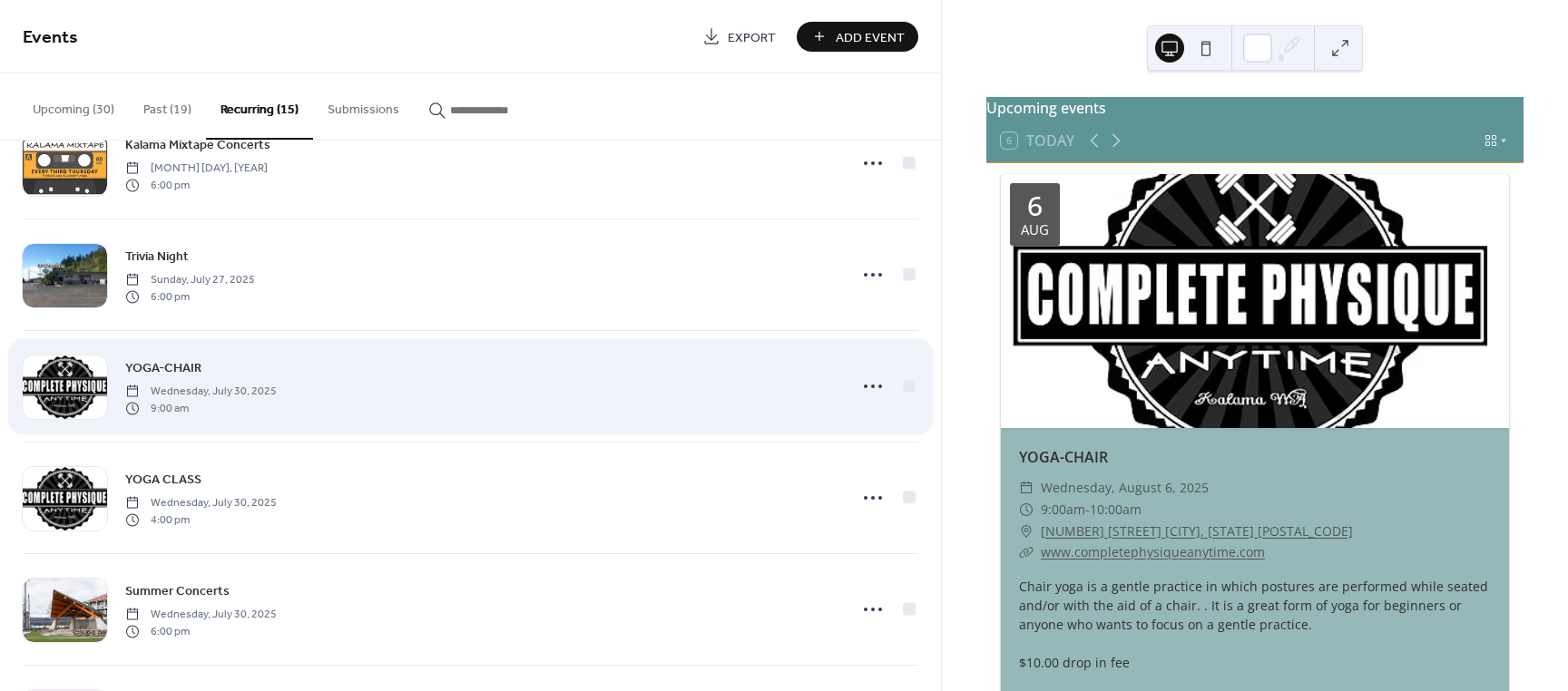 scroll, scrollTop: 181, scrollLeft: 0, axis: vertical 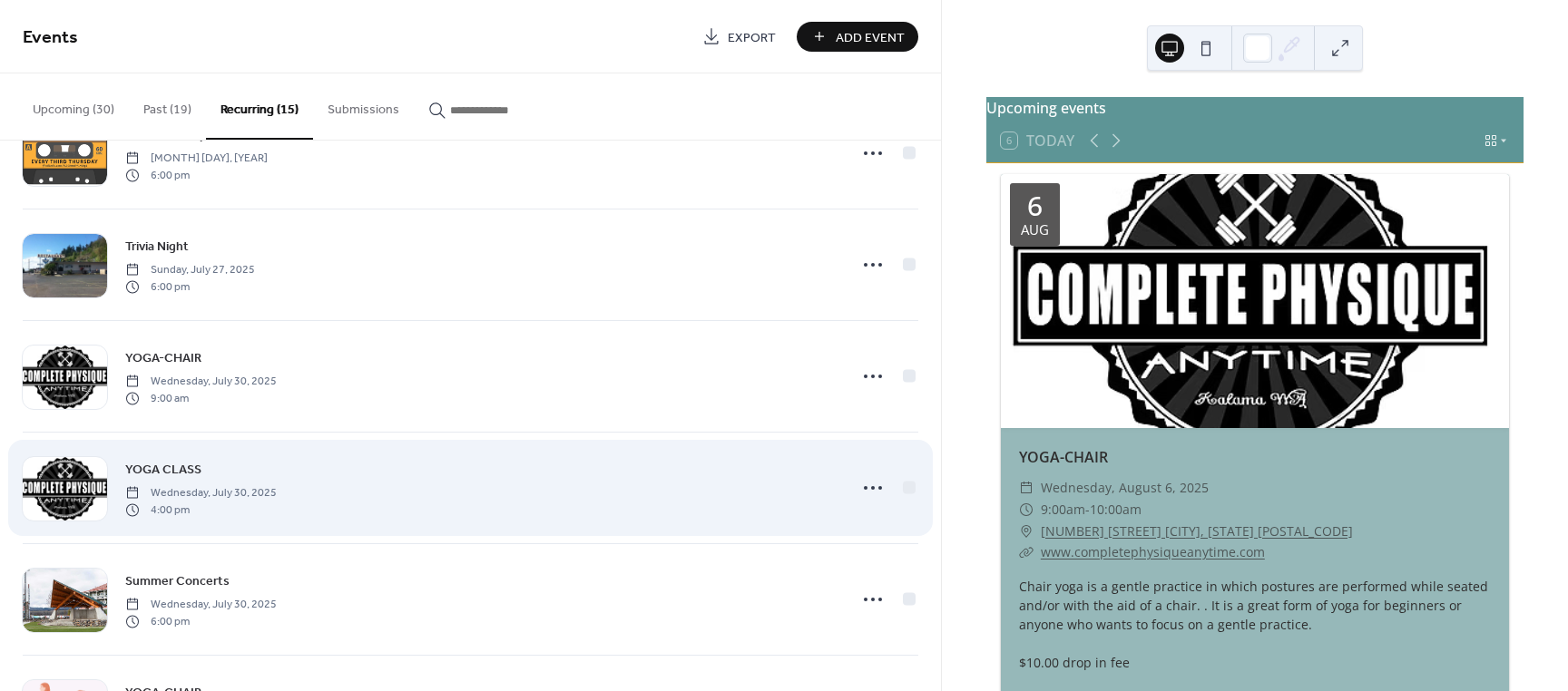 click on "YOGA CLASS" at bounding box center (163, 470) 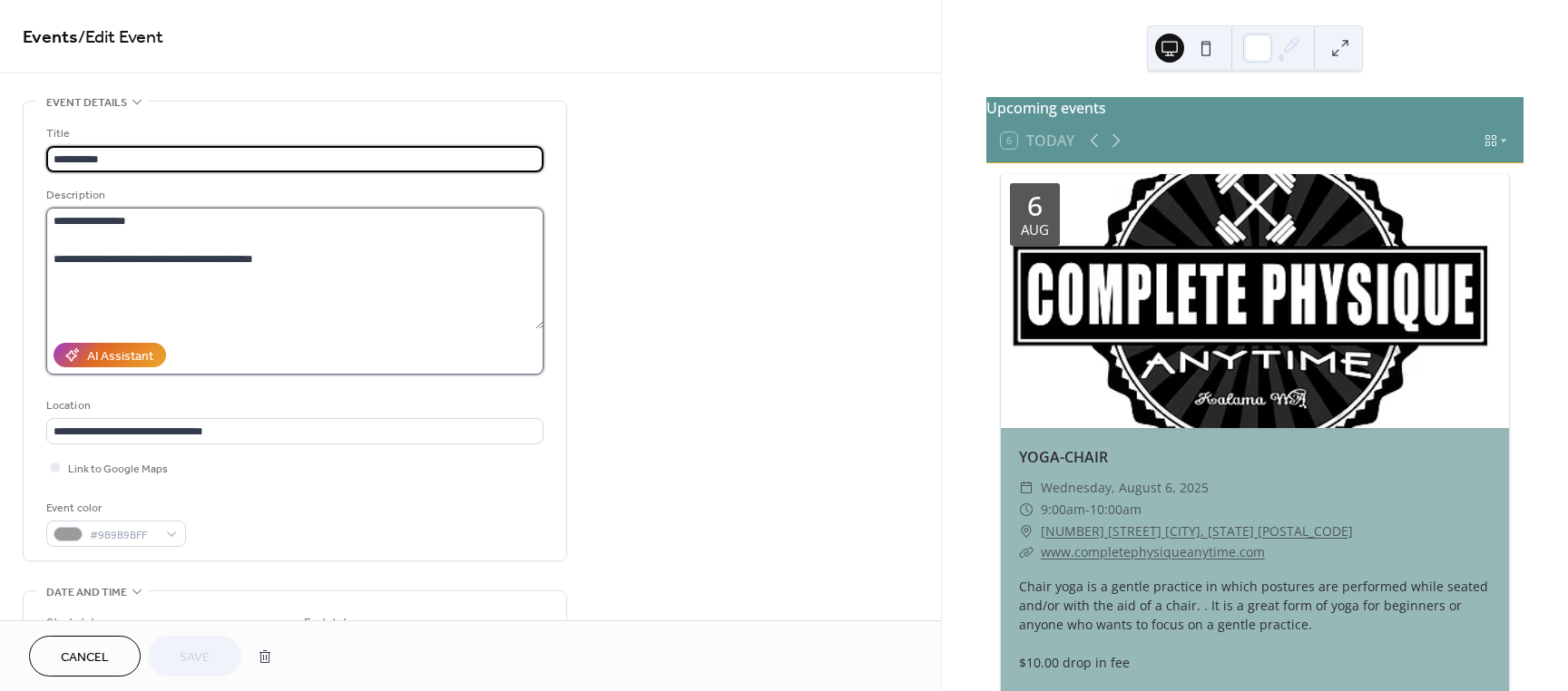 click on "**********" at bounding box center (295, 268) 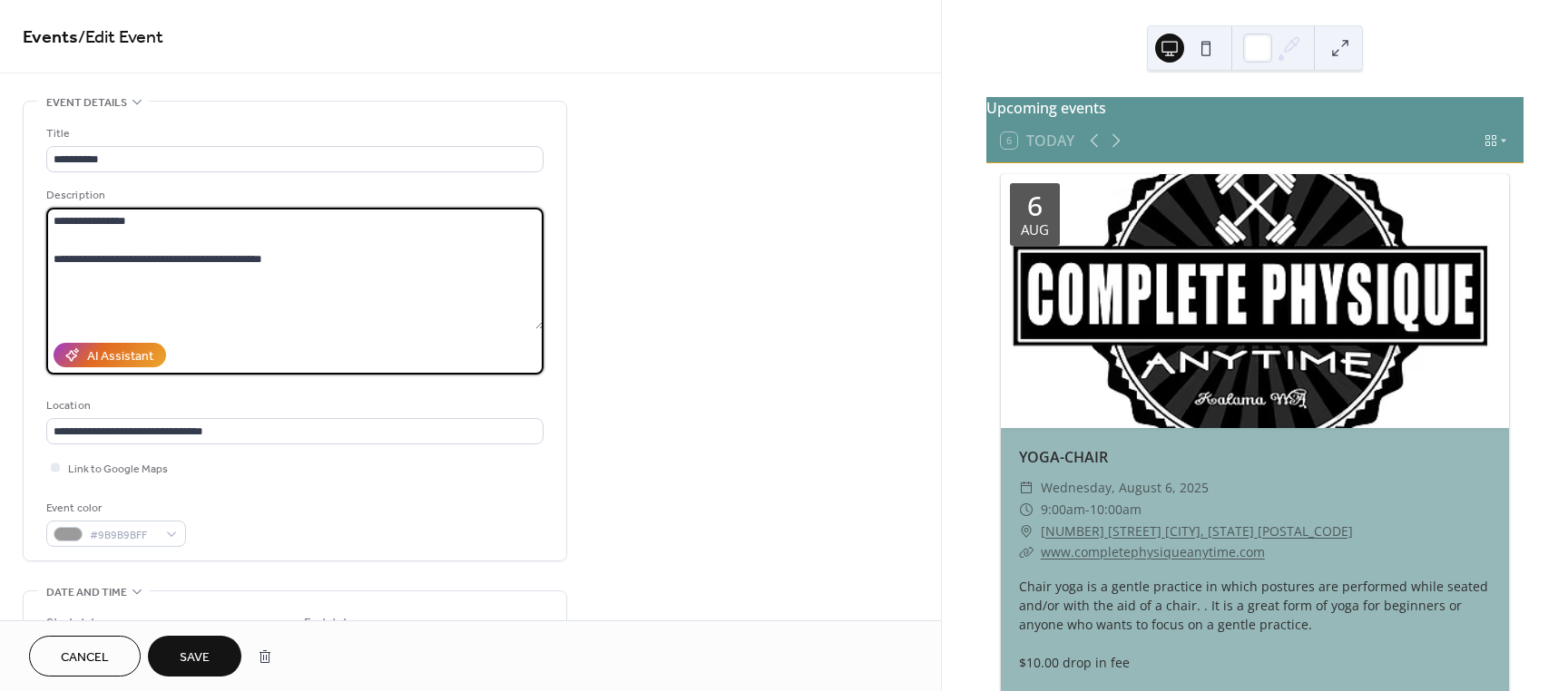 paste on "**********" 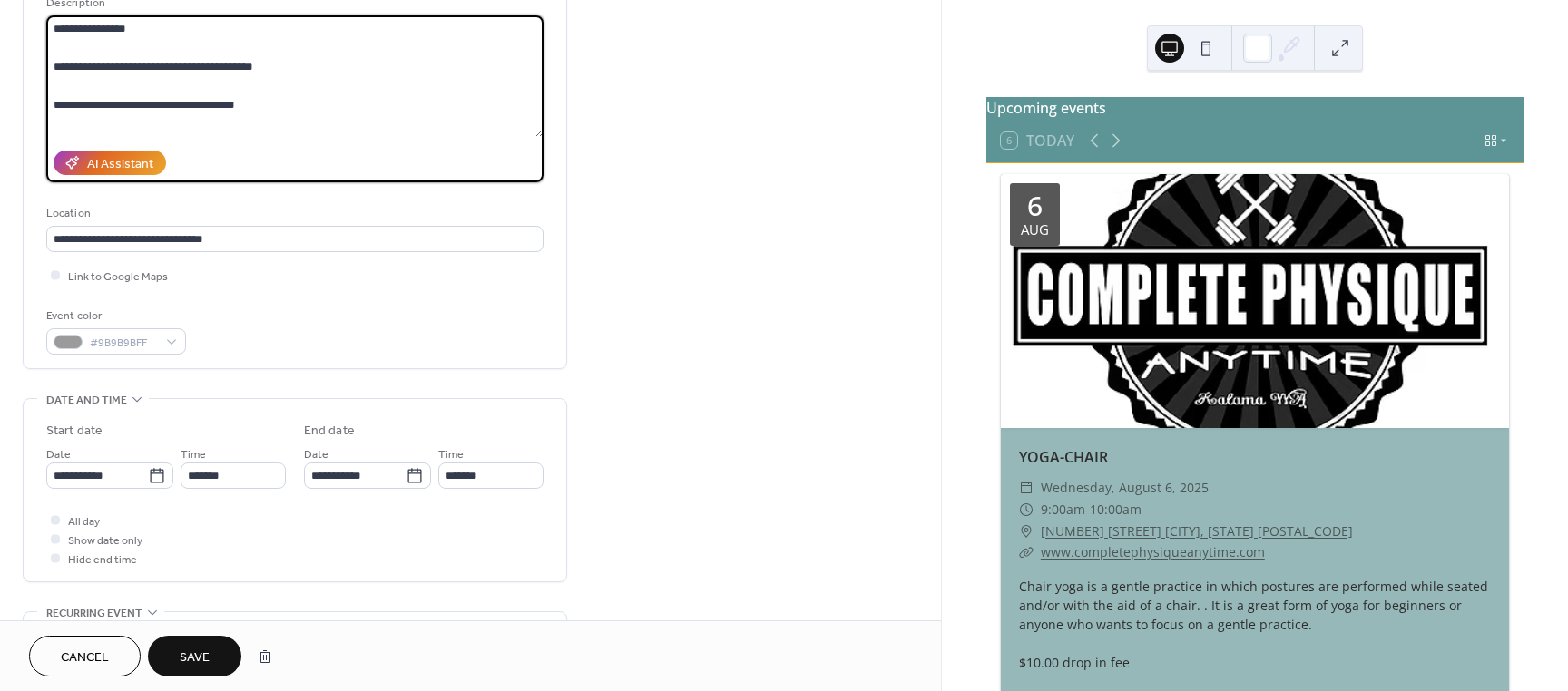 scroll, scrollTop: 182, scrollLeft: 0, axis: vertical 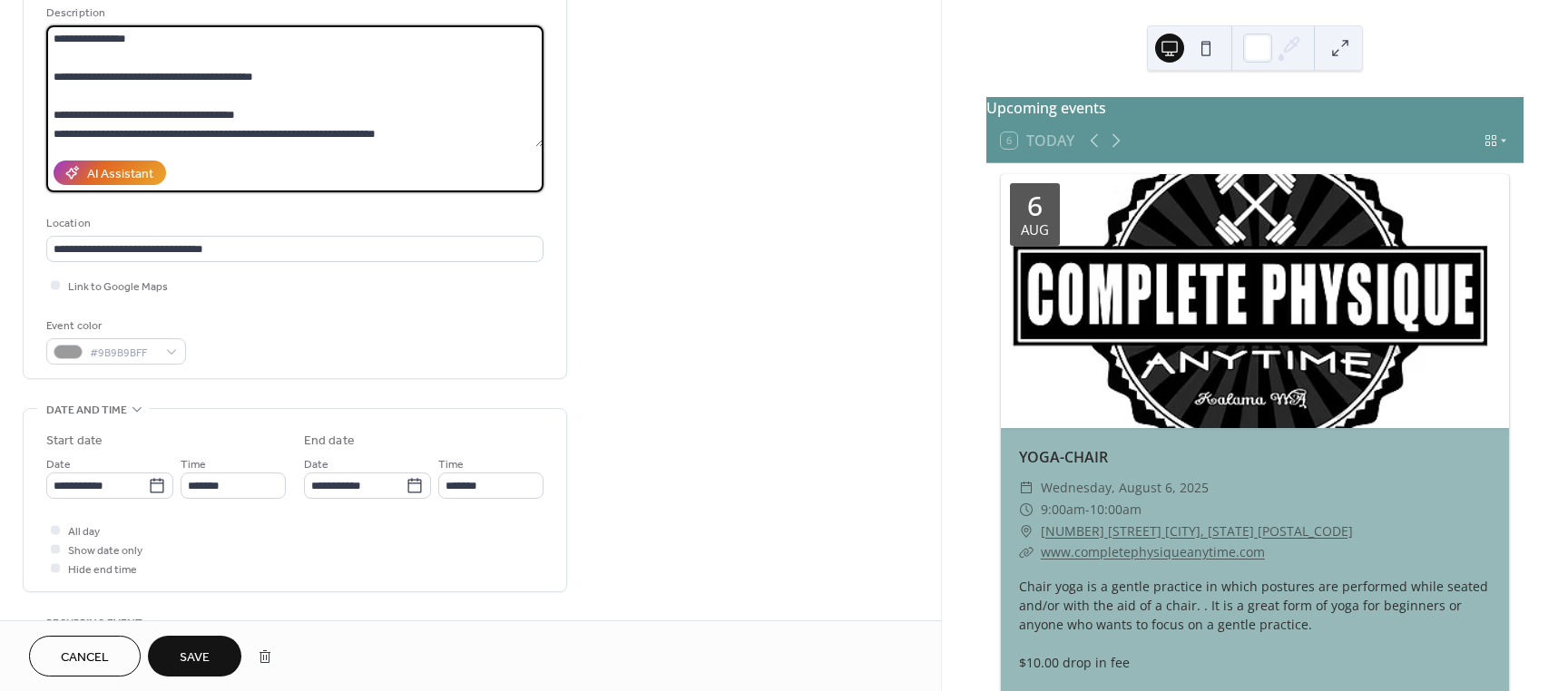drag, startPoint x: 451, startPoint y: 131, endPoint x: 50, endPoint y: 138, distance: 401.0611 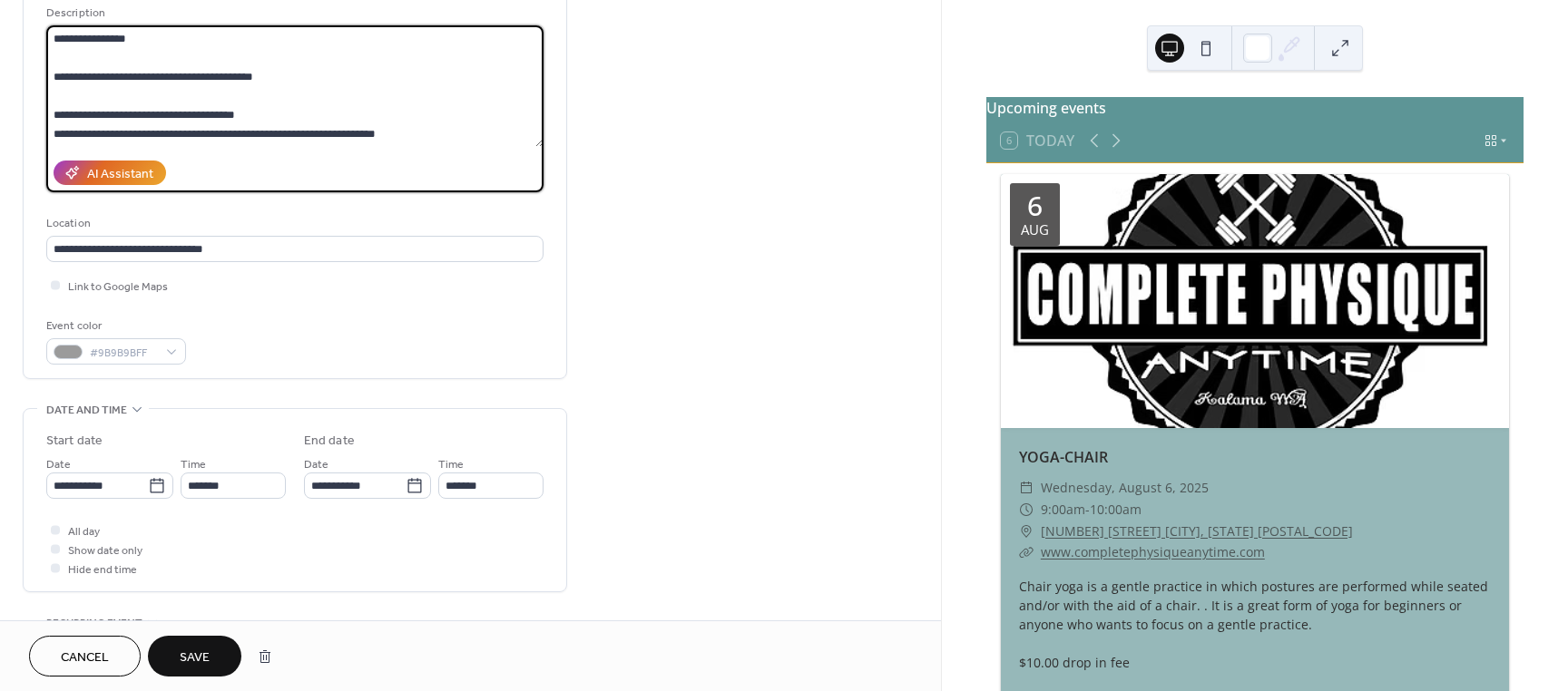 click on "**********" at bounding box center [295, 86] 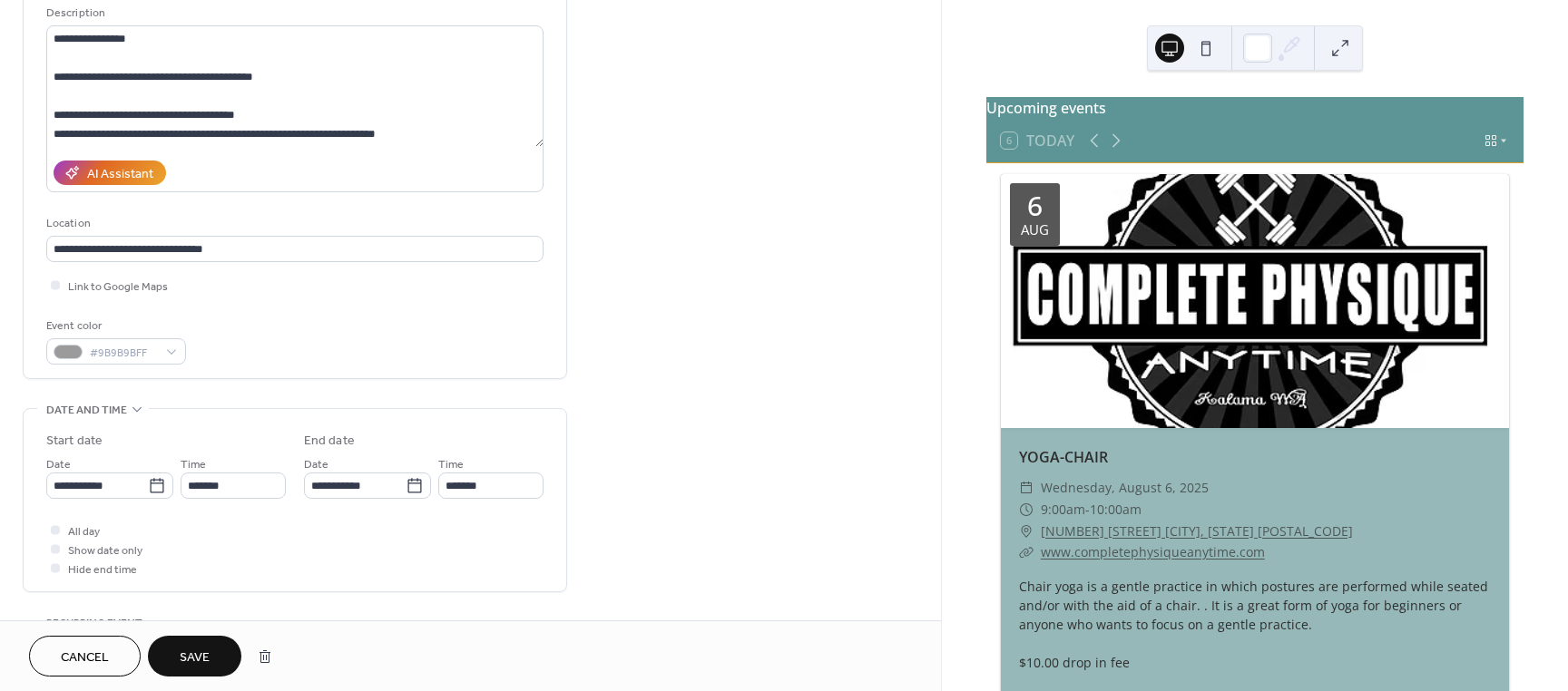 click on "Save" at bounding box center [194, 657] 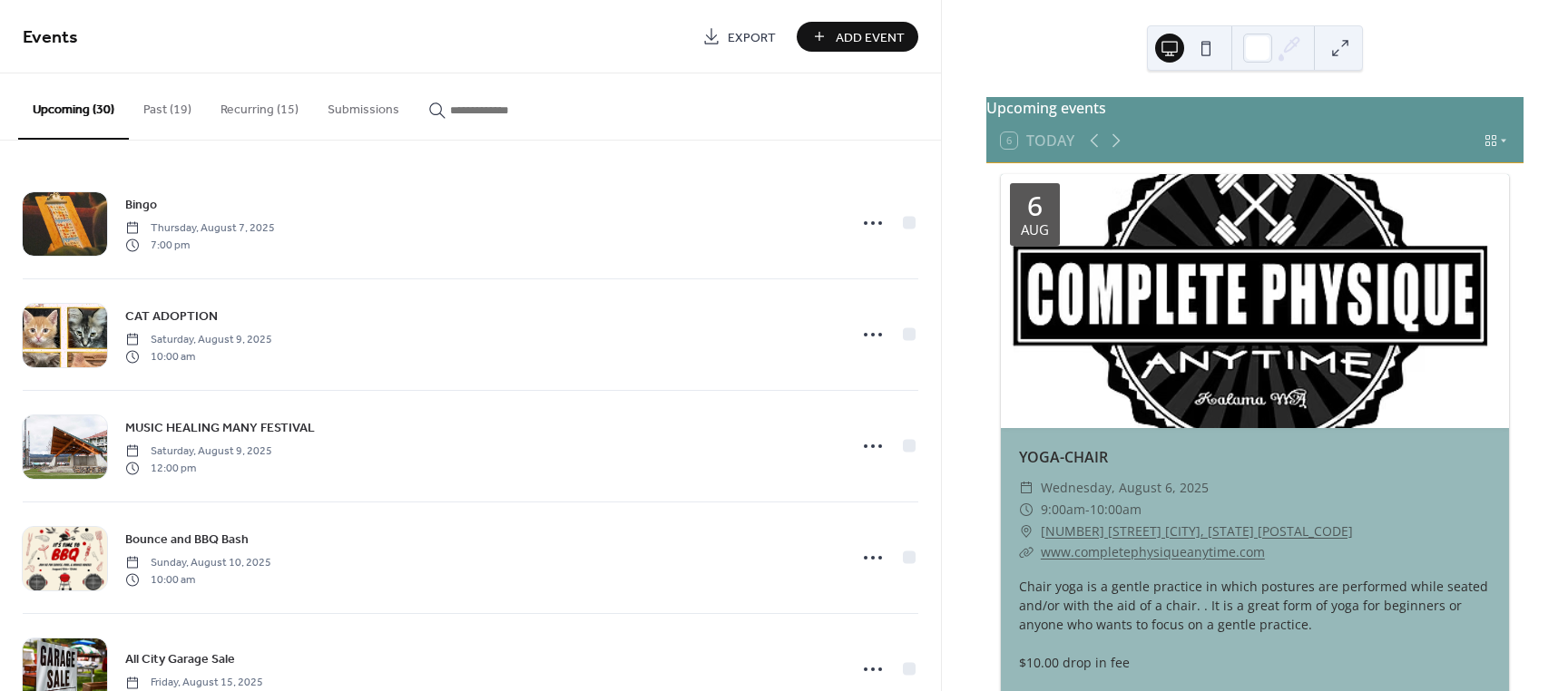 click on "Recurring (15)" at bounding box center [260, 105] 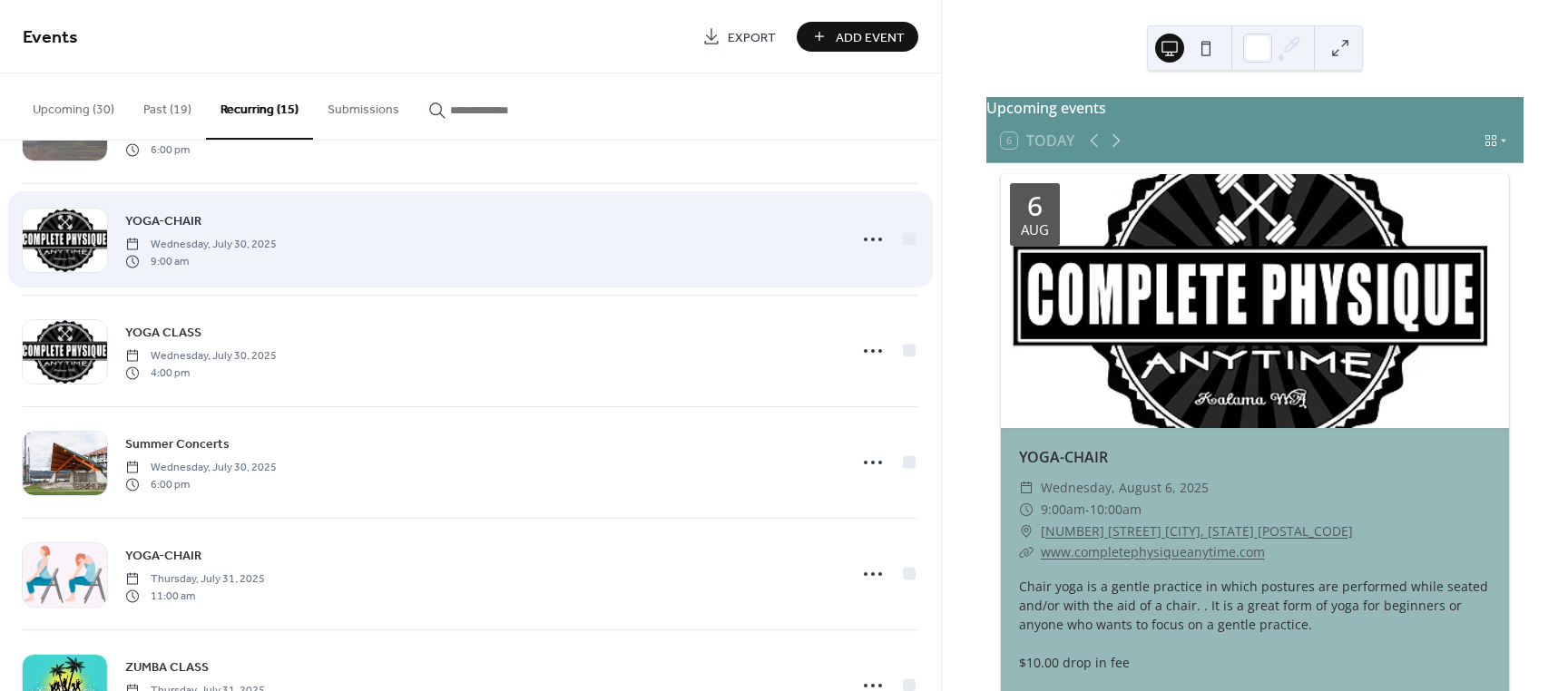 scroll, scrollTop: 363, scrollLeft: 0, axis: vertical 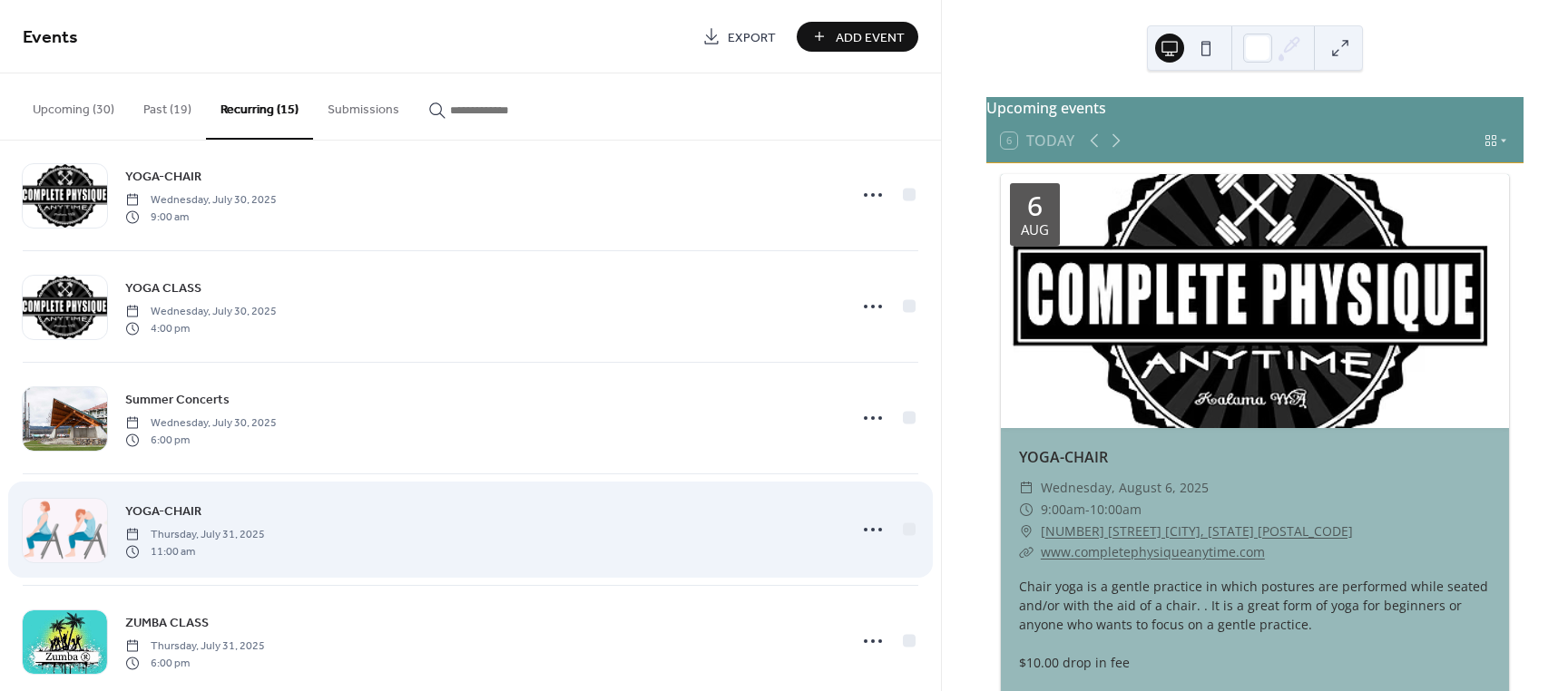 click on "YOGA-CHAIR" at bounding box center [163, 511] 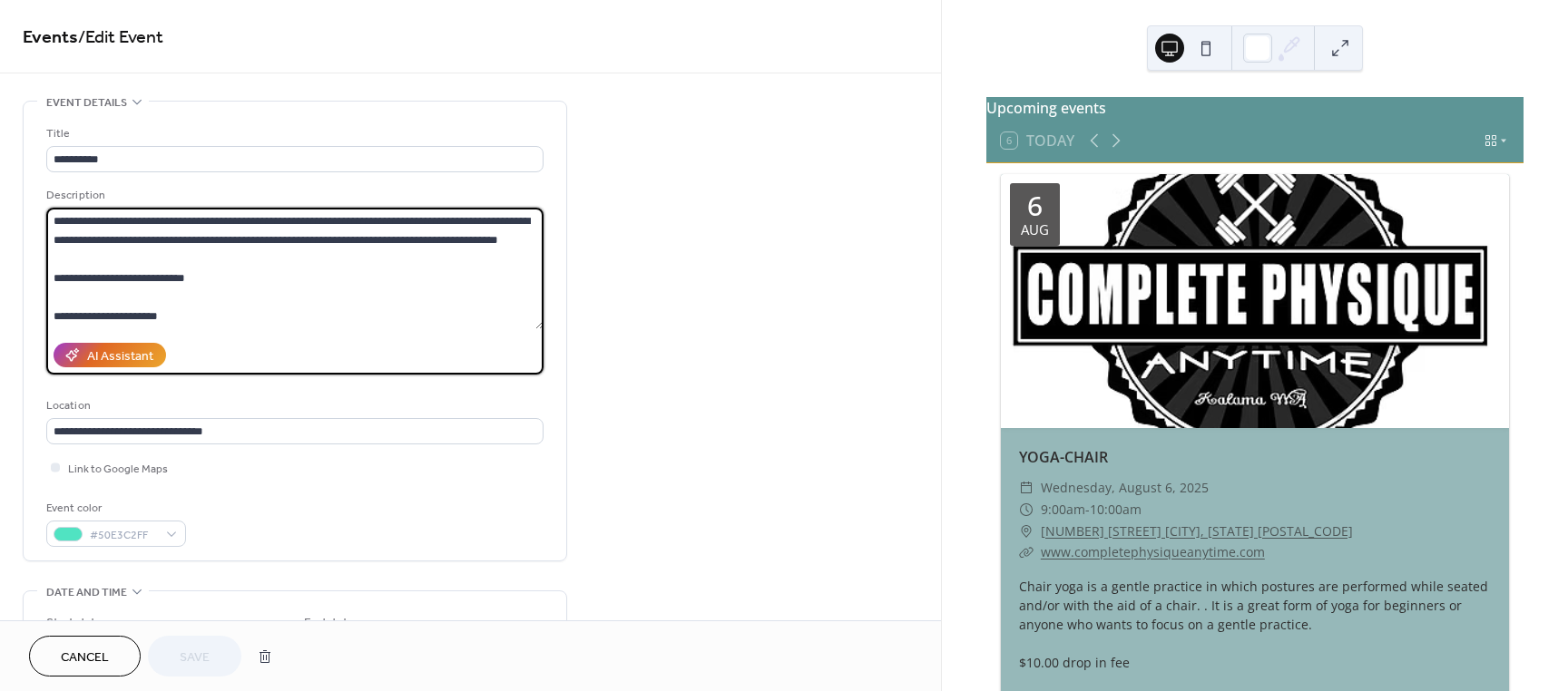 click on "**********" at bounding box center [295, 268] 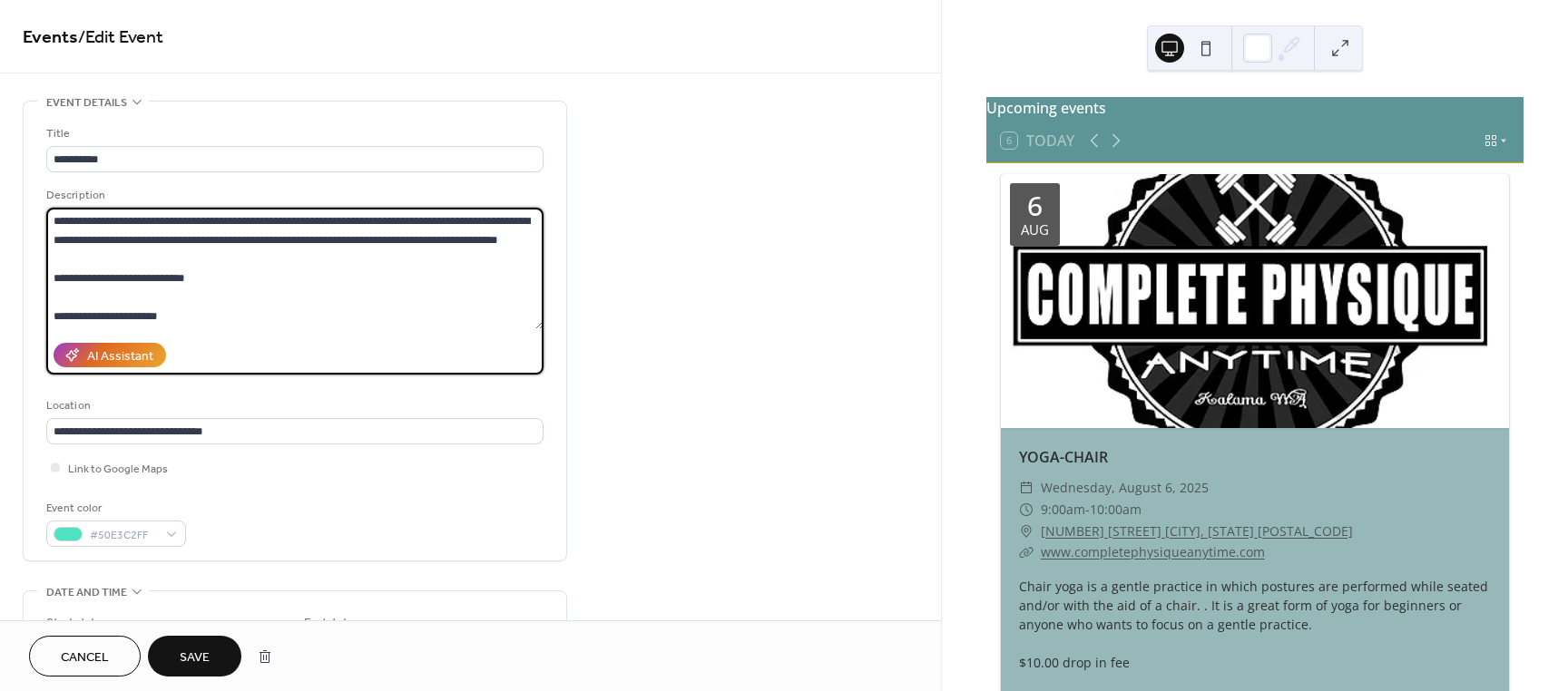 scroll, scrollTop: 16, scrollLeft: 0, axis: vertical 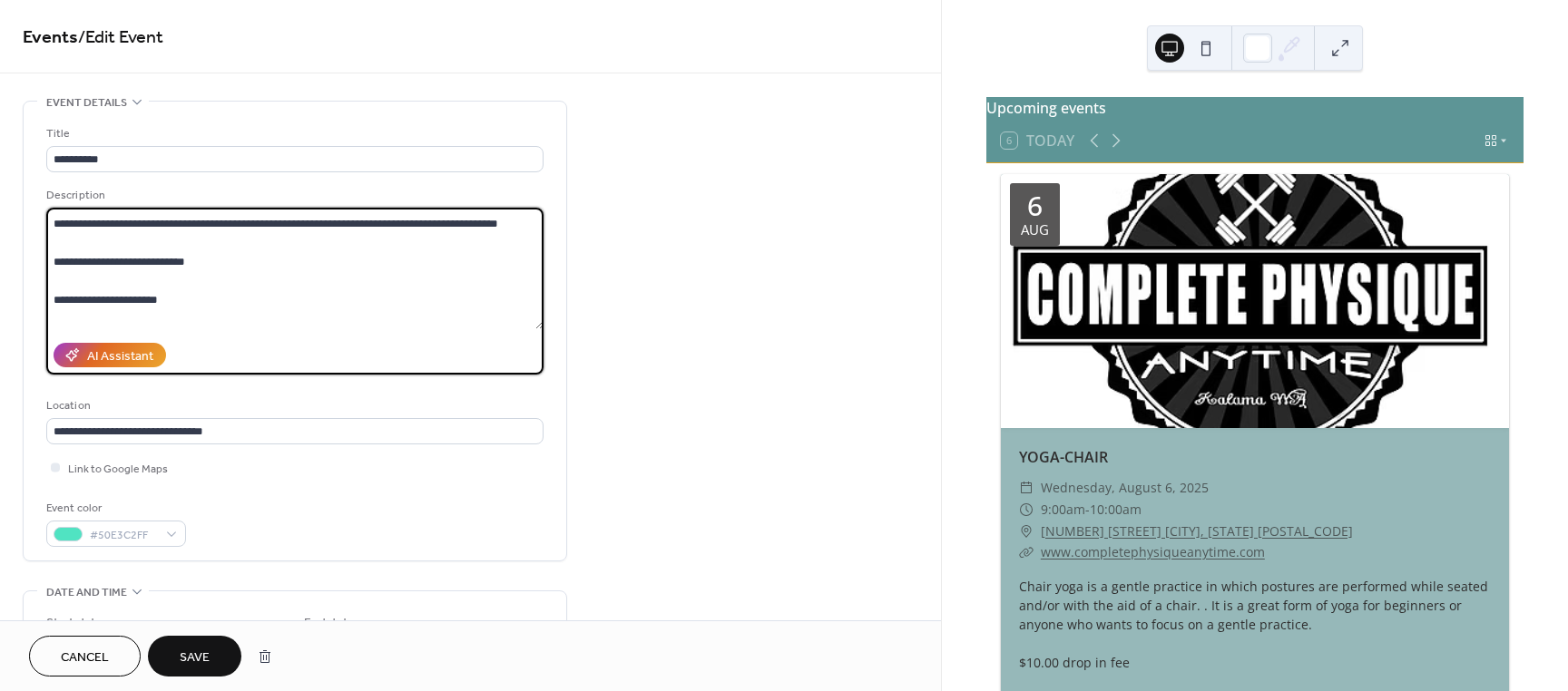 paste on "**********" 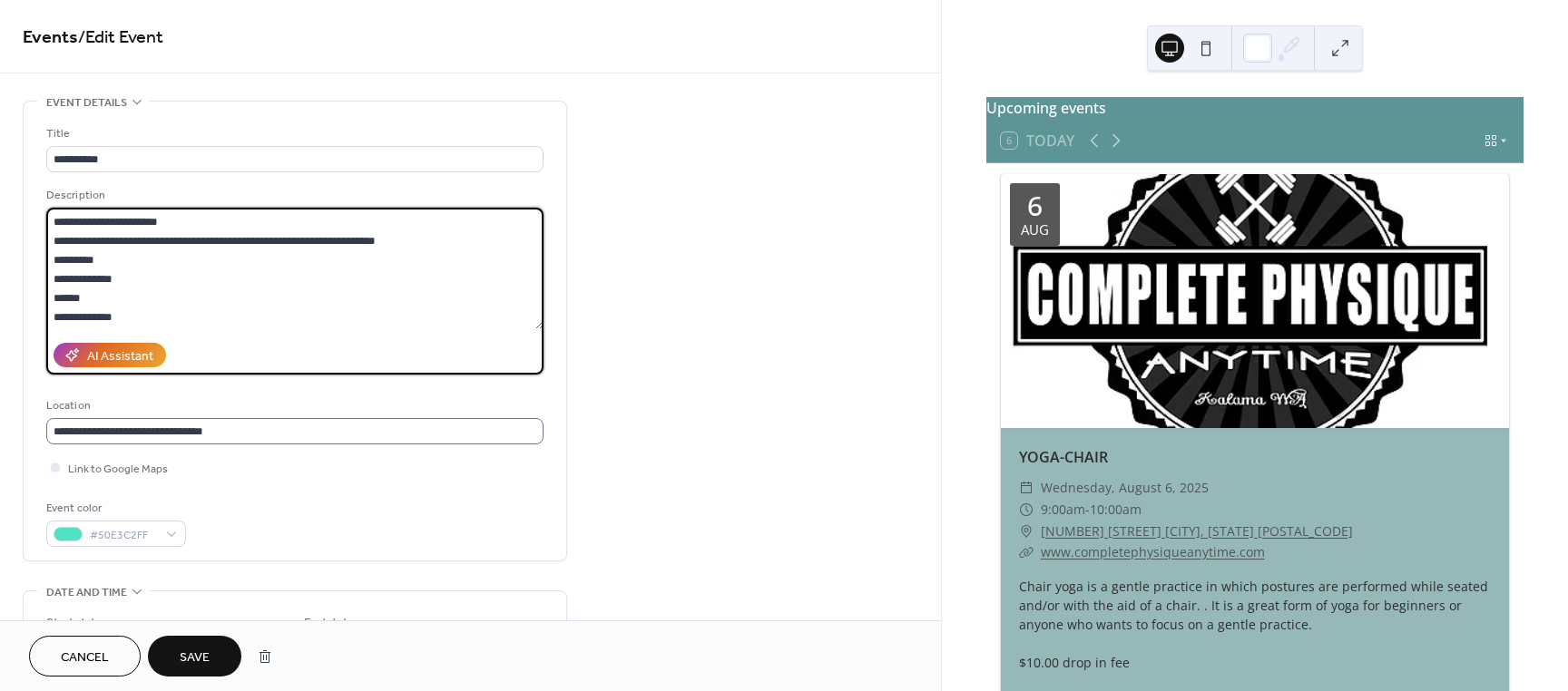 scroll, scrollTop: 95, scrollLeft: 0, axis: vertical 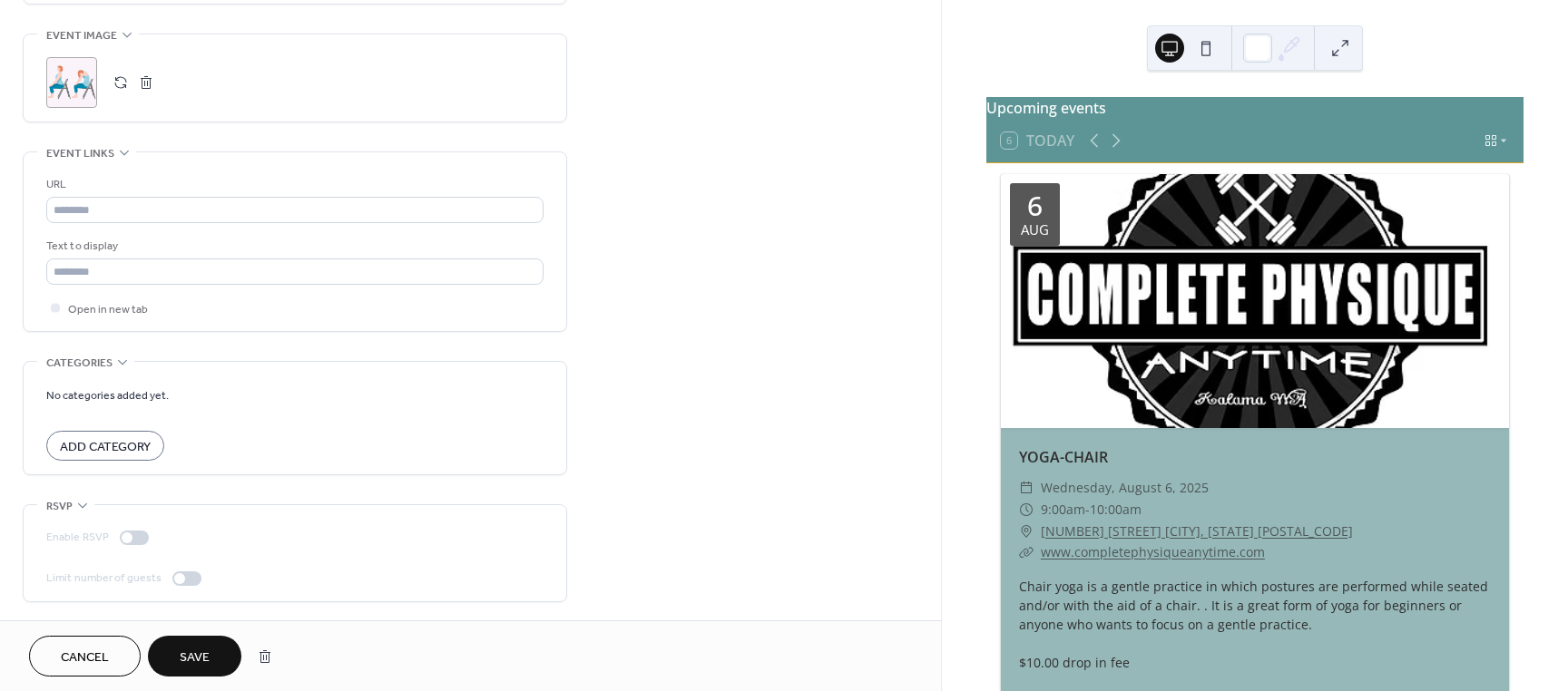 type on "**********" 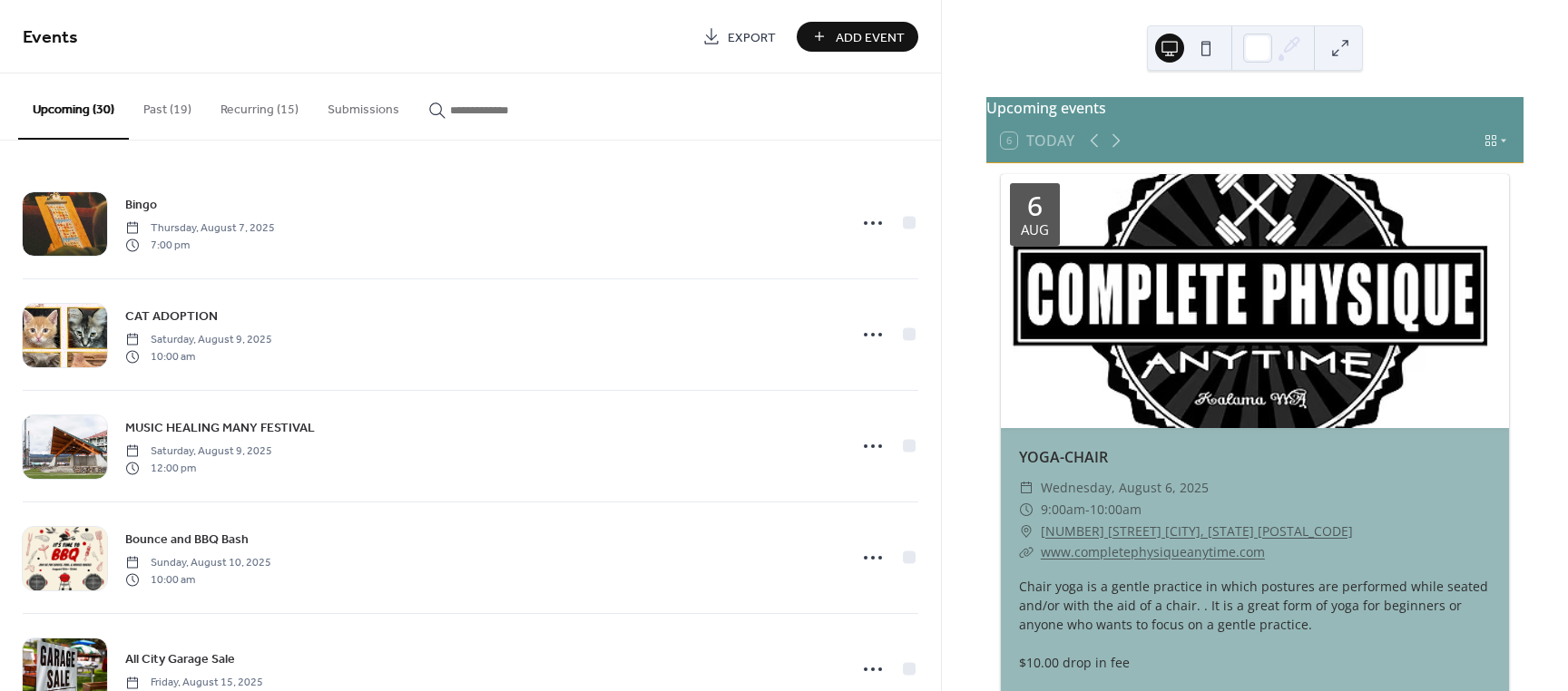 click on "Recurring (15)" at bounding box center (260, 105) 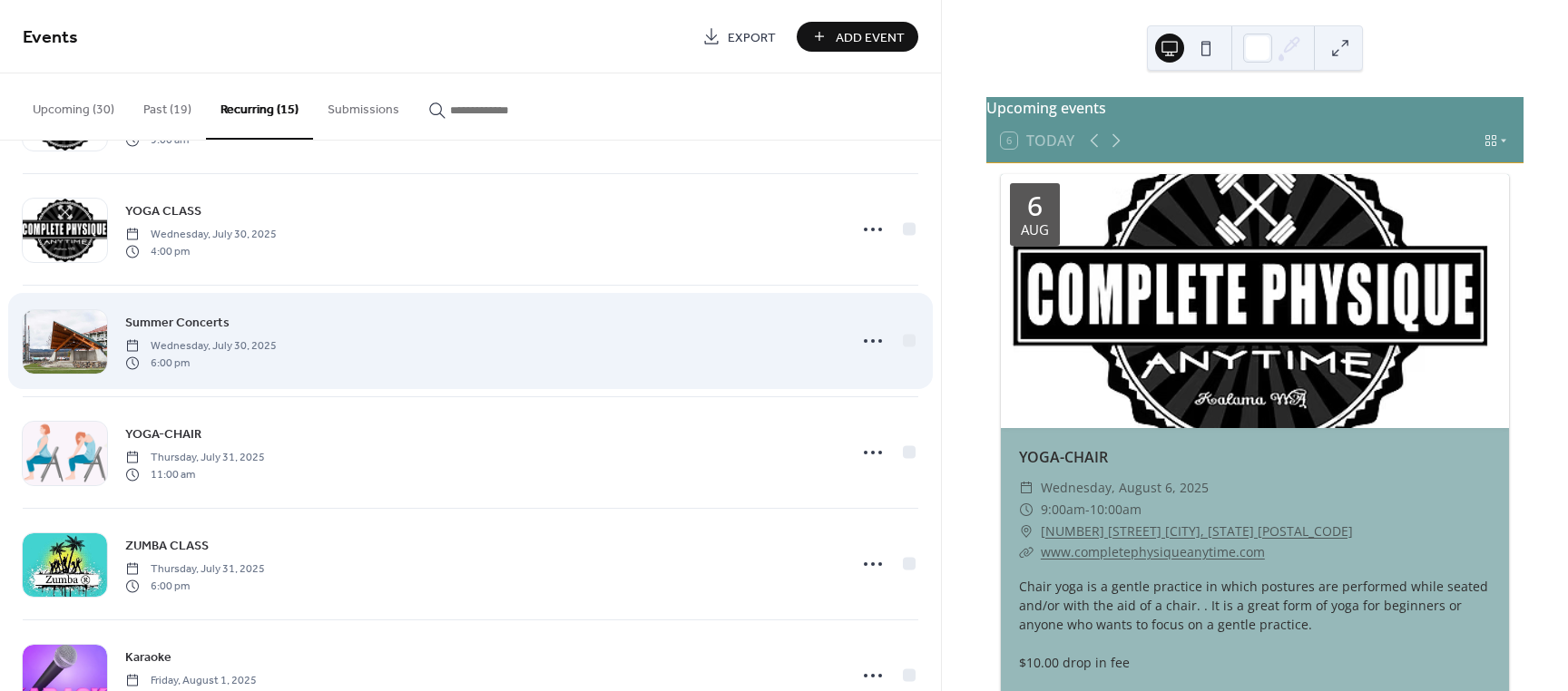 scroll, scrollTop: 544, scrollLeft: 0, axis: vertical 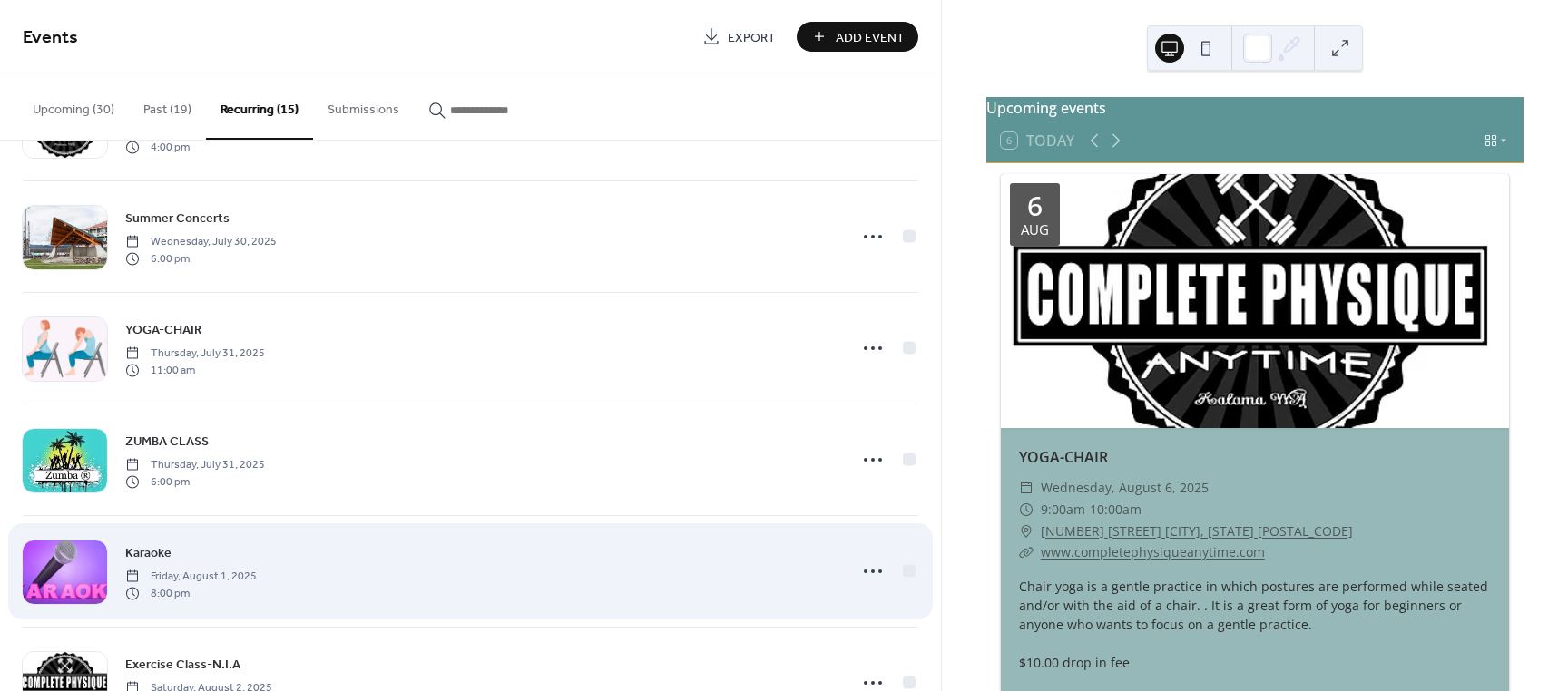click on "Karaoke" at bounding box center (148, 553) 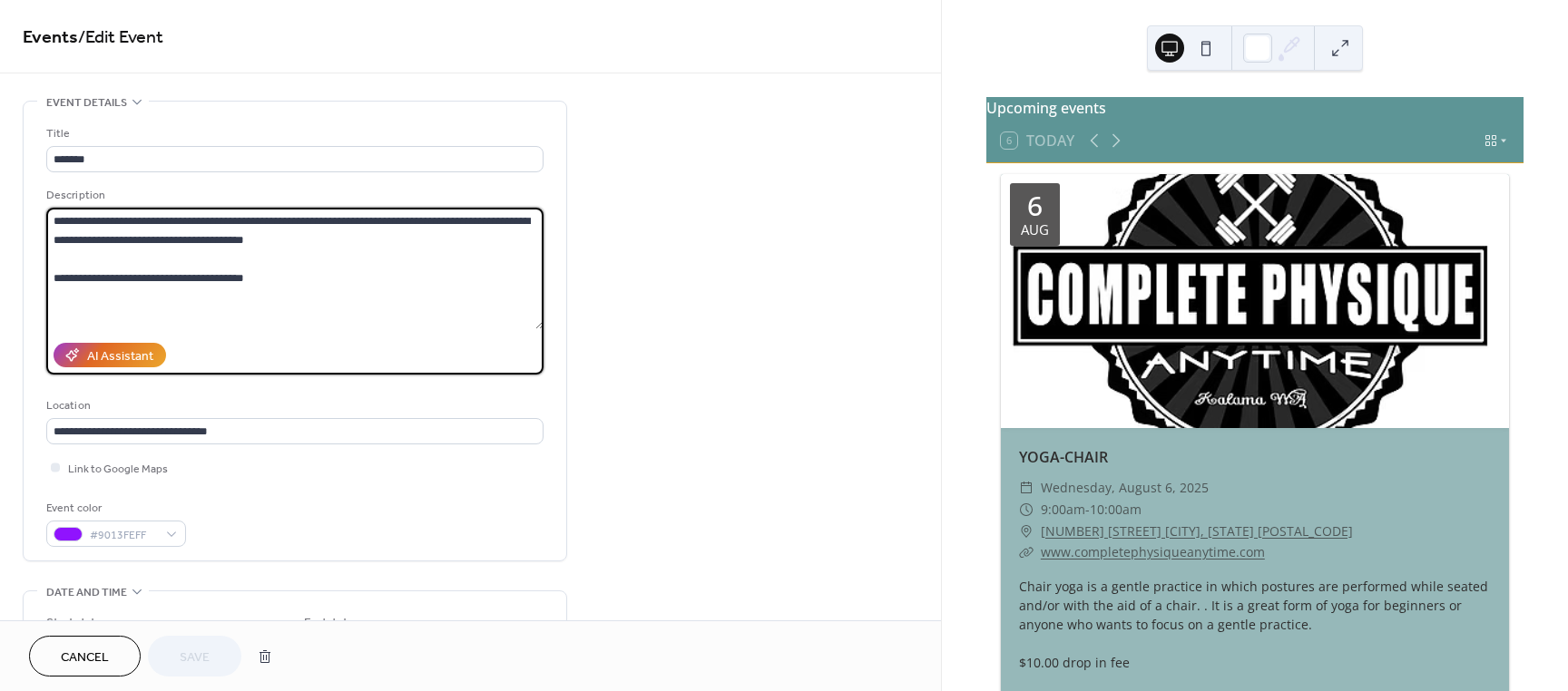 click on "**********" at bounding box center (295, 268) 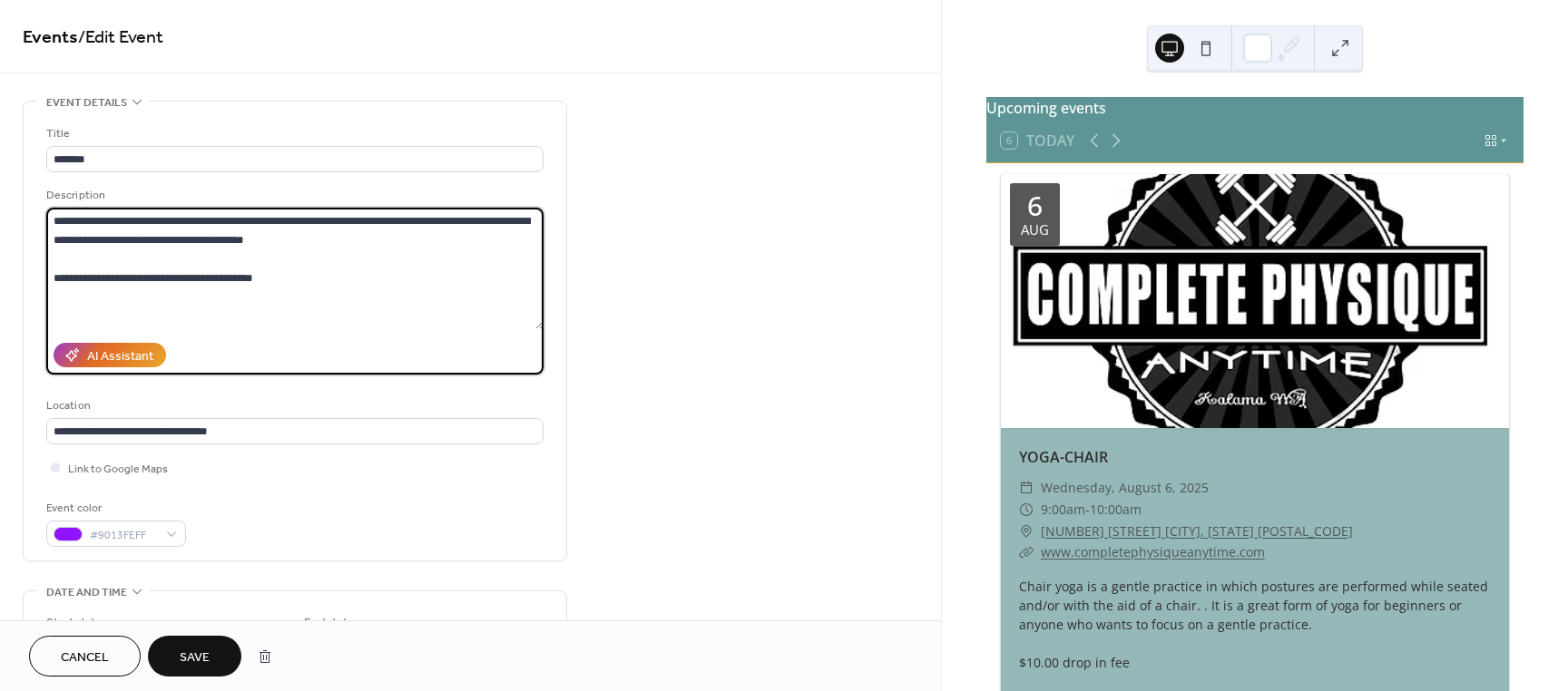 paste on "**********" 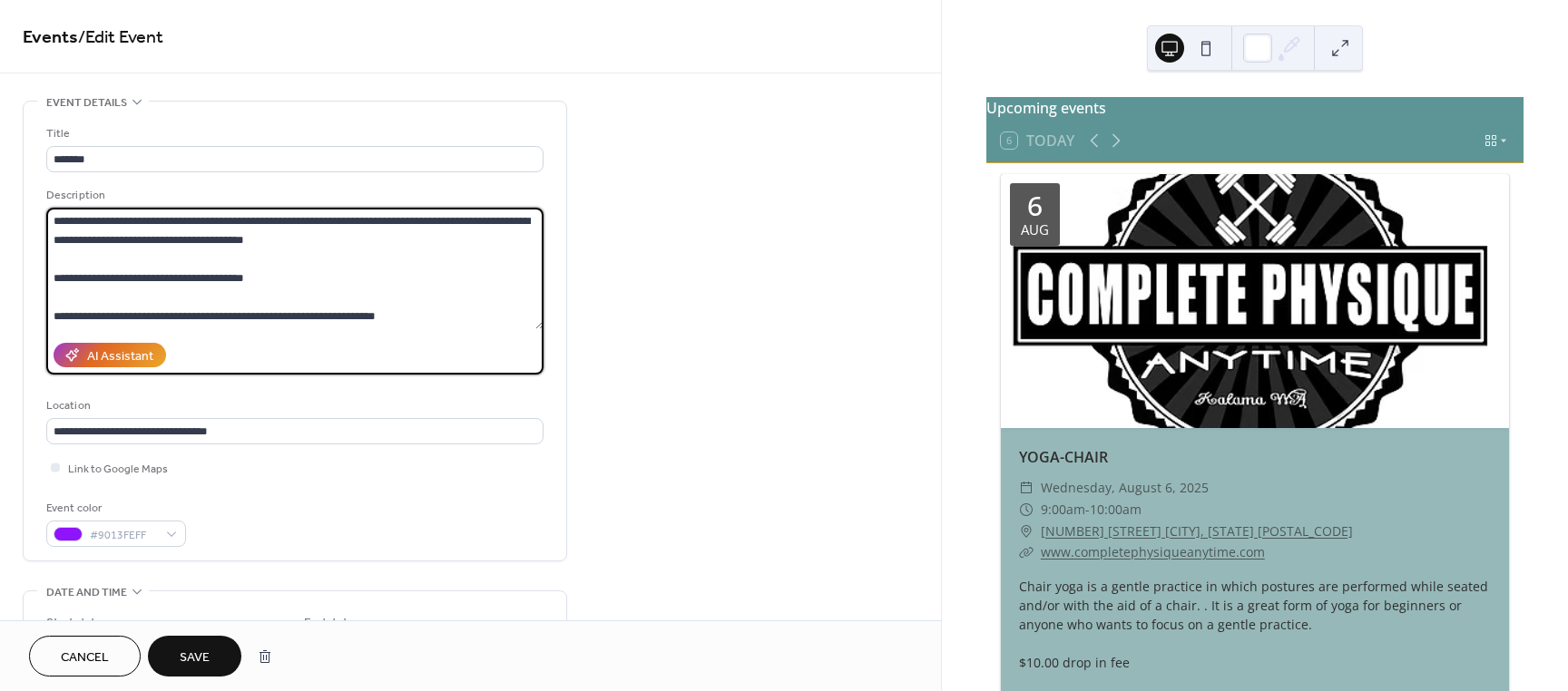 type on "**********" 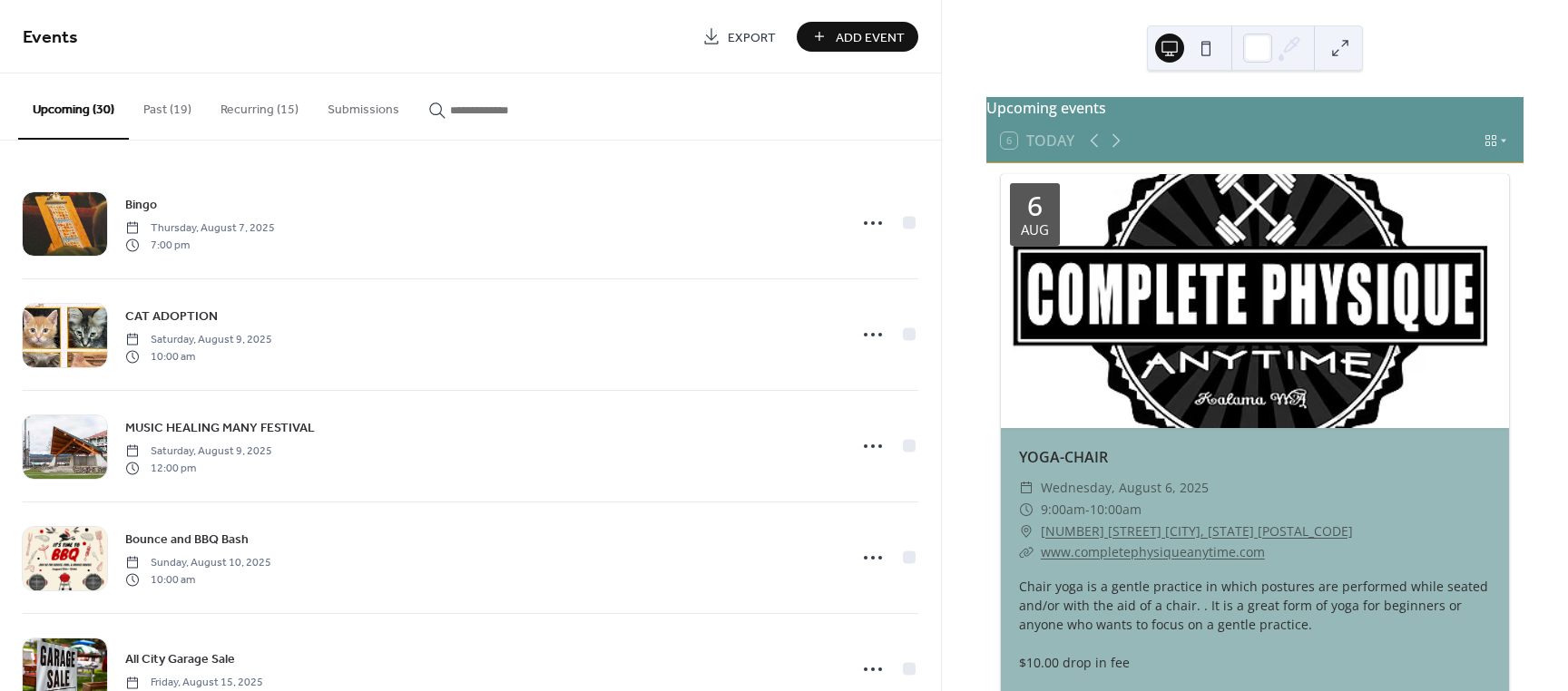 click on "Recurring (15)" at bounding box center [260, 105] 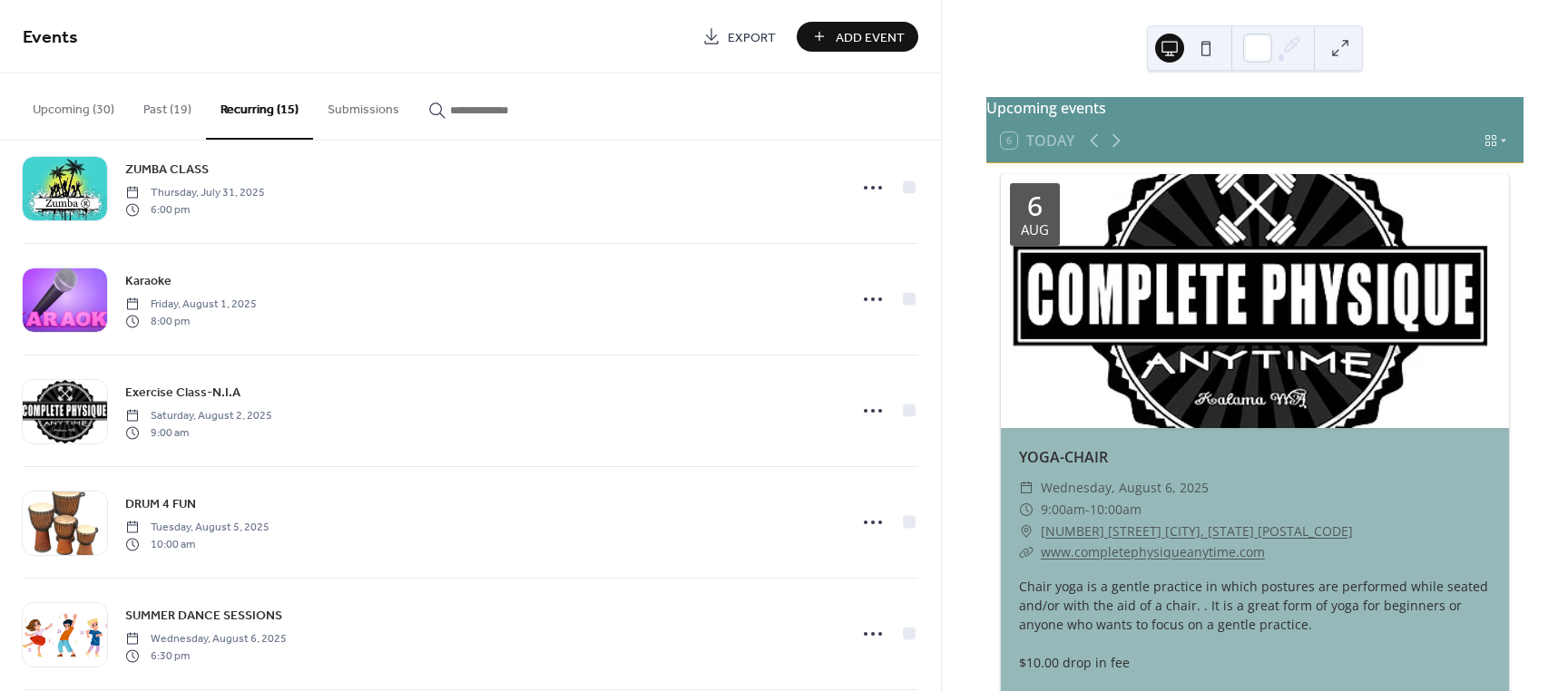 scroll, scrollTop: 907, scrollLeft: 0, axis: vertical 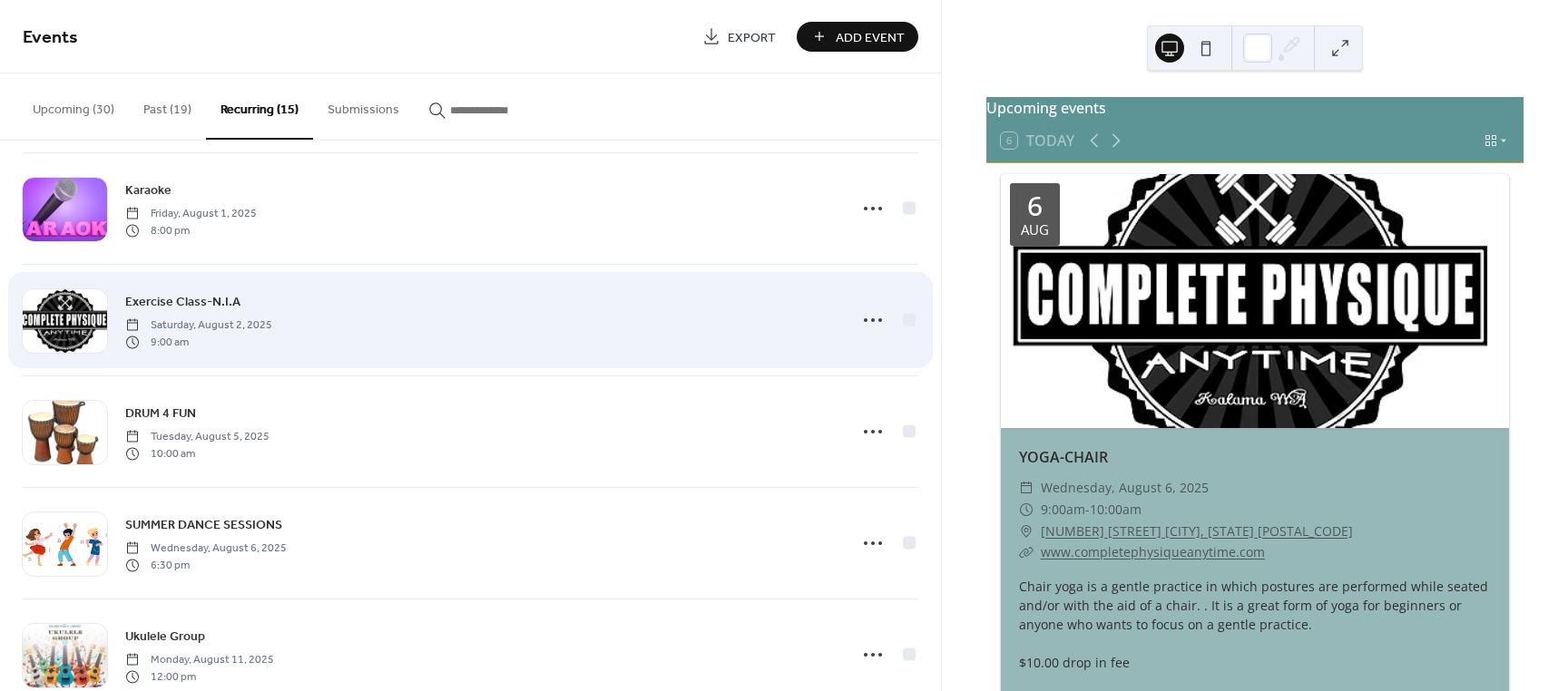 click on "Exercise Class-N.I.A" at bounding box center (182, 302) 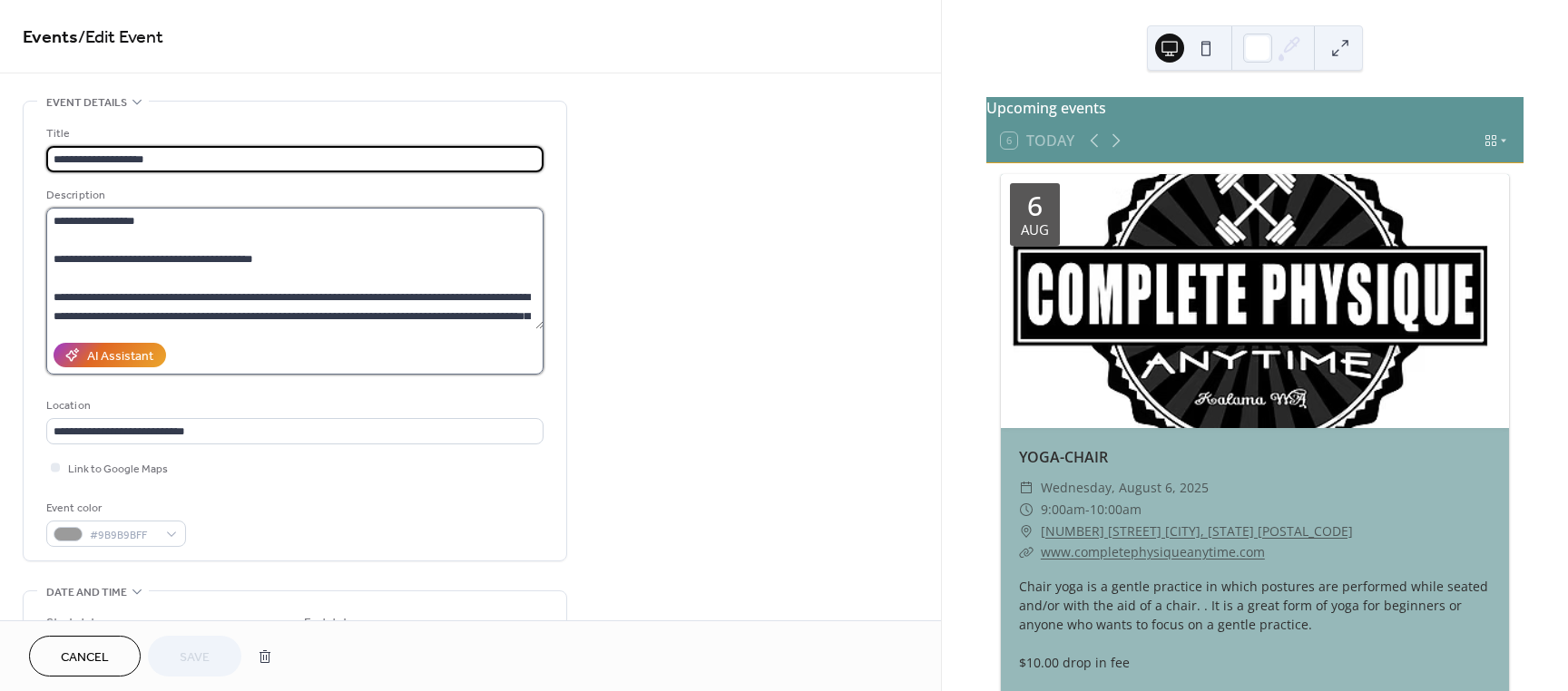 click on "**********" at bounding box center [295, 268] 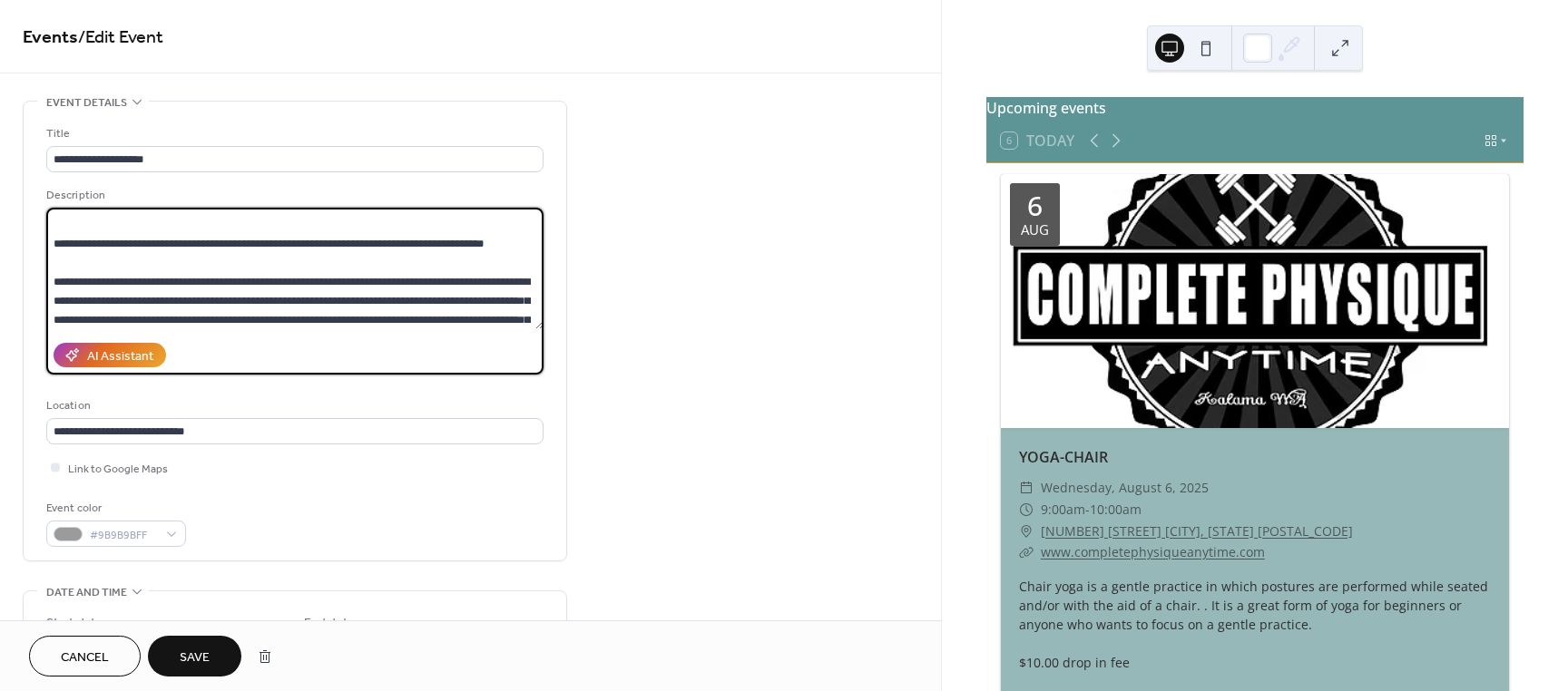 scroll, scrollTop: 190, scrollLeft: 0, axis: vertical 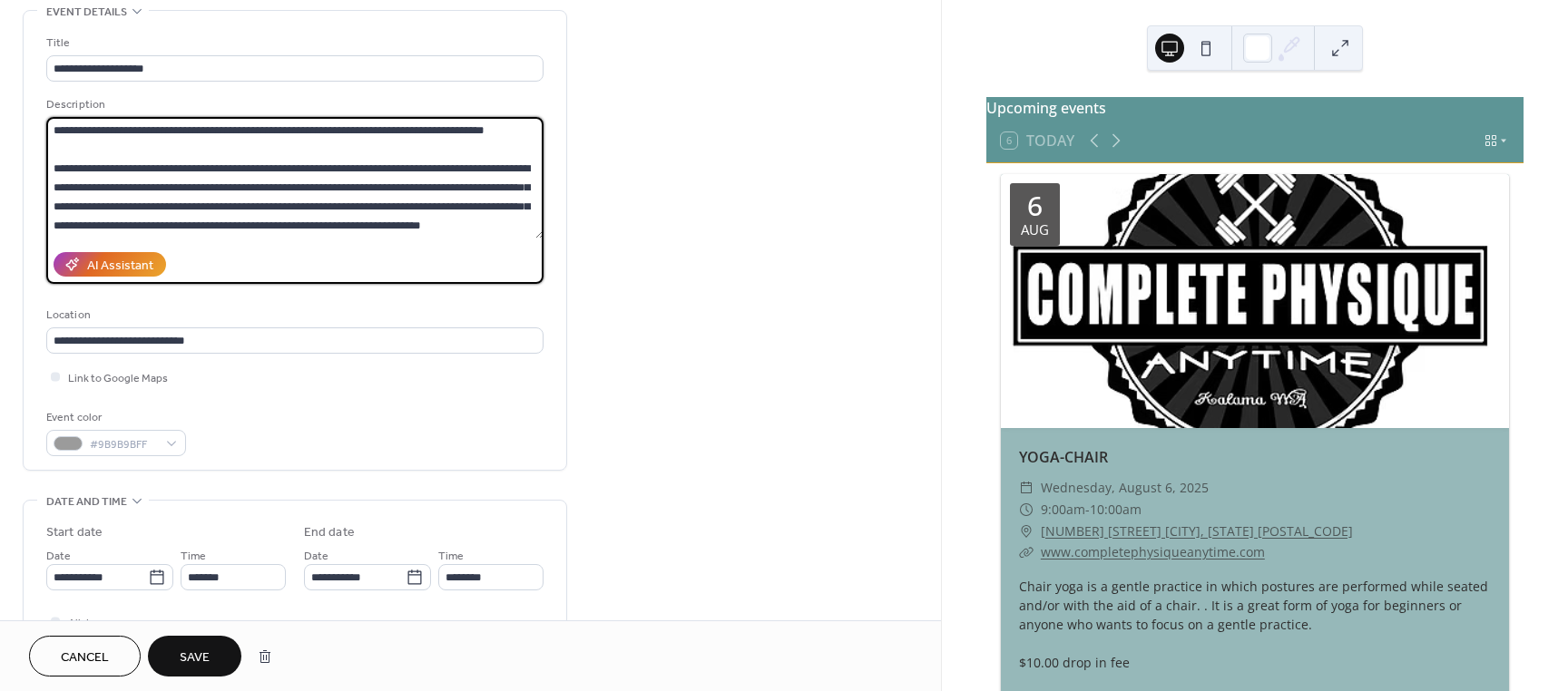click on "**********" at bounding box center (295, 178) 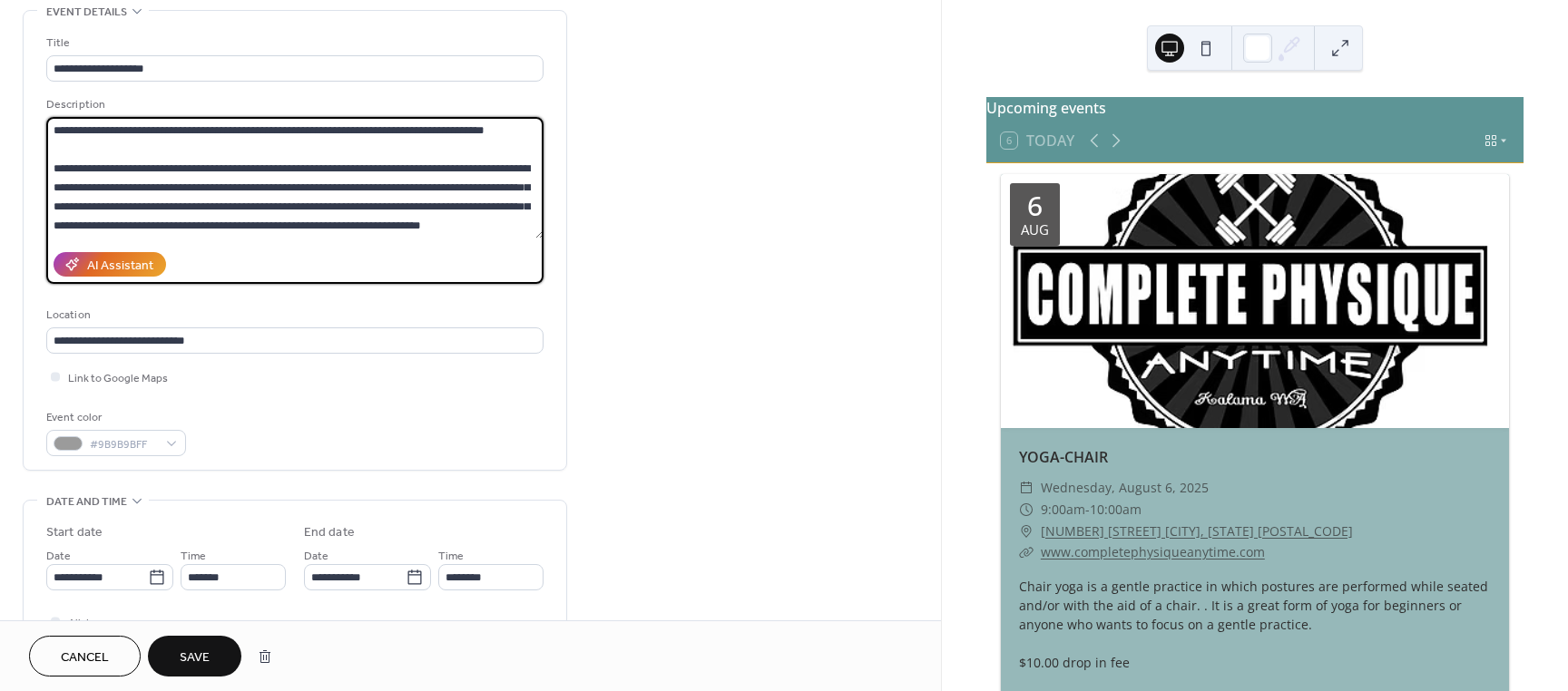 click on "**********" at bounding box center (295, 178) 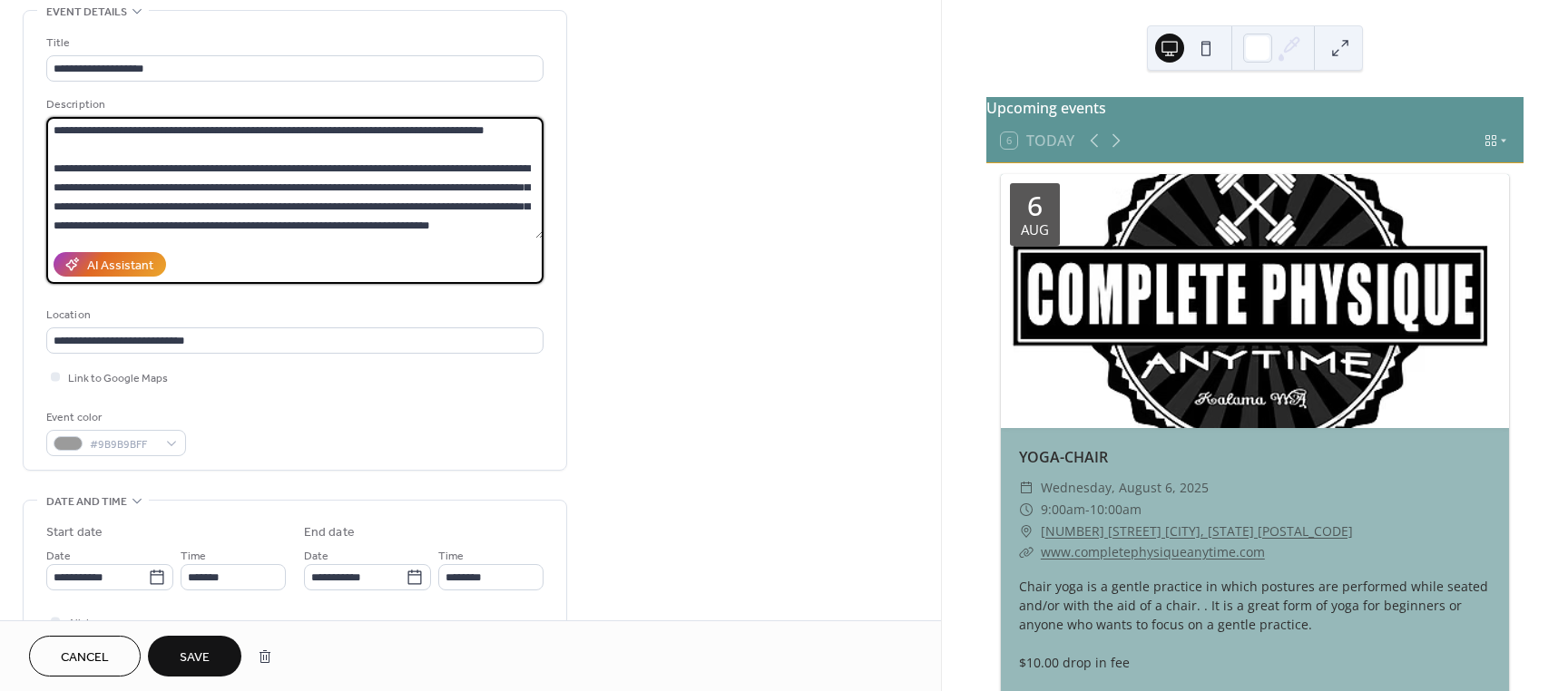 scroll, scrollTop: 226, scrollLeft: 0, axis: vertical 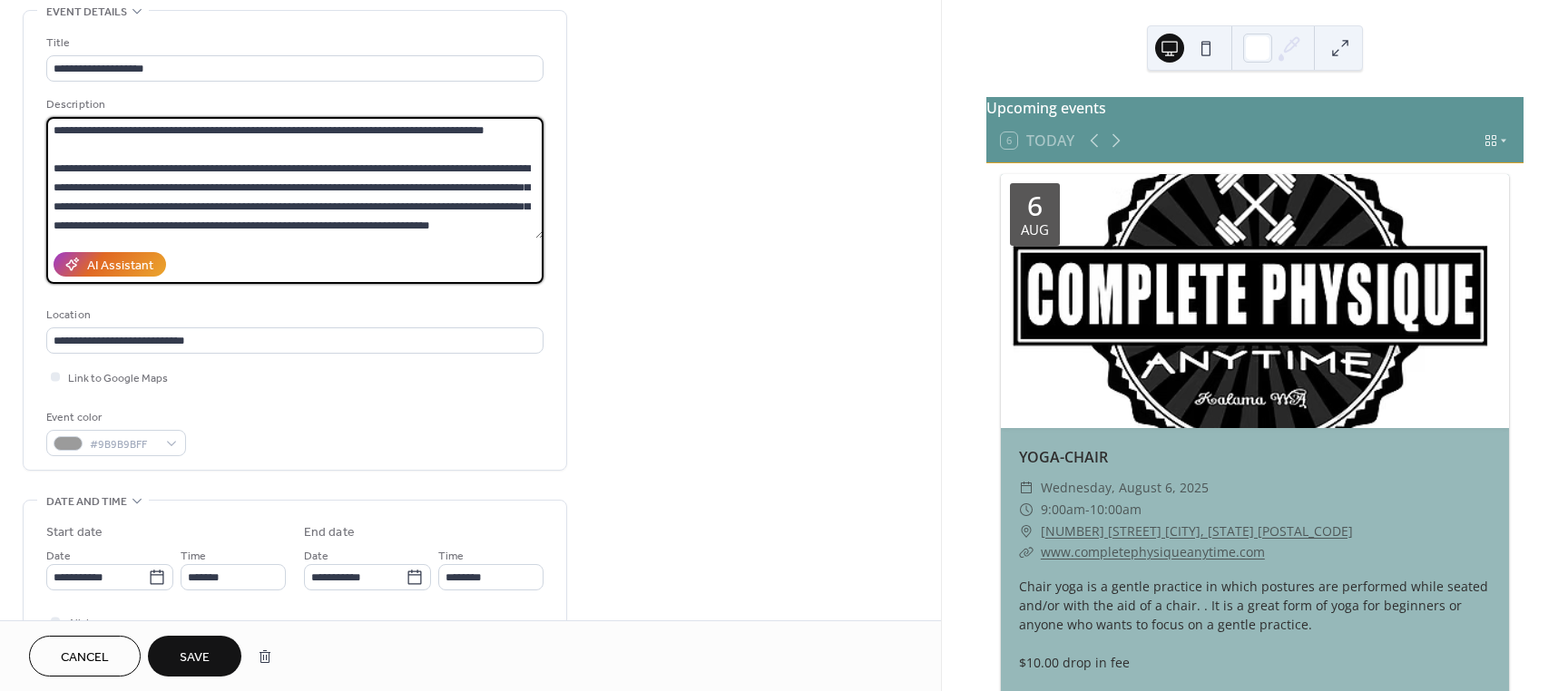 paste on "**********" 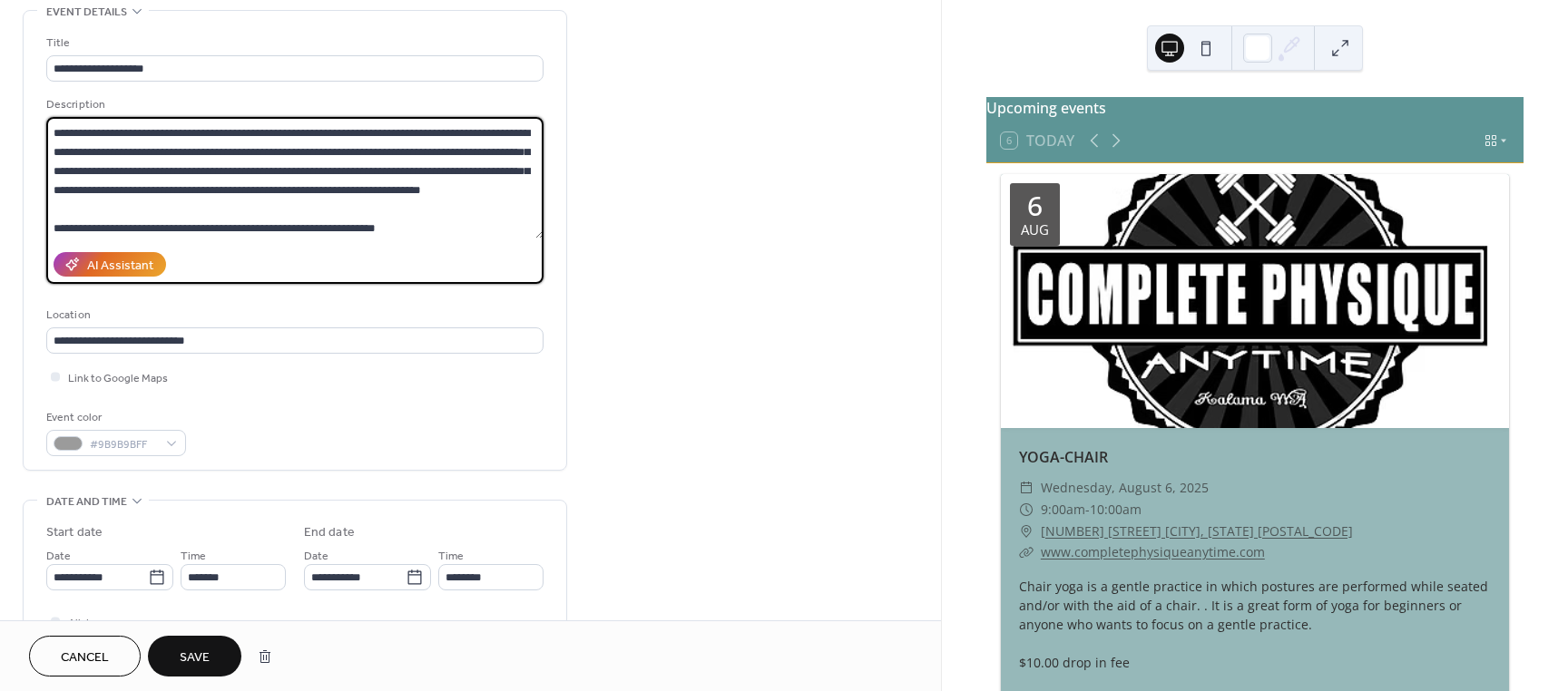 type on "**********" 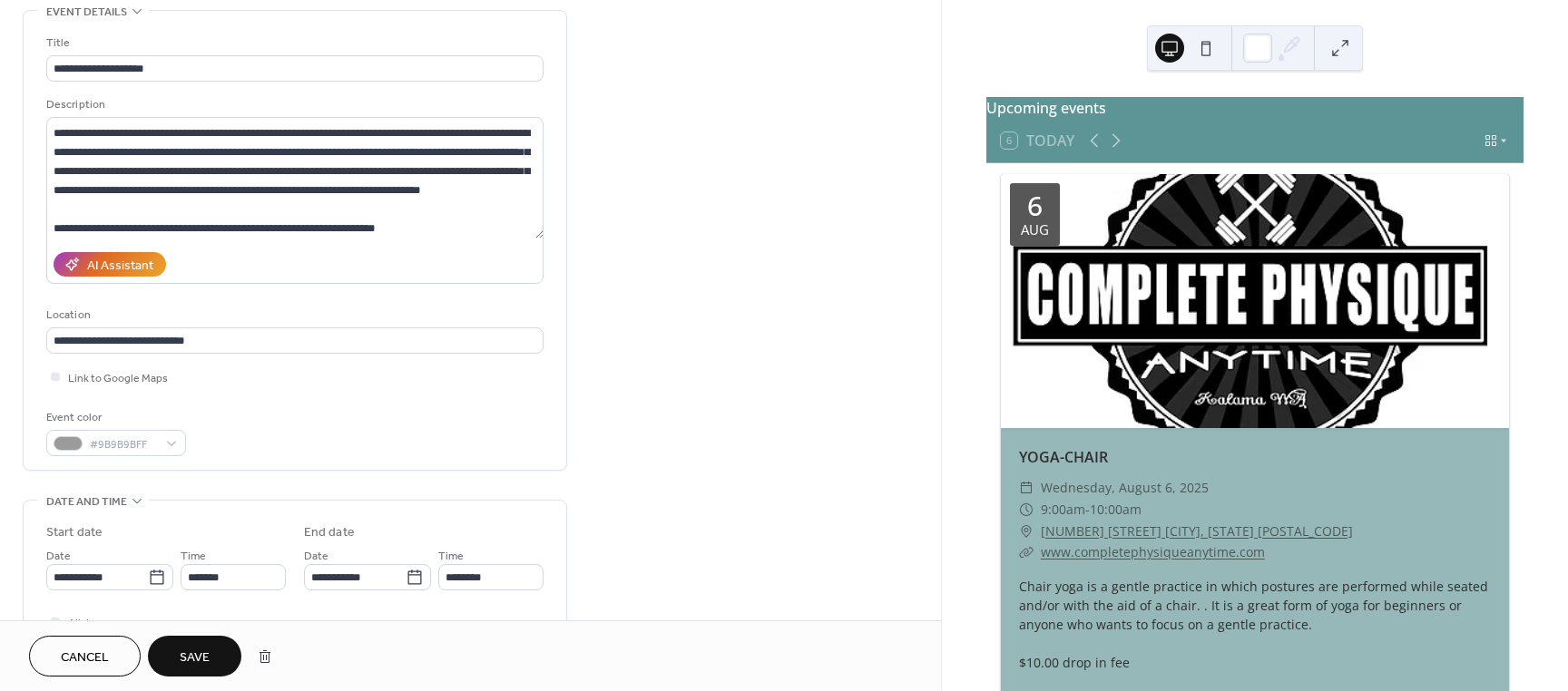 click on "Save" at bounding box center (194, 657) 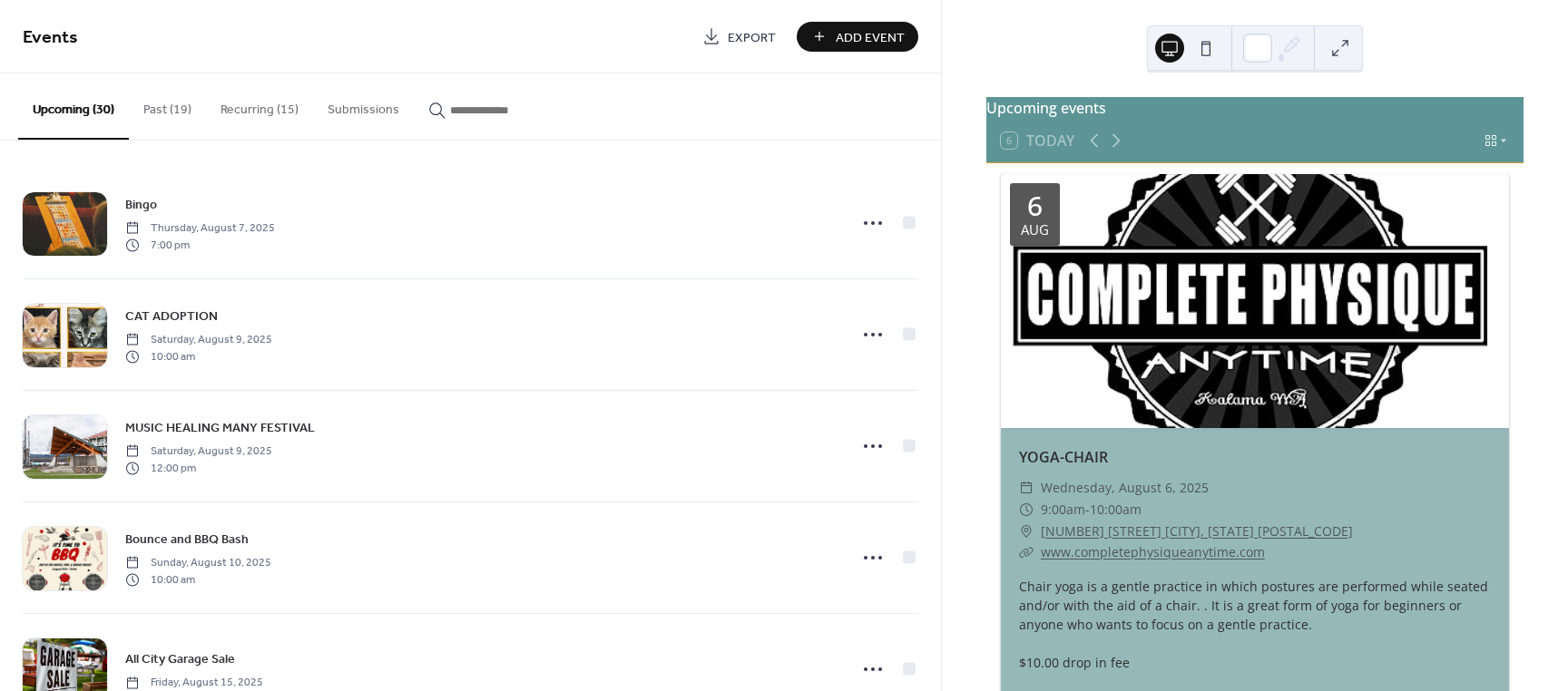 click on "Recurring (15)" at bounding box center [260, 105] 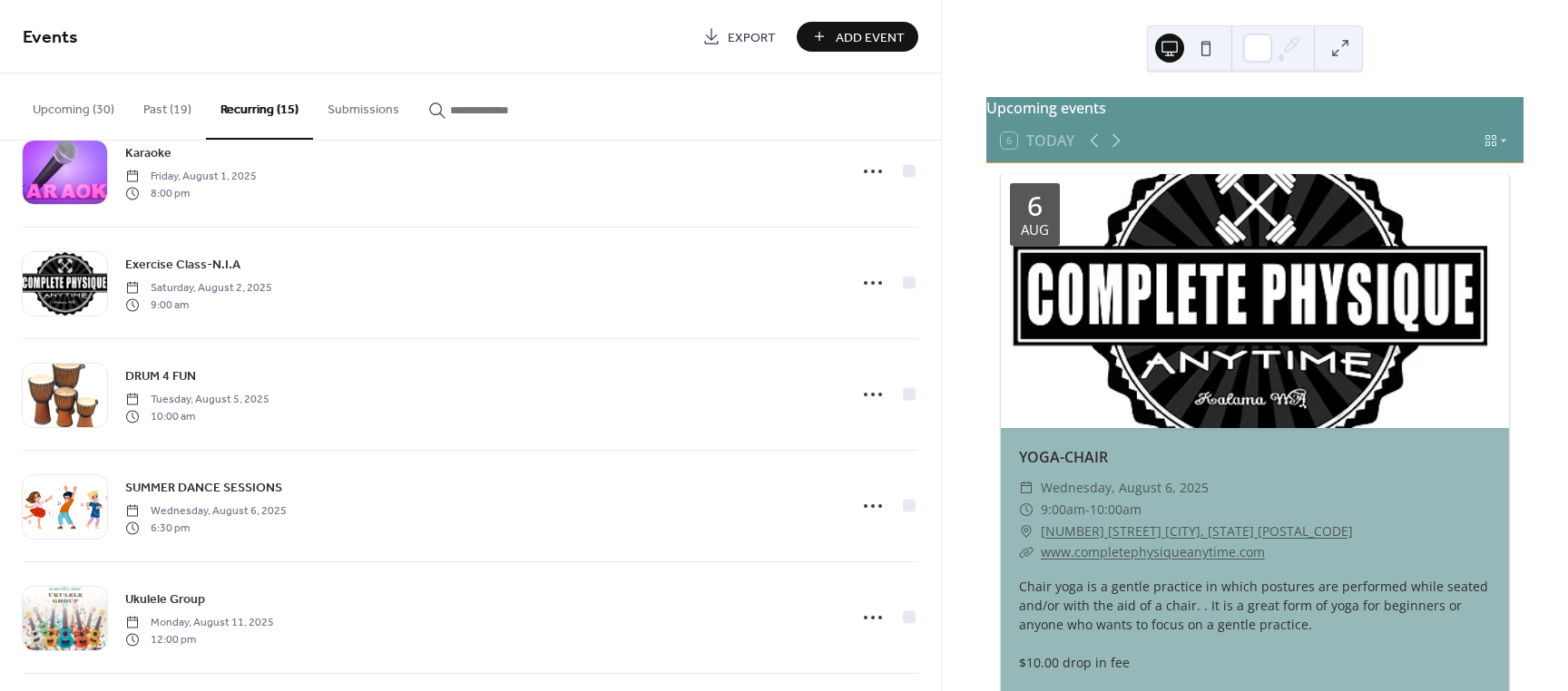 scroll, scrollTop: 907, scrollLeft: 0, axis: vertical 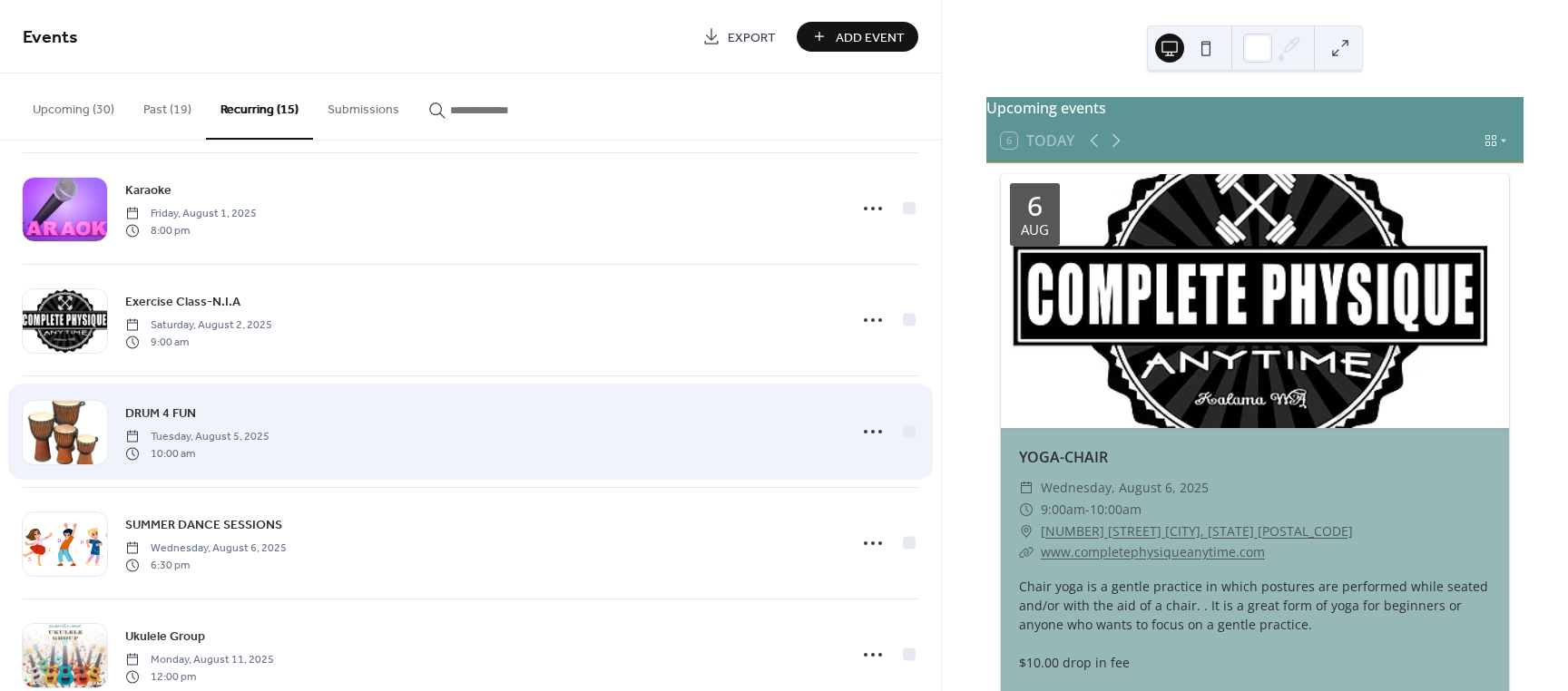 click on "DRUM 4 FUN" at bounding box center [161, 414] 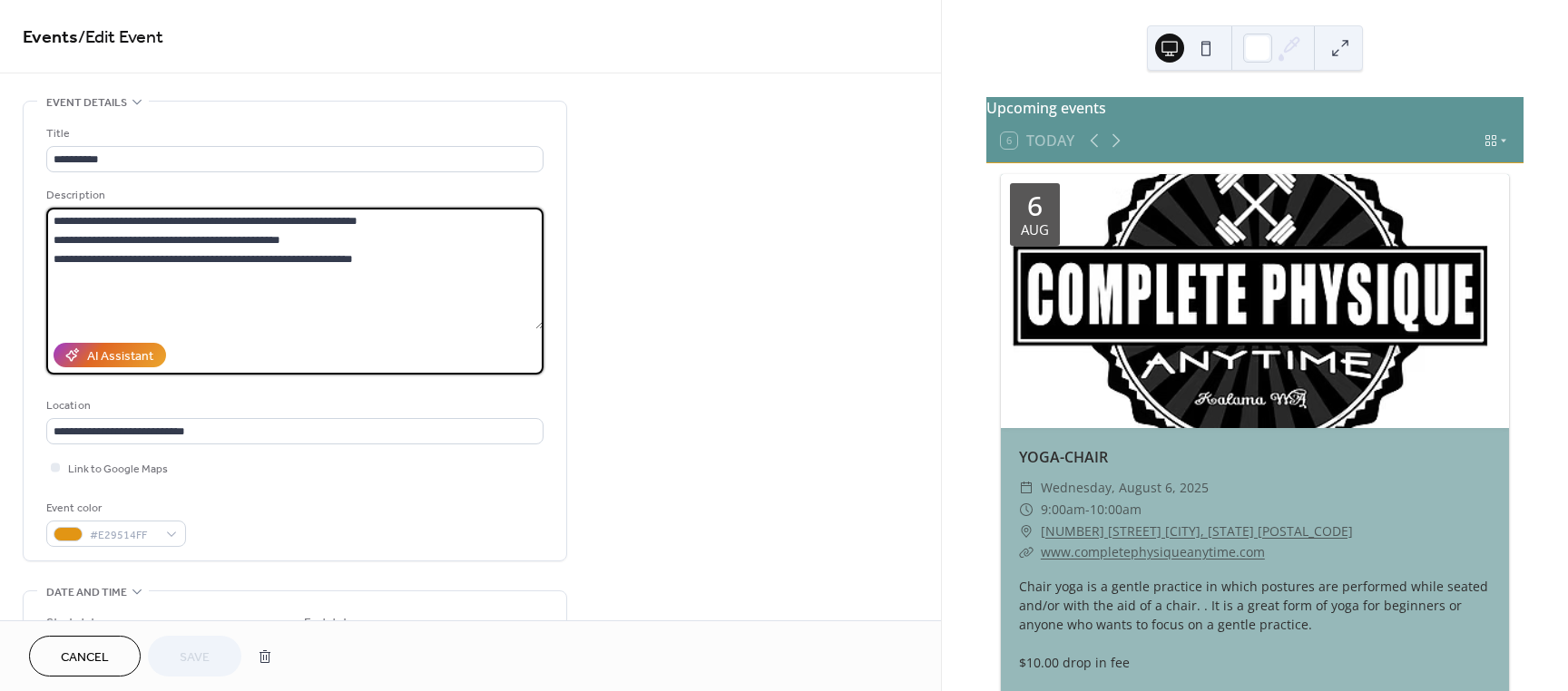 click on "**********" at bounding box center [295, 268] 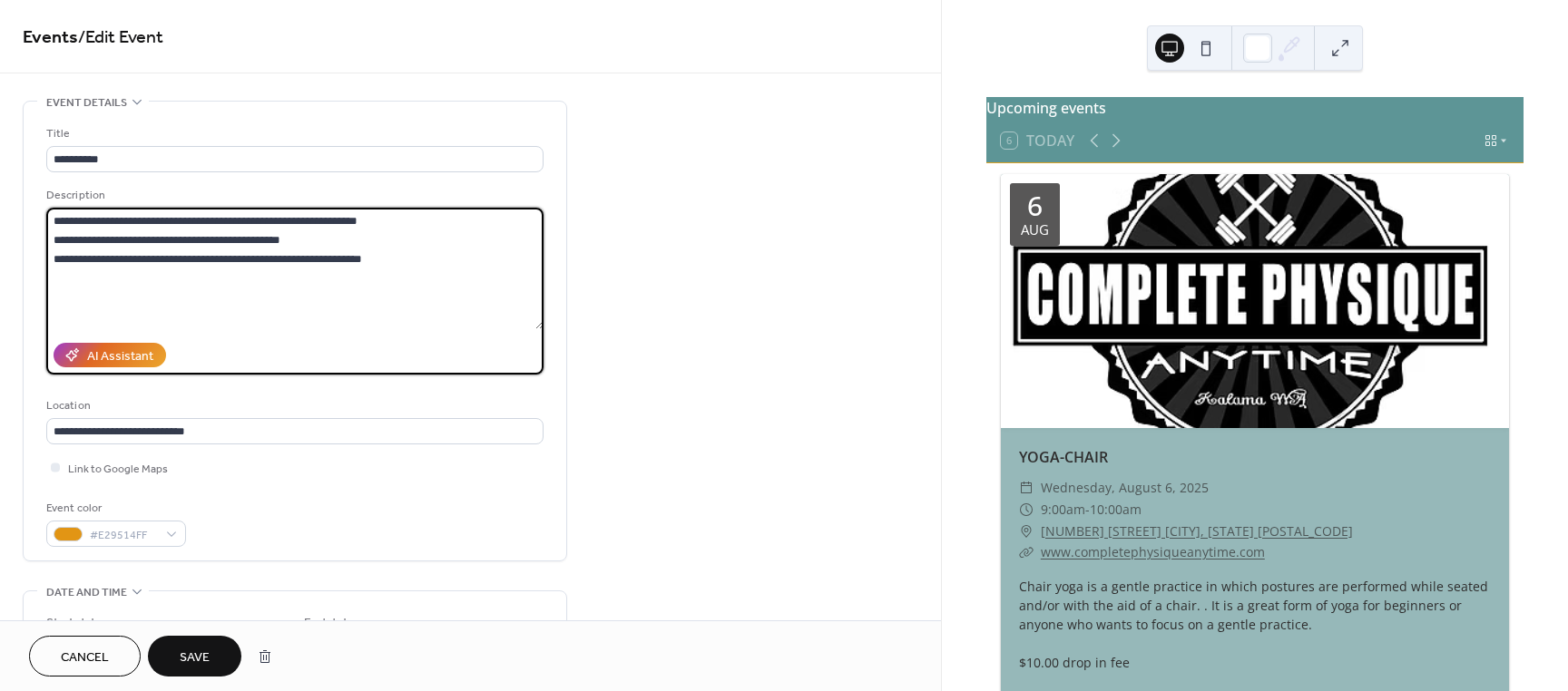 paste on "**********" 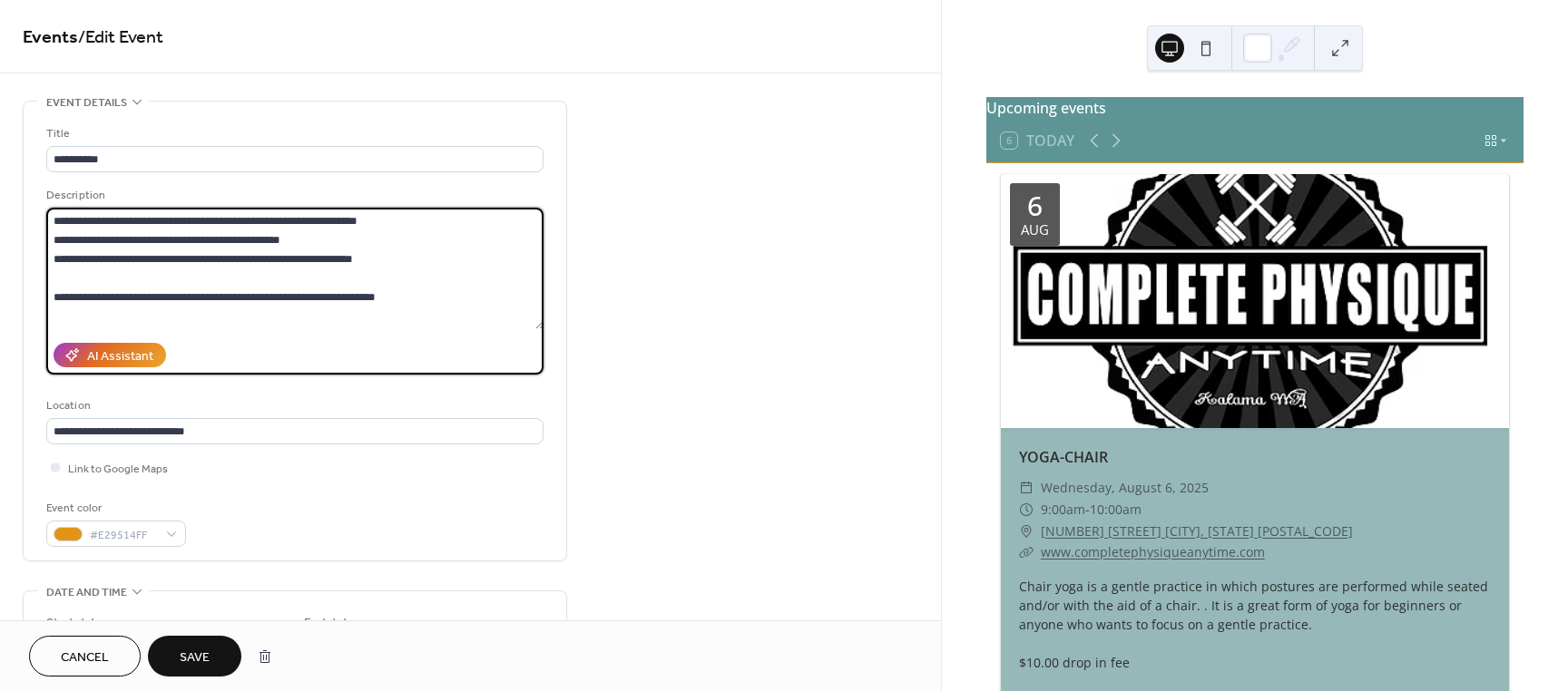 type on "**********" 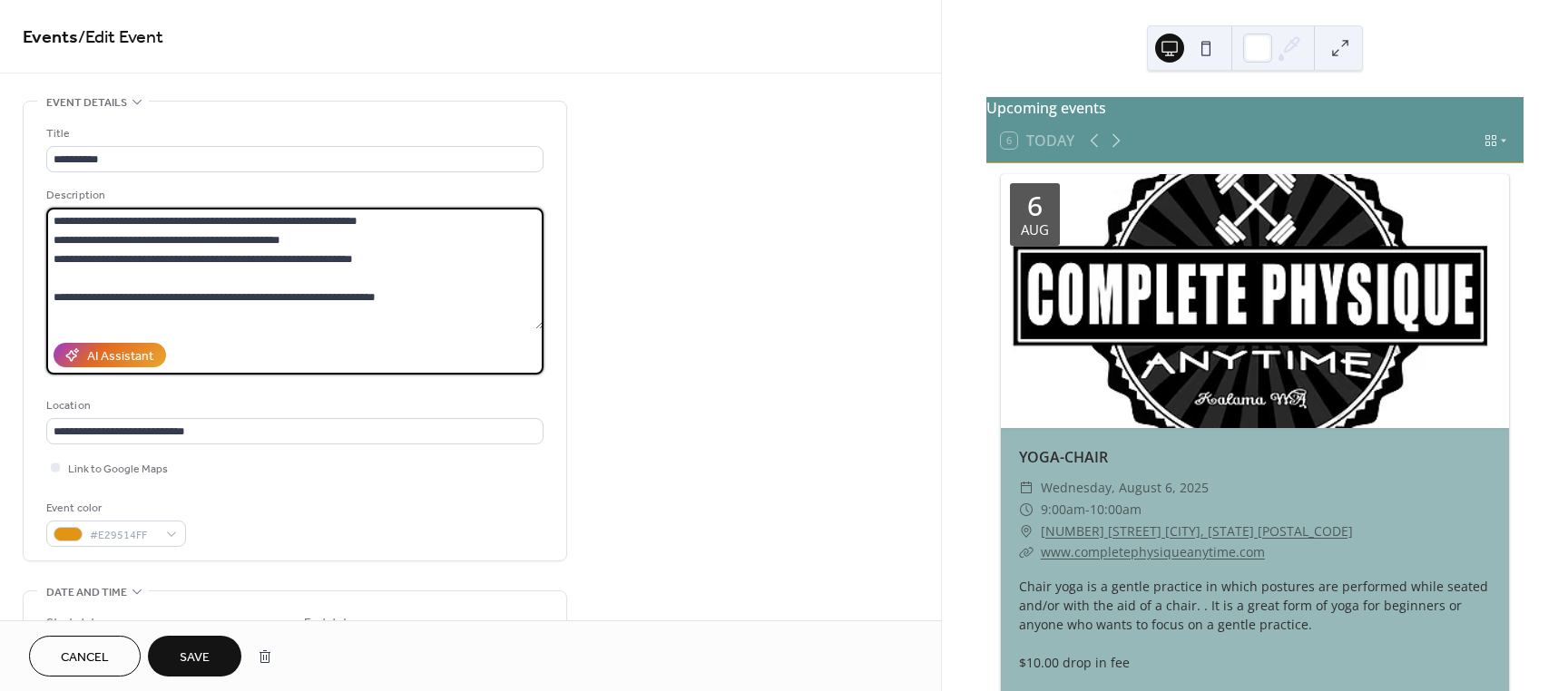 click on "Save" at bounding box center (194, 657) 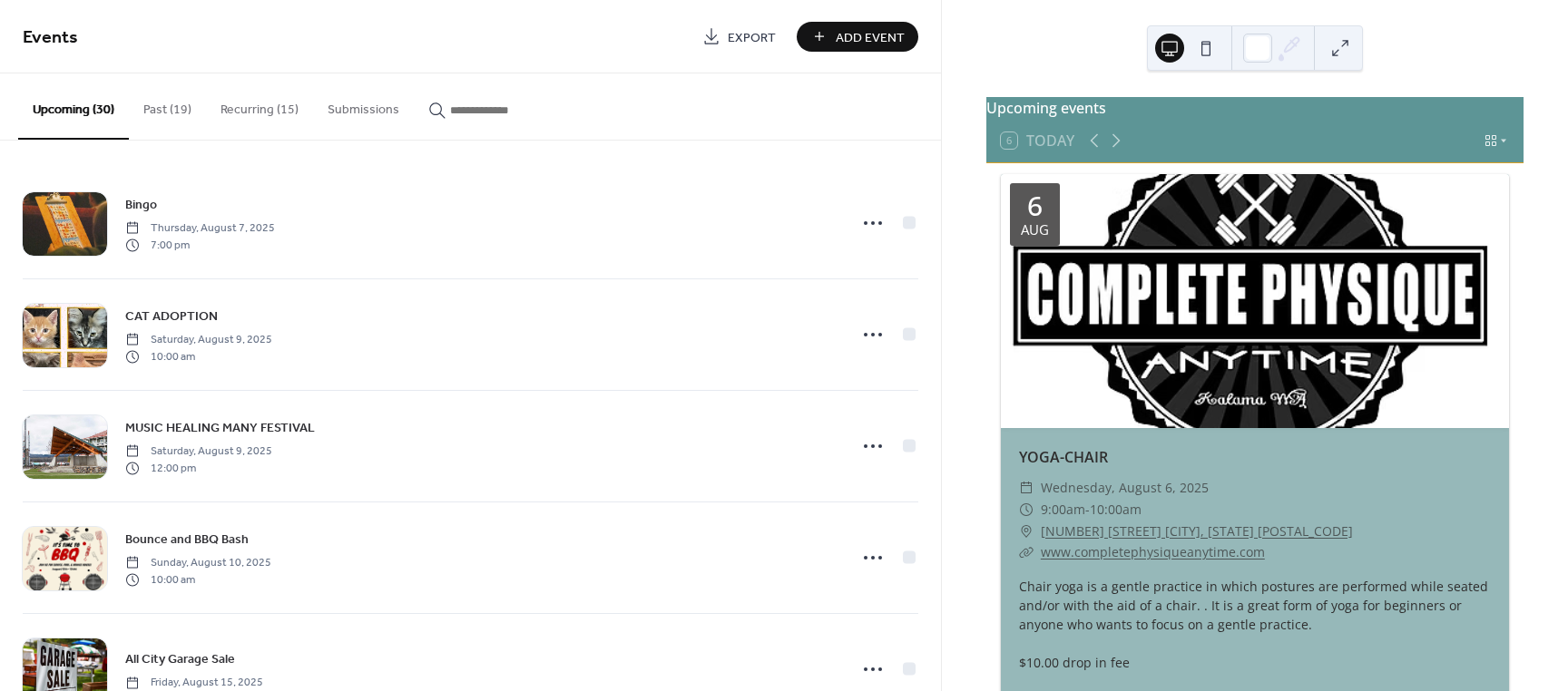 click on "Recurring (15)" at bounding box center [260, 105] 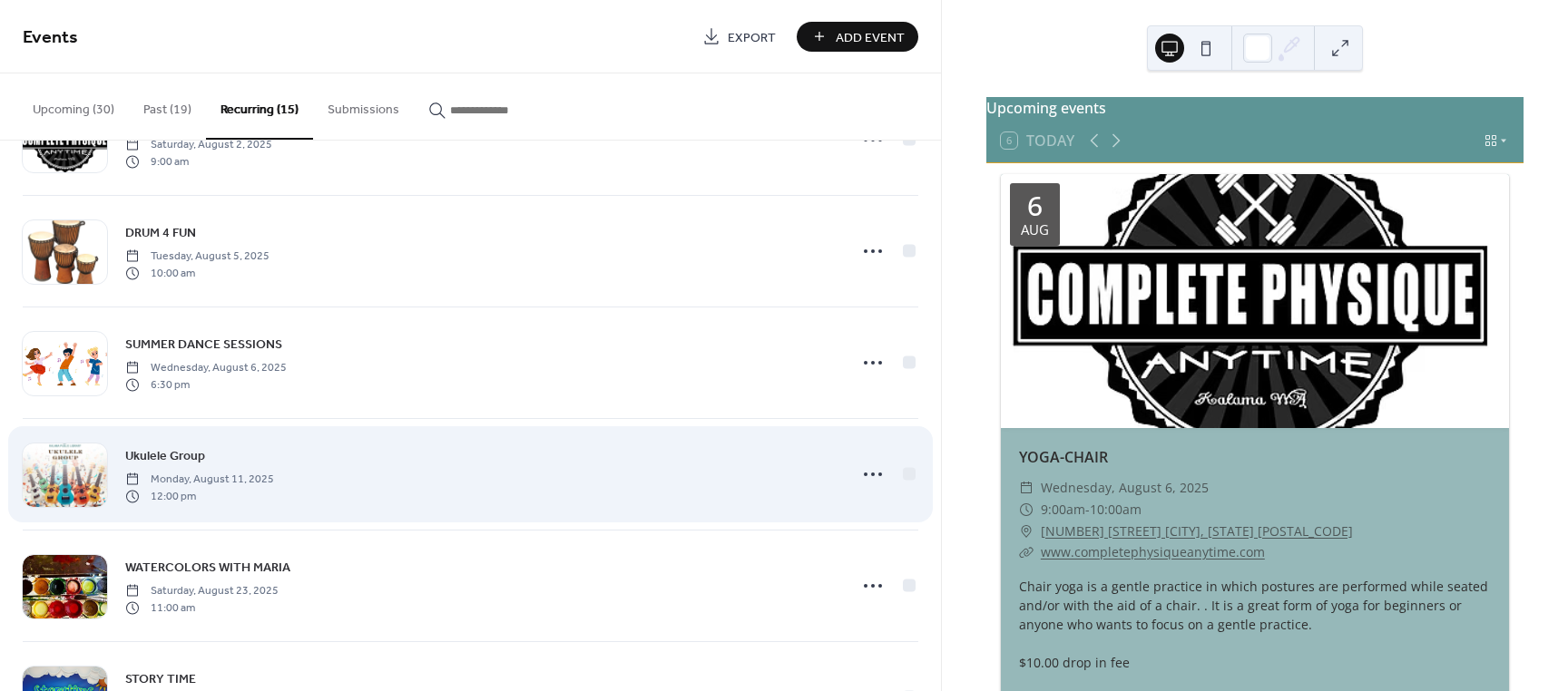 scroll, scrollTop: 1088, scrollLeft: 0, axis: vertical 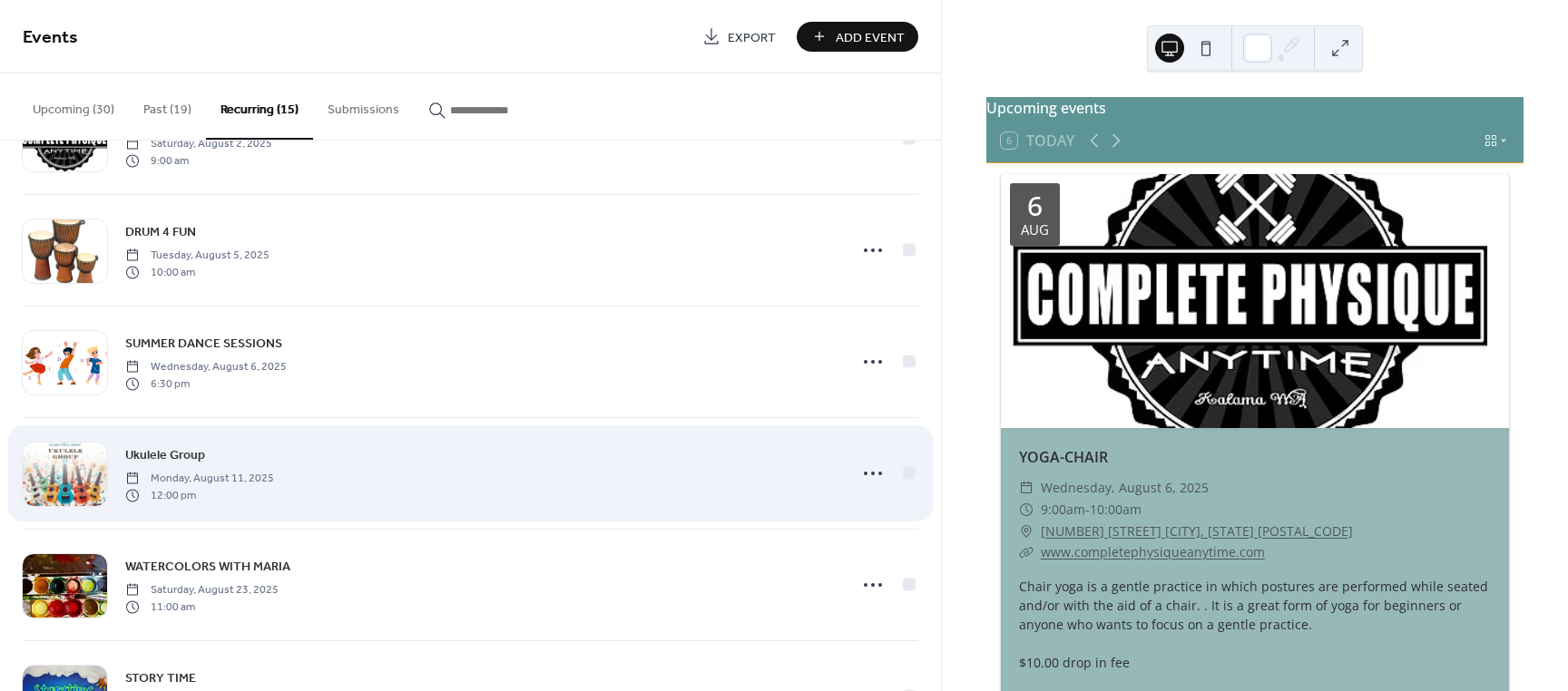 click on "Ukulele Group" at bounding box center [165, 455] 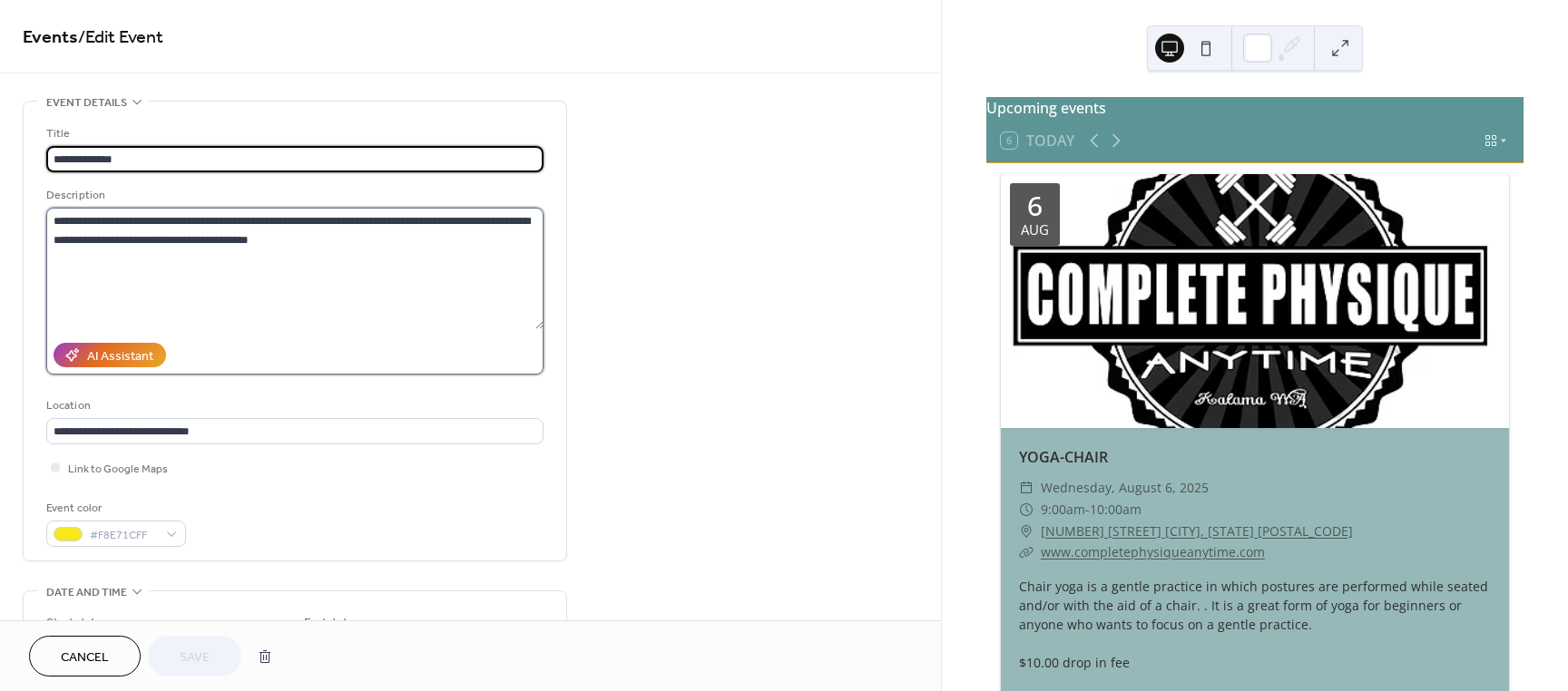 click on "**********" at bounding box center (295, 268) 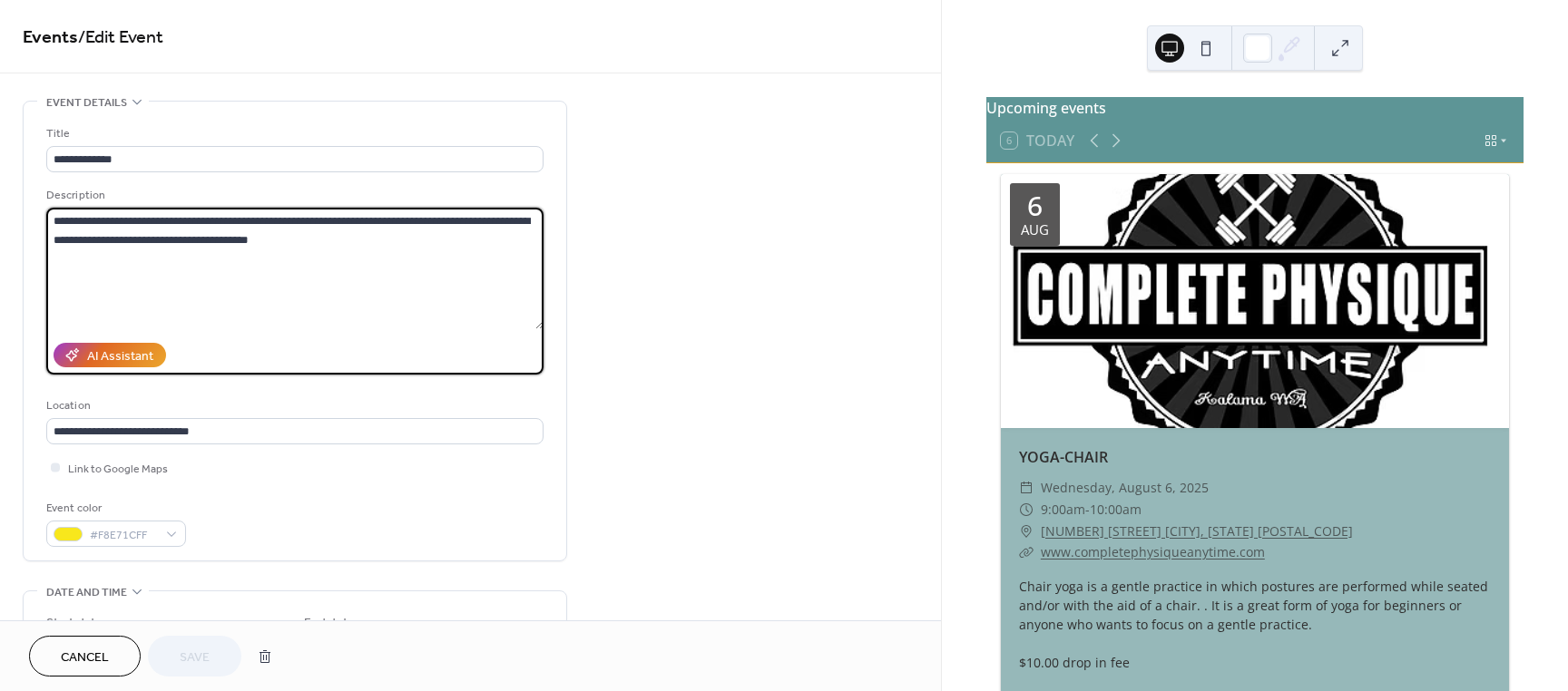 click on "**********" at bounding box center [295, 268] 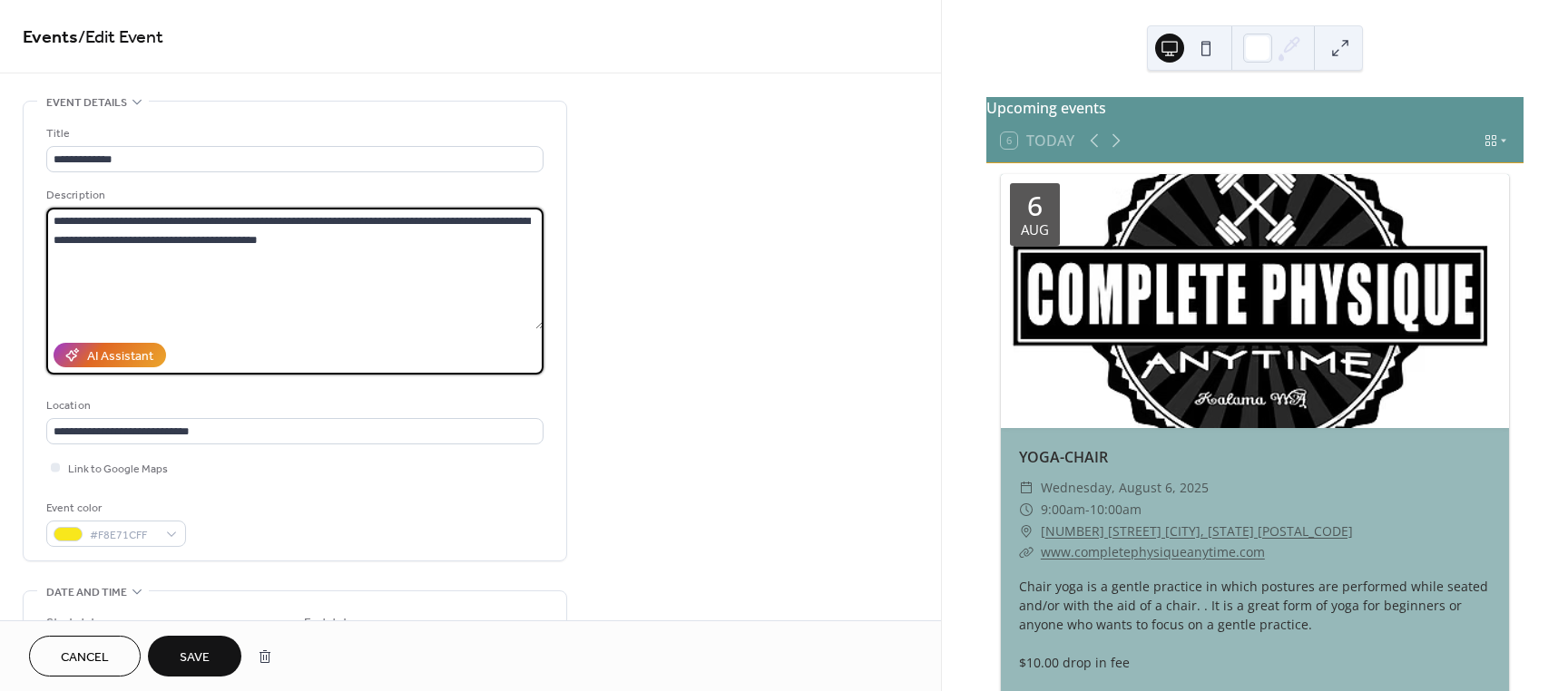paste on "**********" 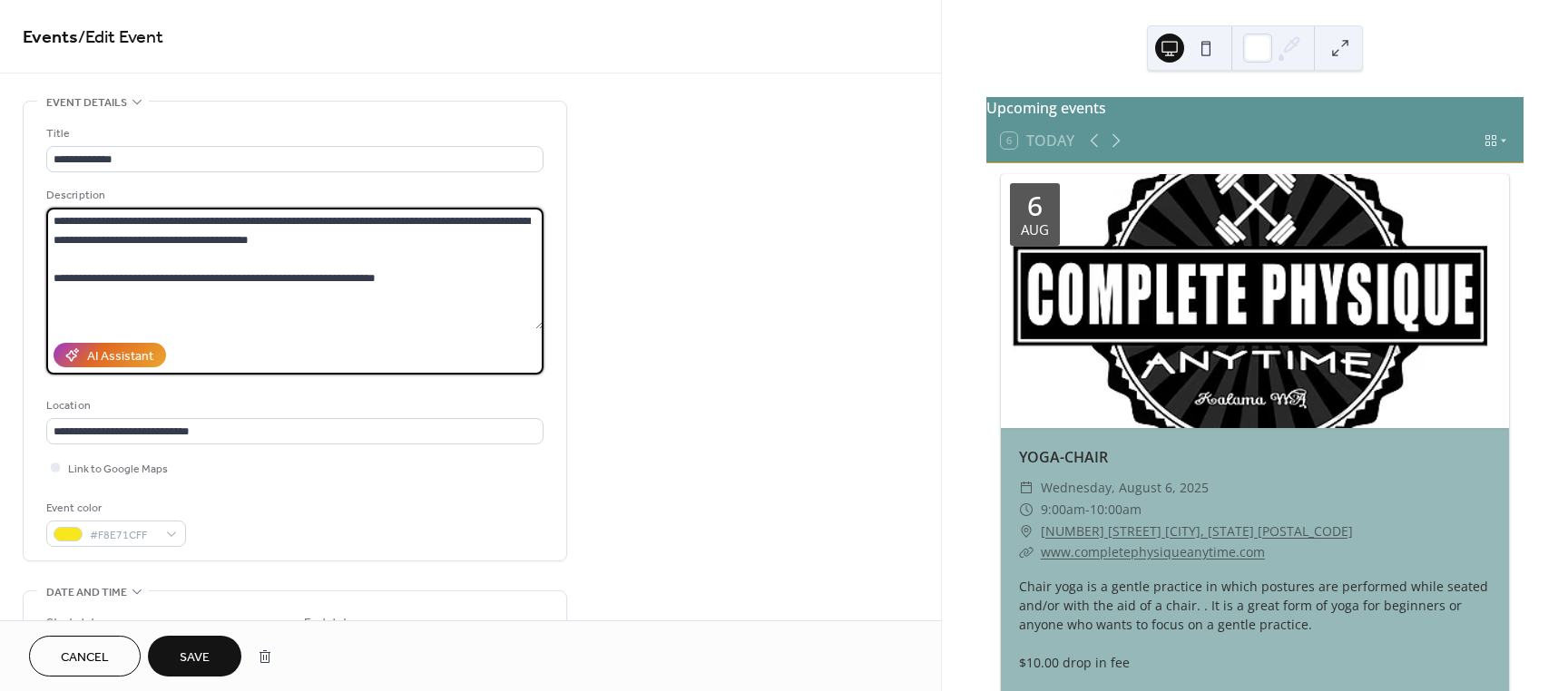 type on "**********" 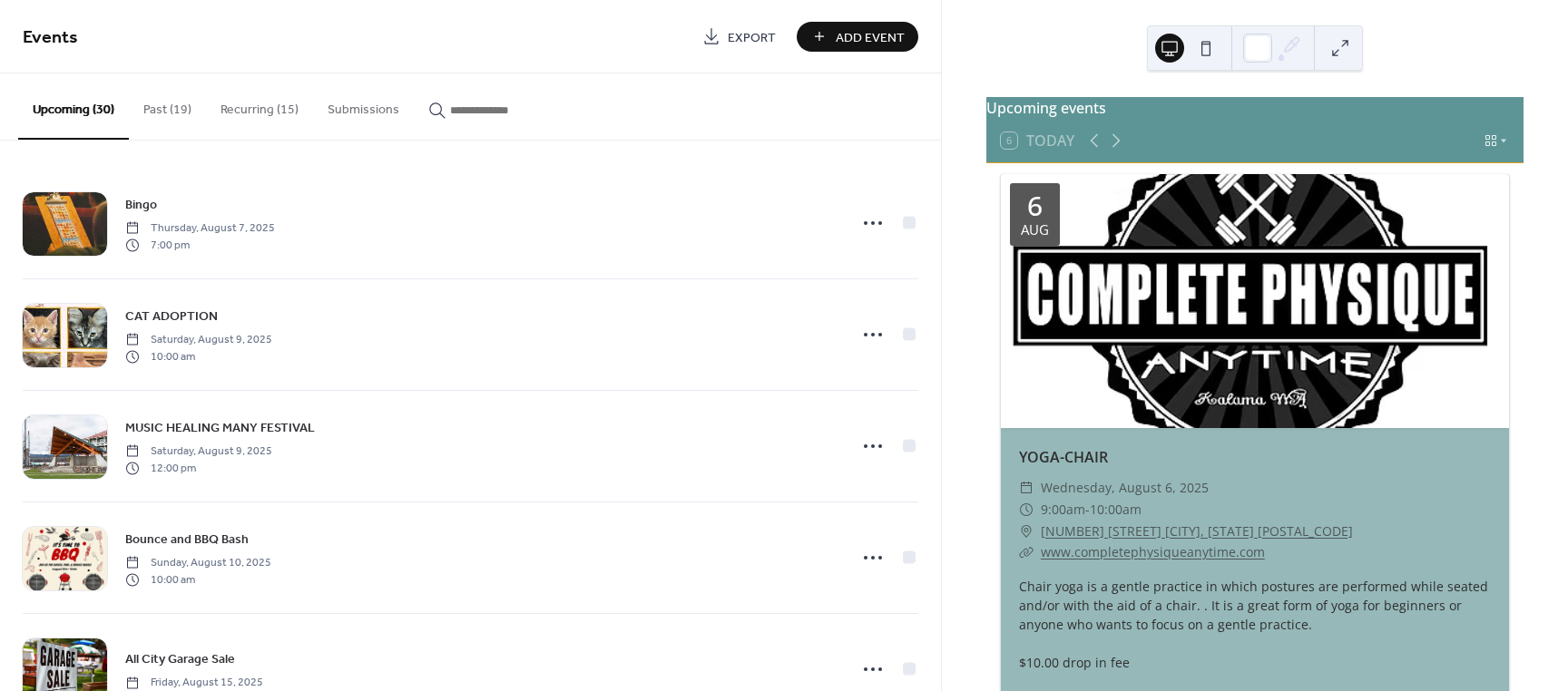 click on "Recurring (15)" at bounding box center [260, 105] 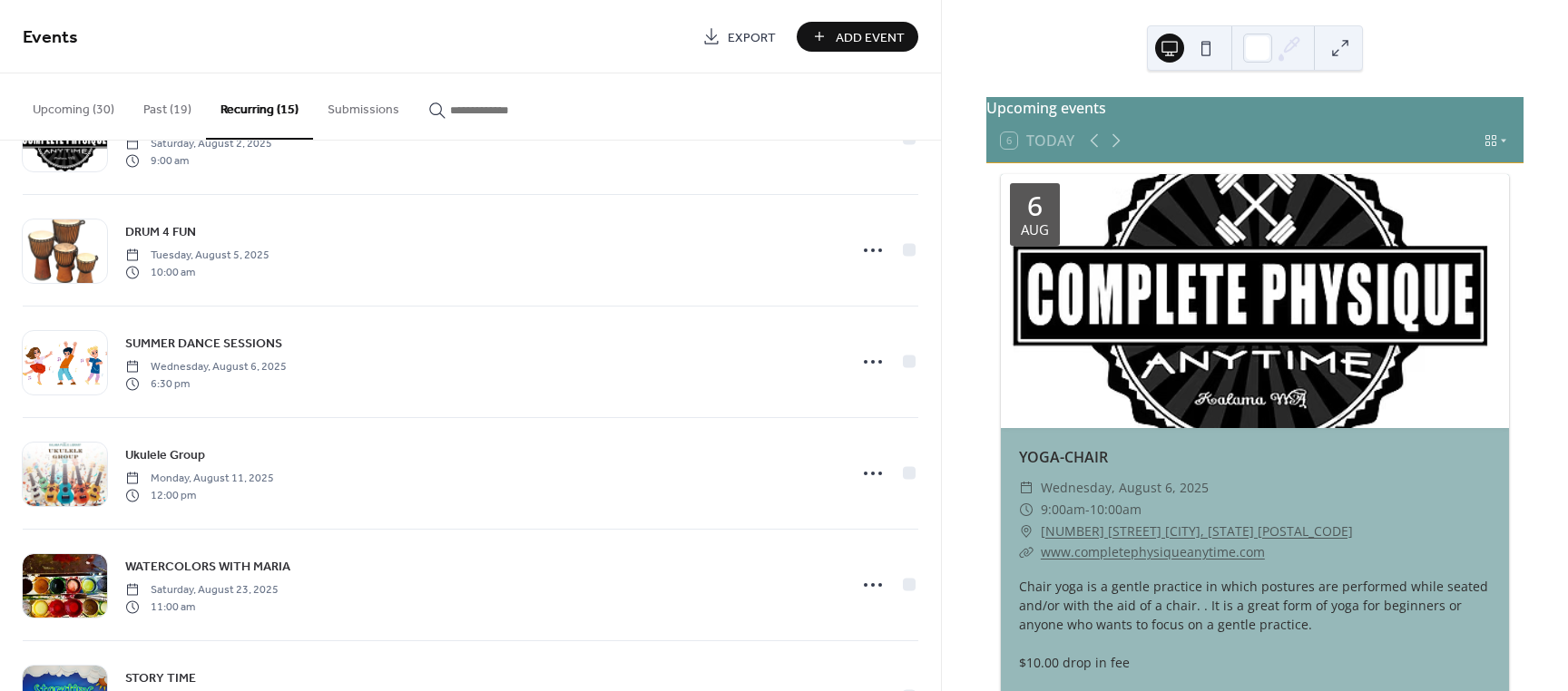 scroll, scrollTop: 1176, scrollLeft: 0, axis: vertical 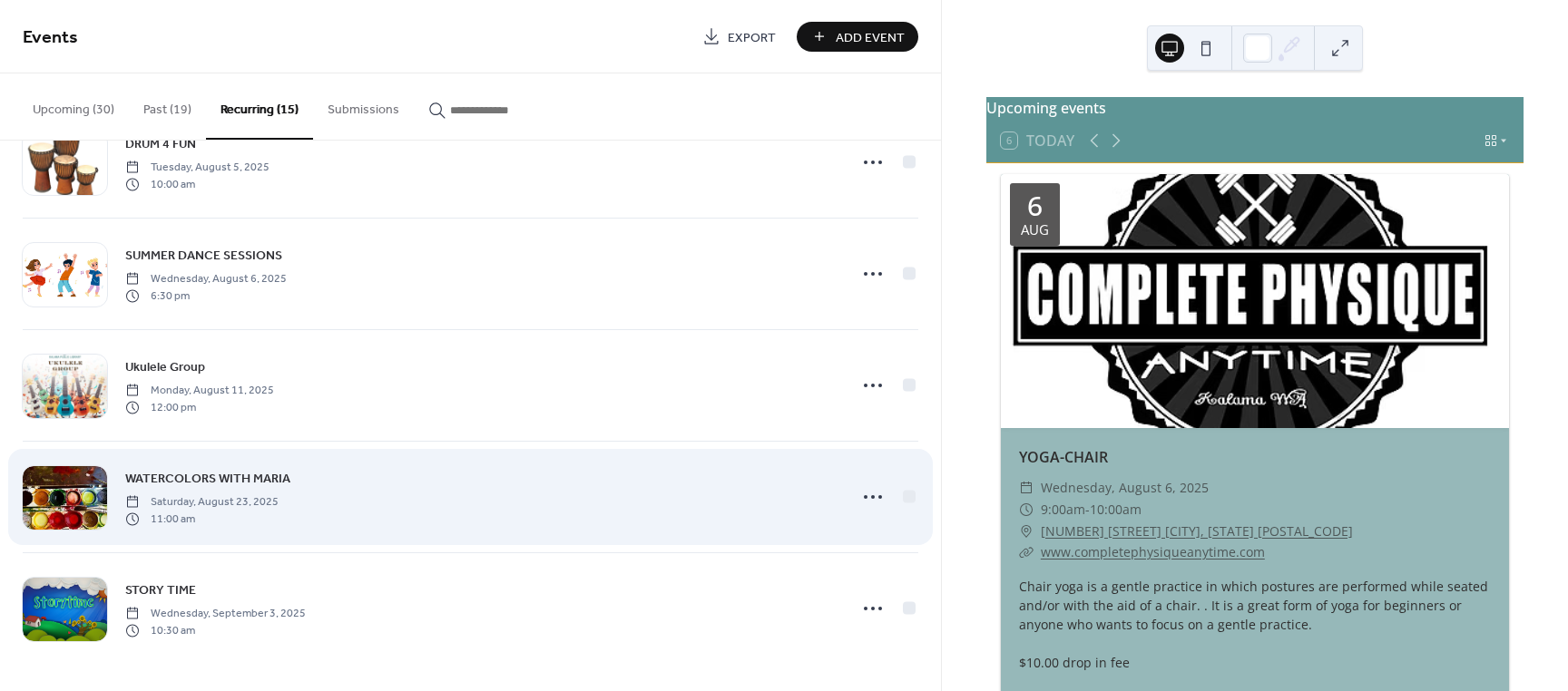 click on "WATERCOLORS WITH MARIA" at bounding box center [208, 479] 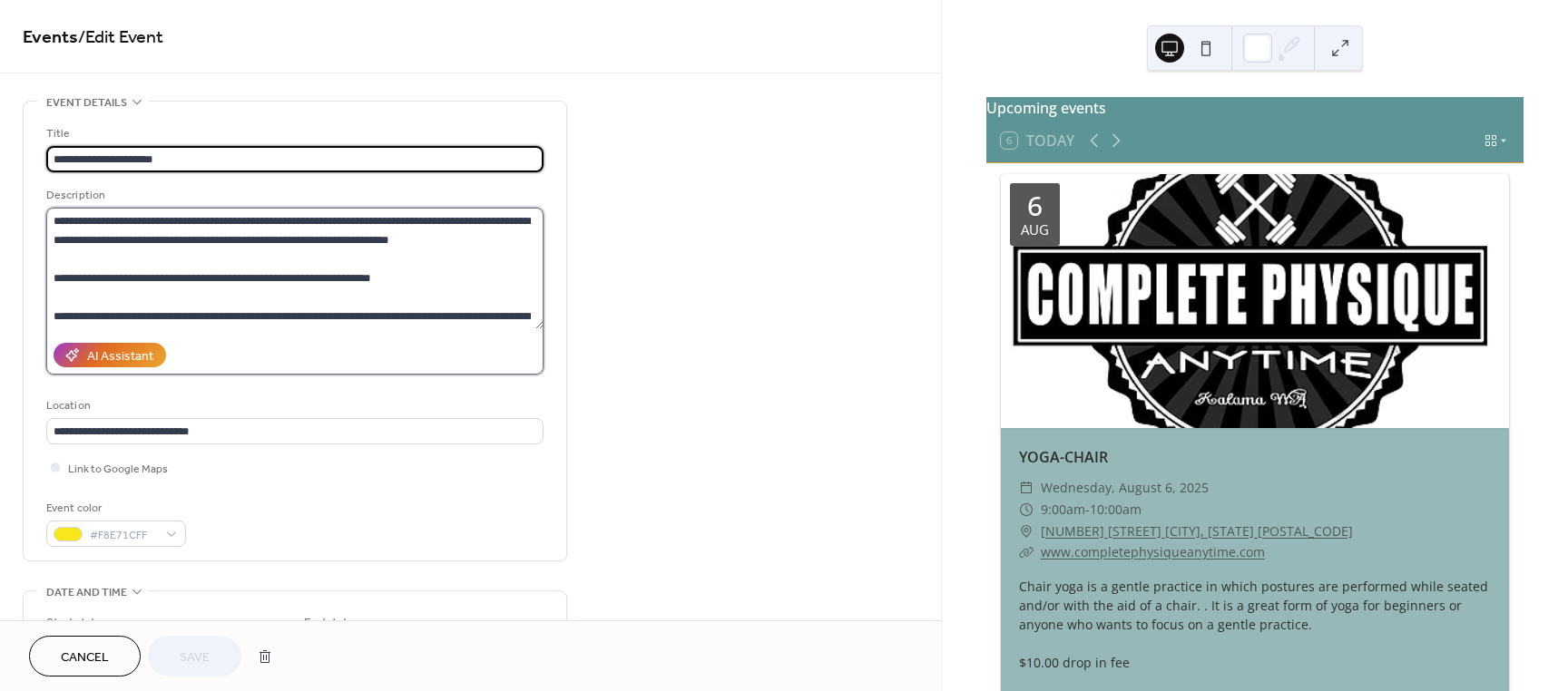 click on "**********" at bounding box center (295, 268) 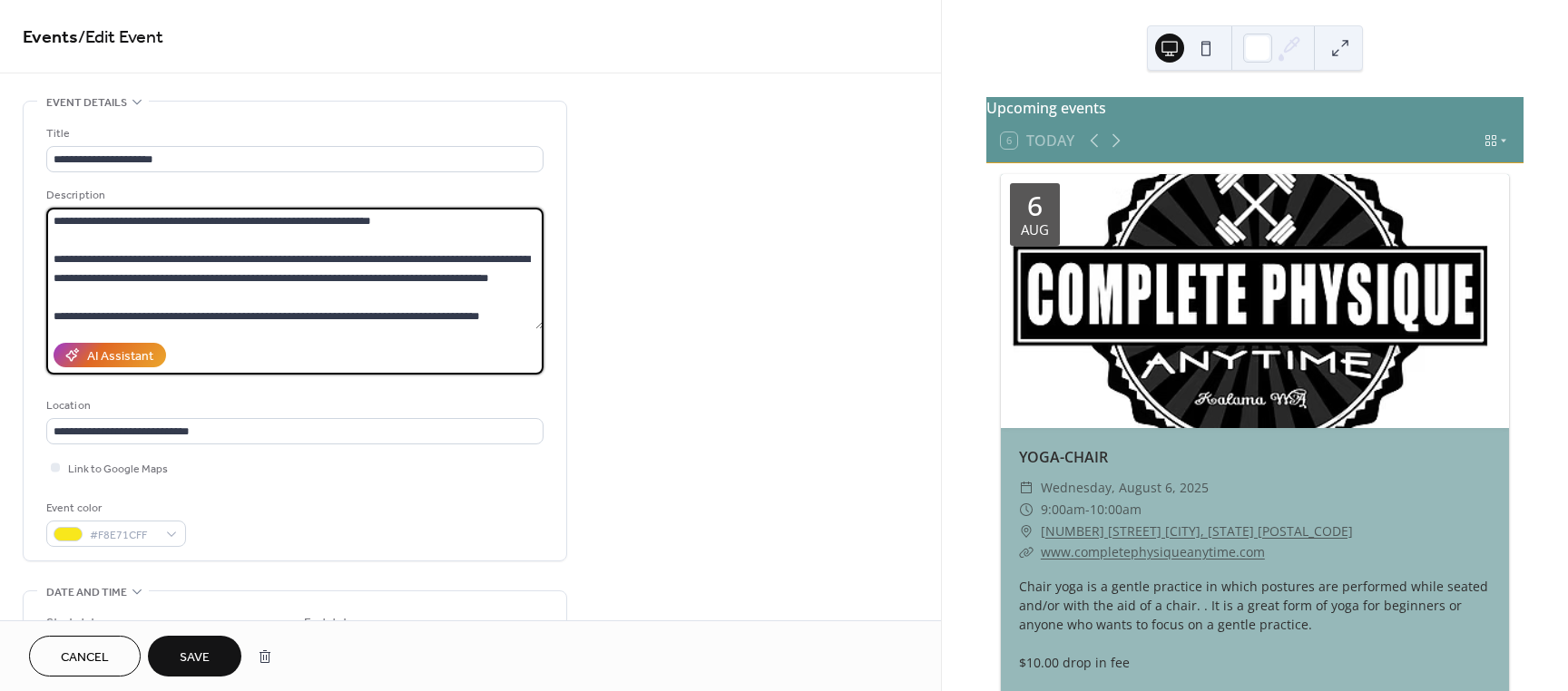scroll, scrollTop: 92, scrollLeft: 0, axis: vertical 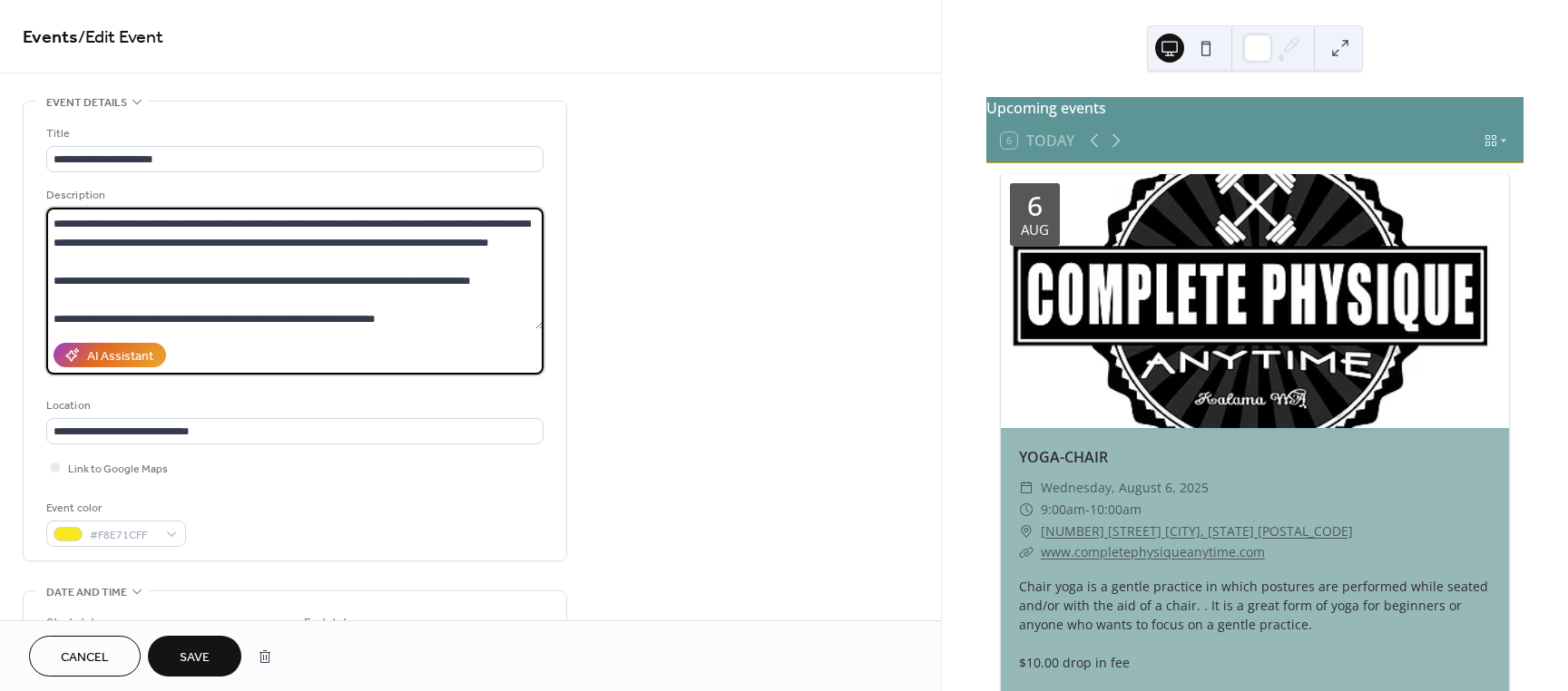 type on "**********" 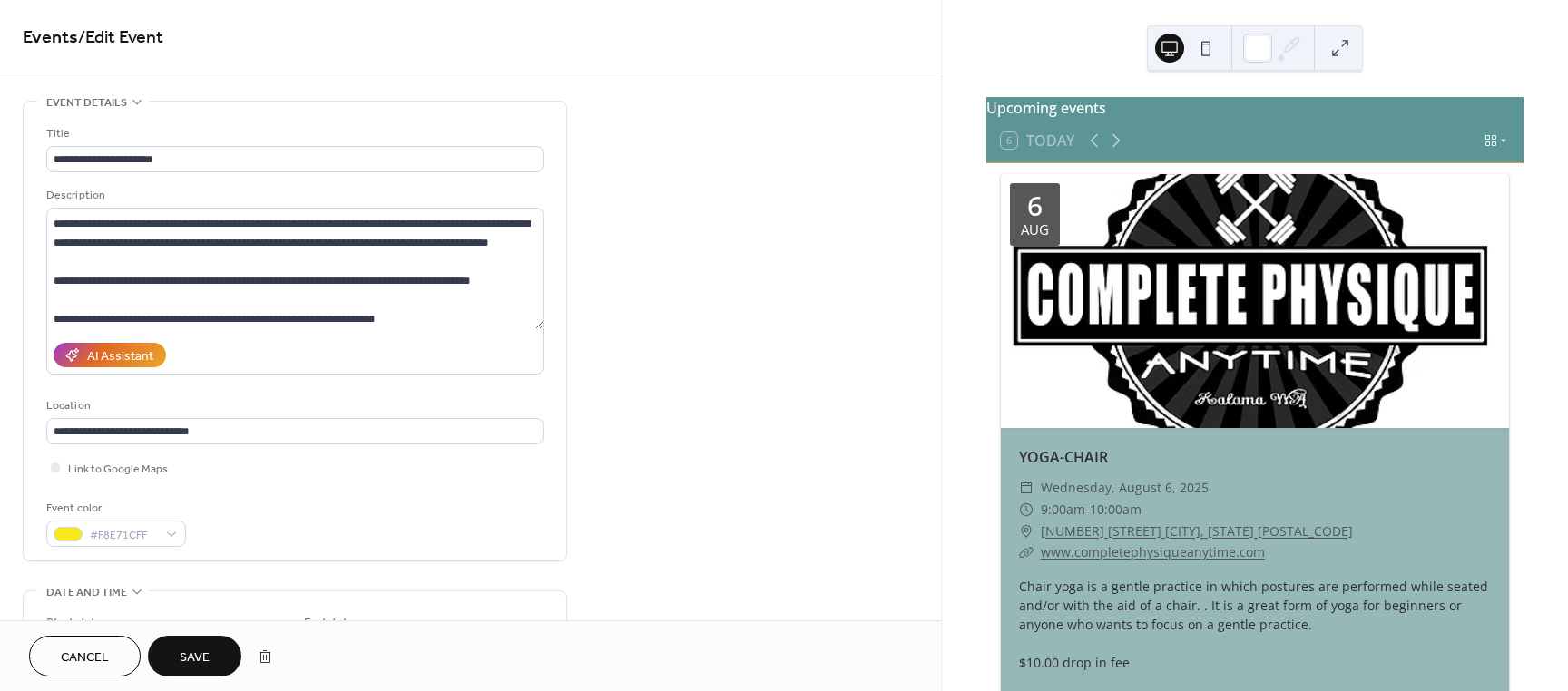 click on "Save" at bounding box center [194, 657] 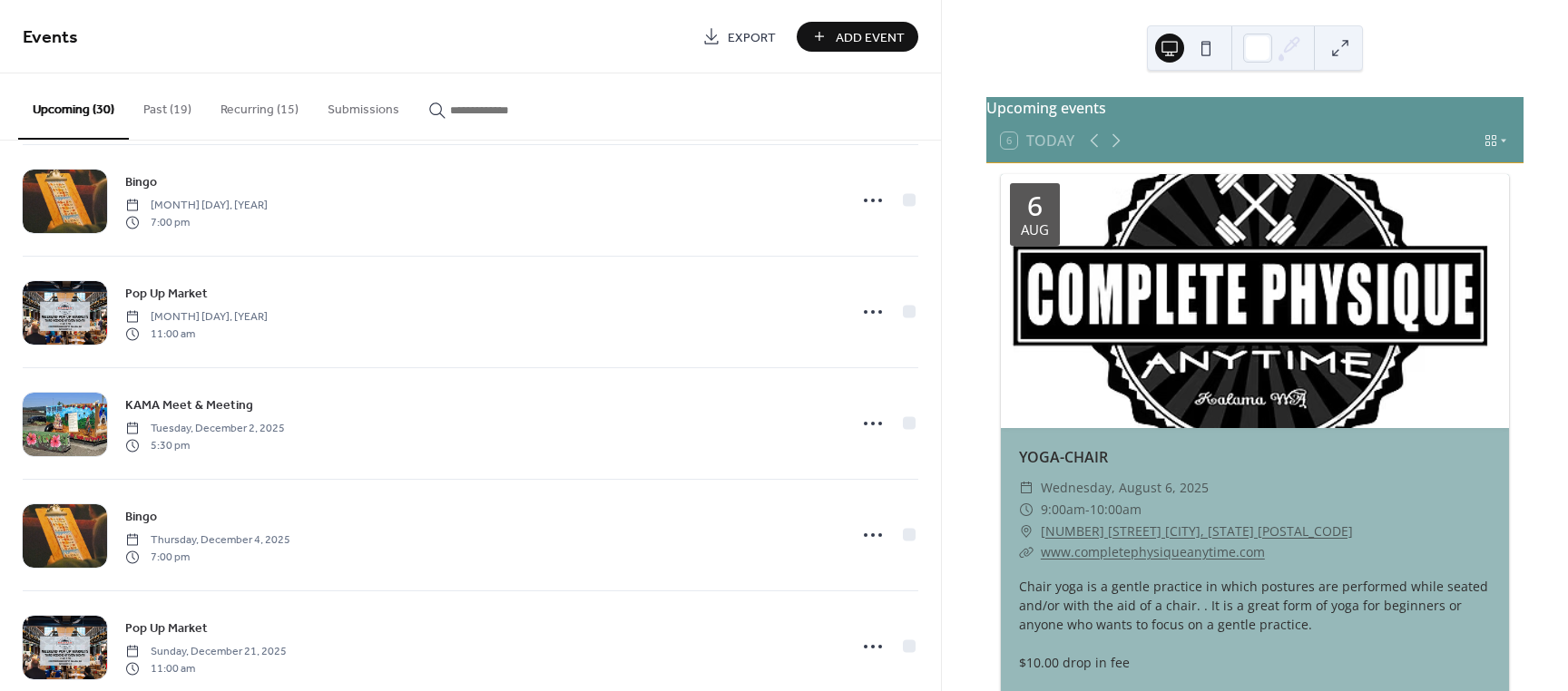 scroll, scrollTop: 2849, scrollLeft: 0, axis: vertical 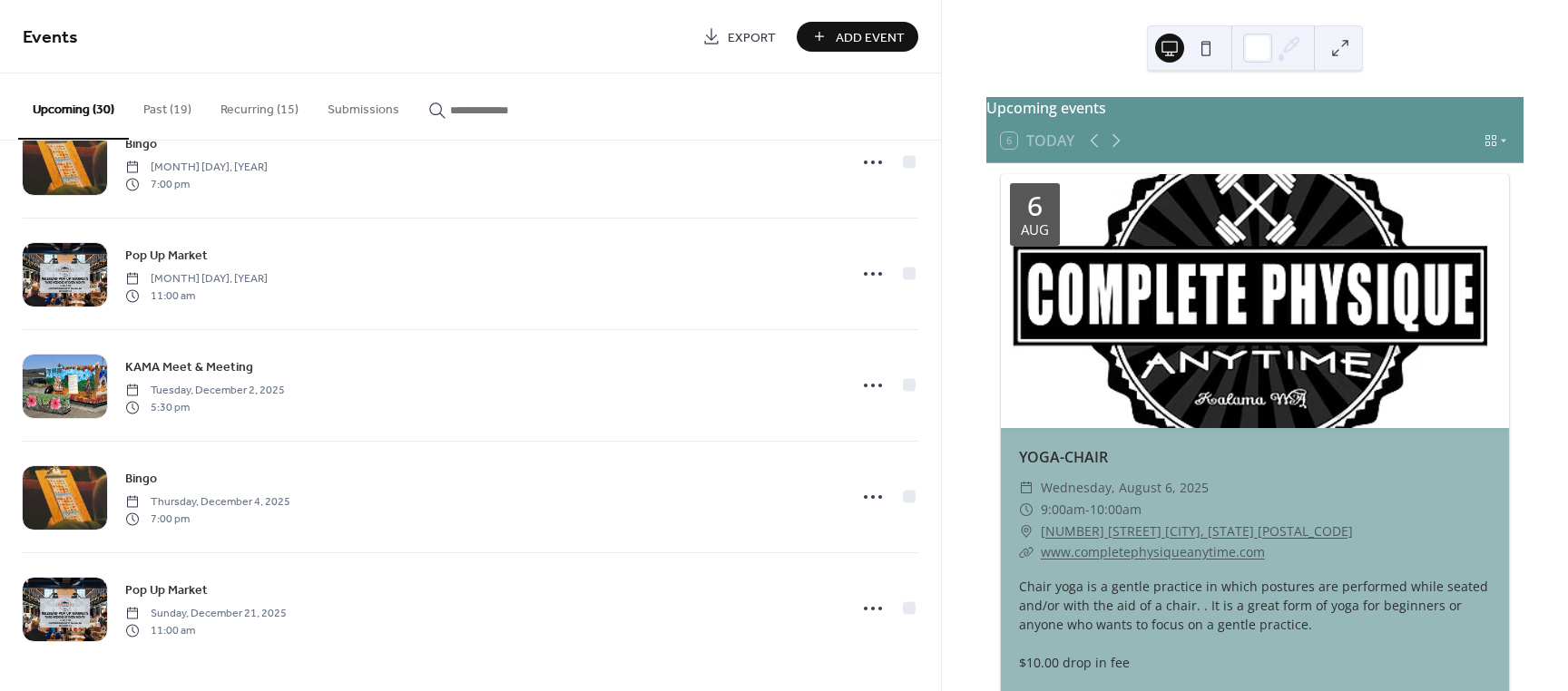 click on "Upcoming (30)" at bounding box center [74, 106] 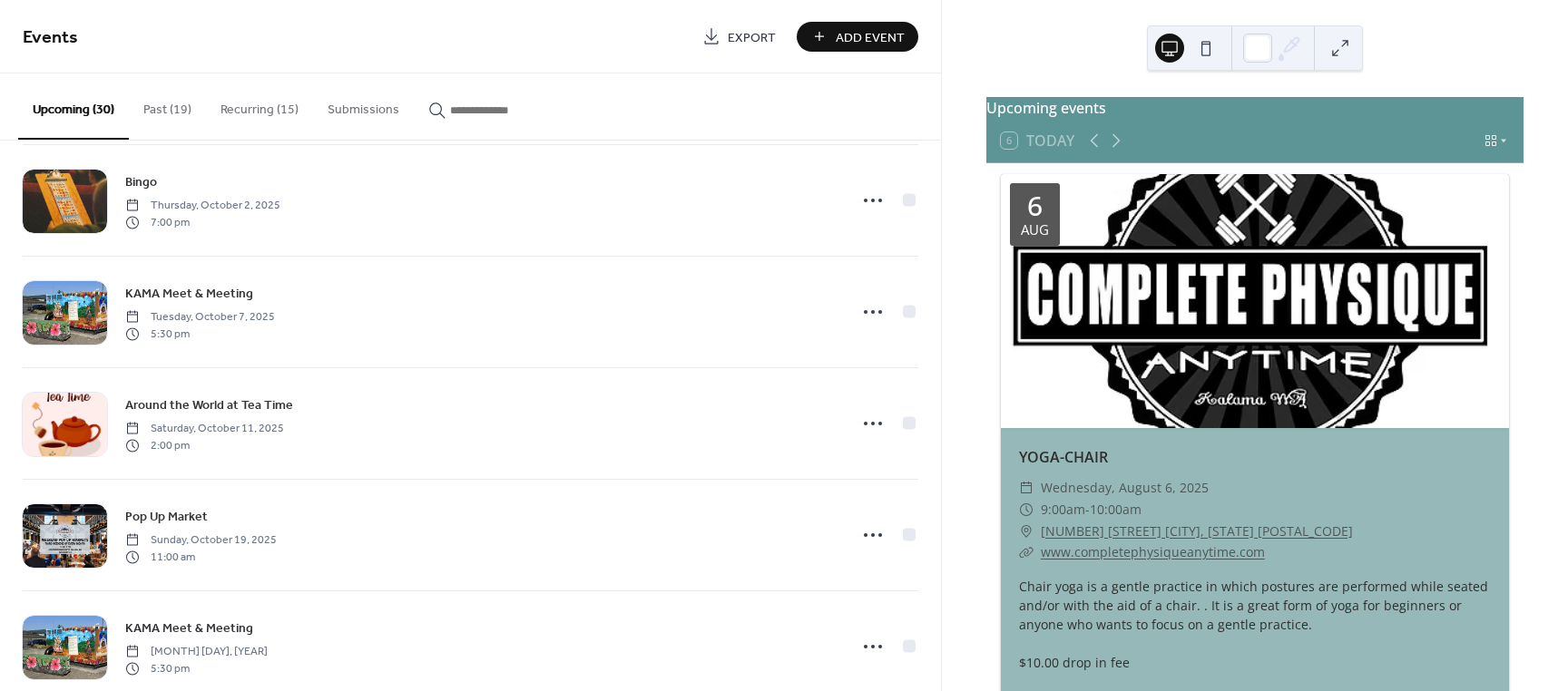 scroll, scrollTop: 2214, scrollLeft: 0, axis: vertical 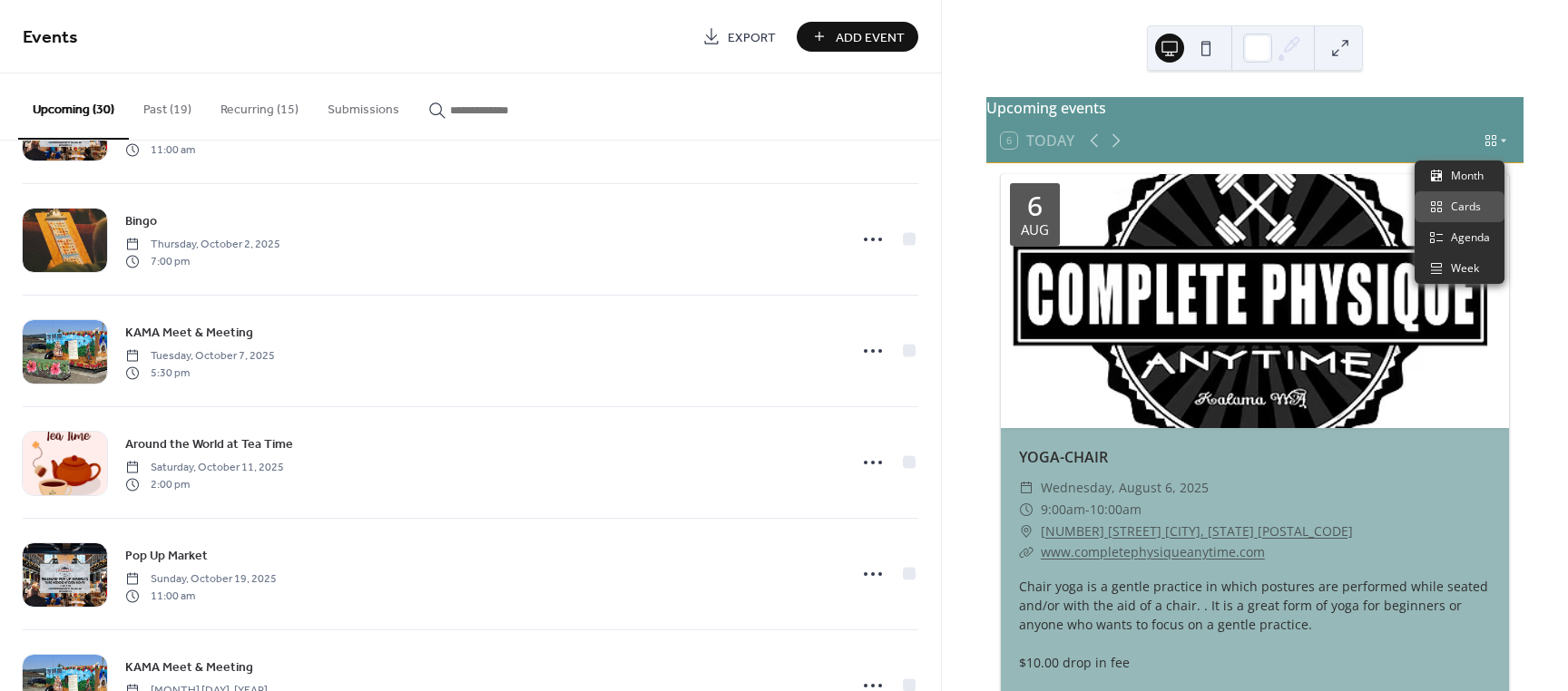 click 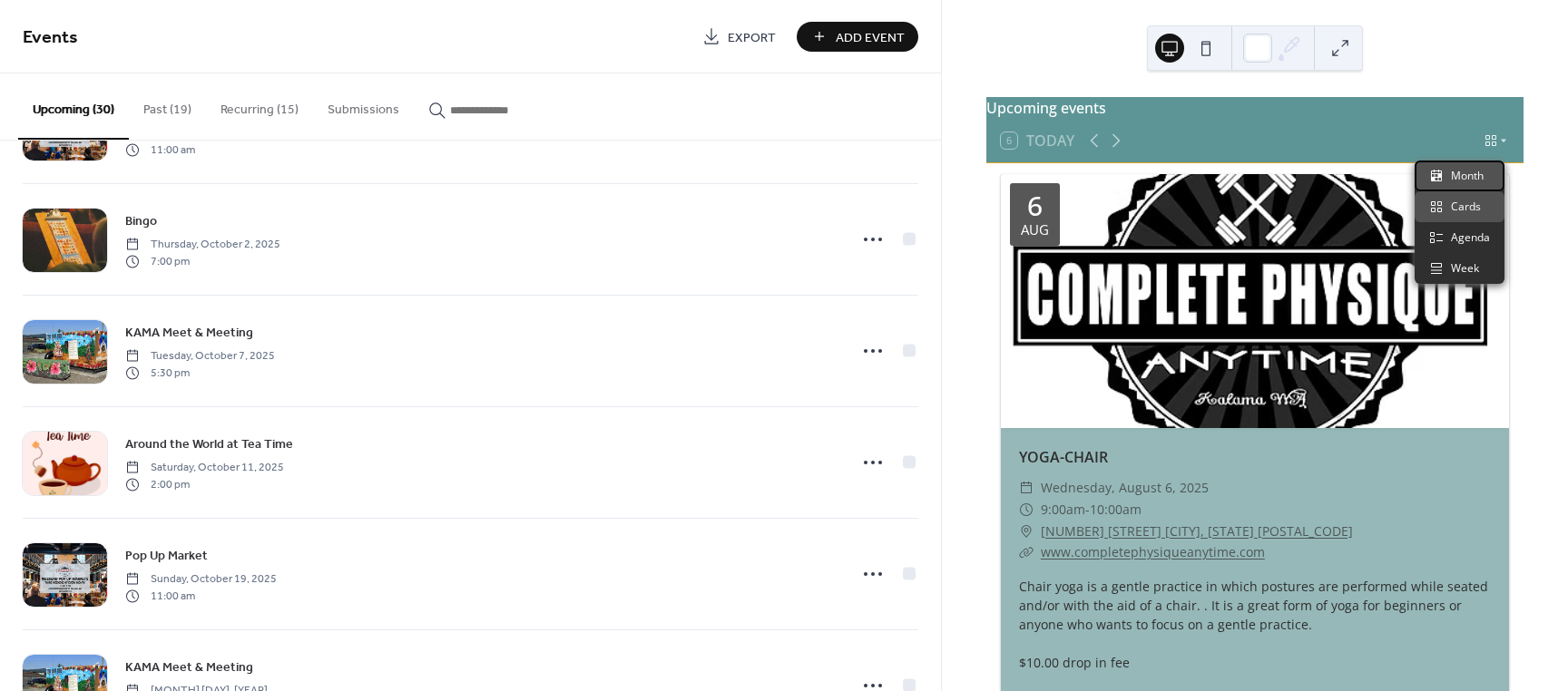 click on "Month" at bounding box center (1467, 176) 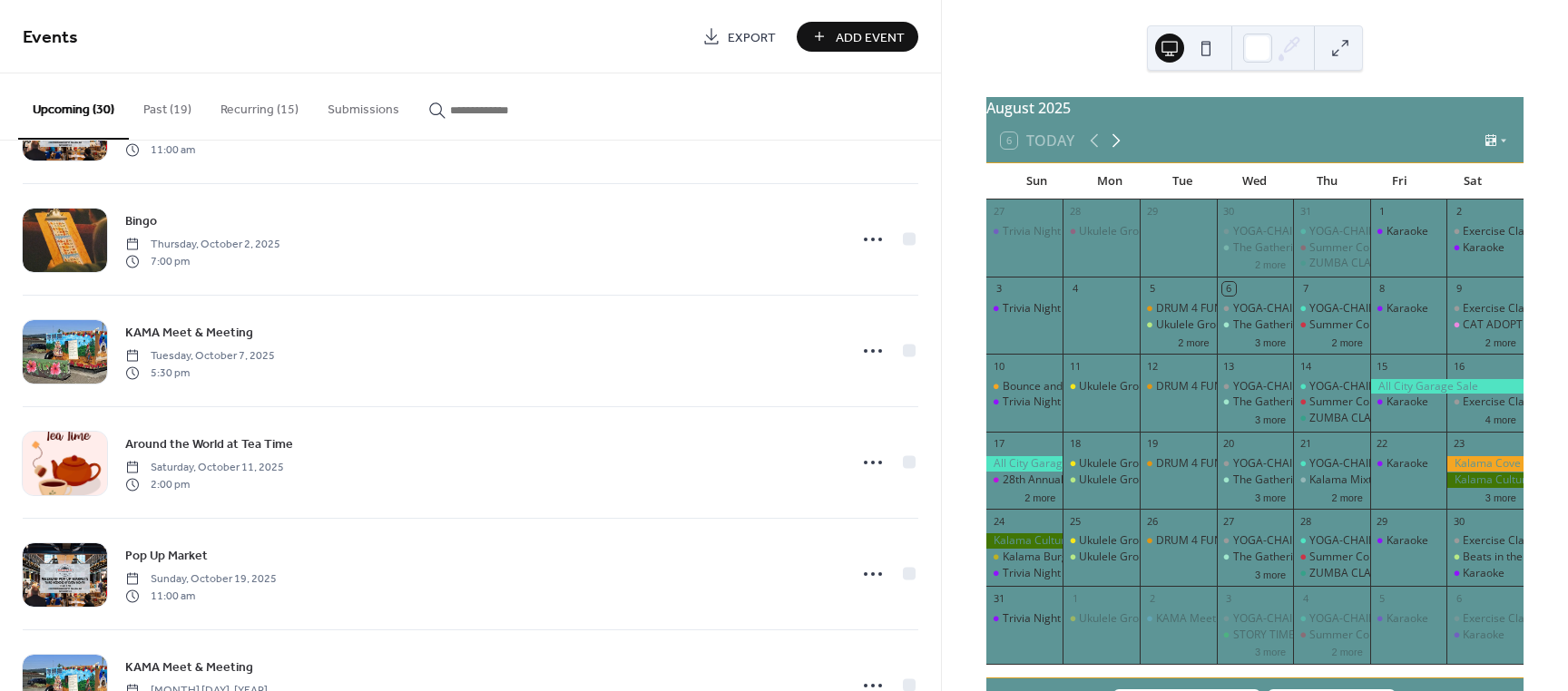 click 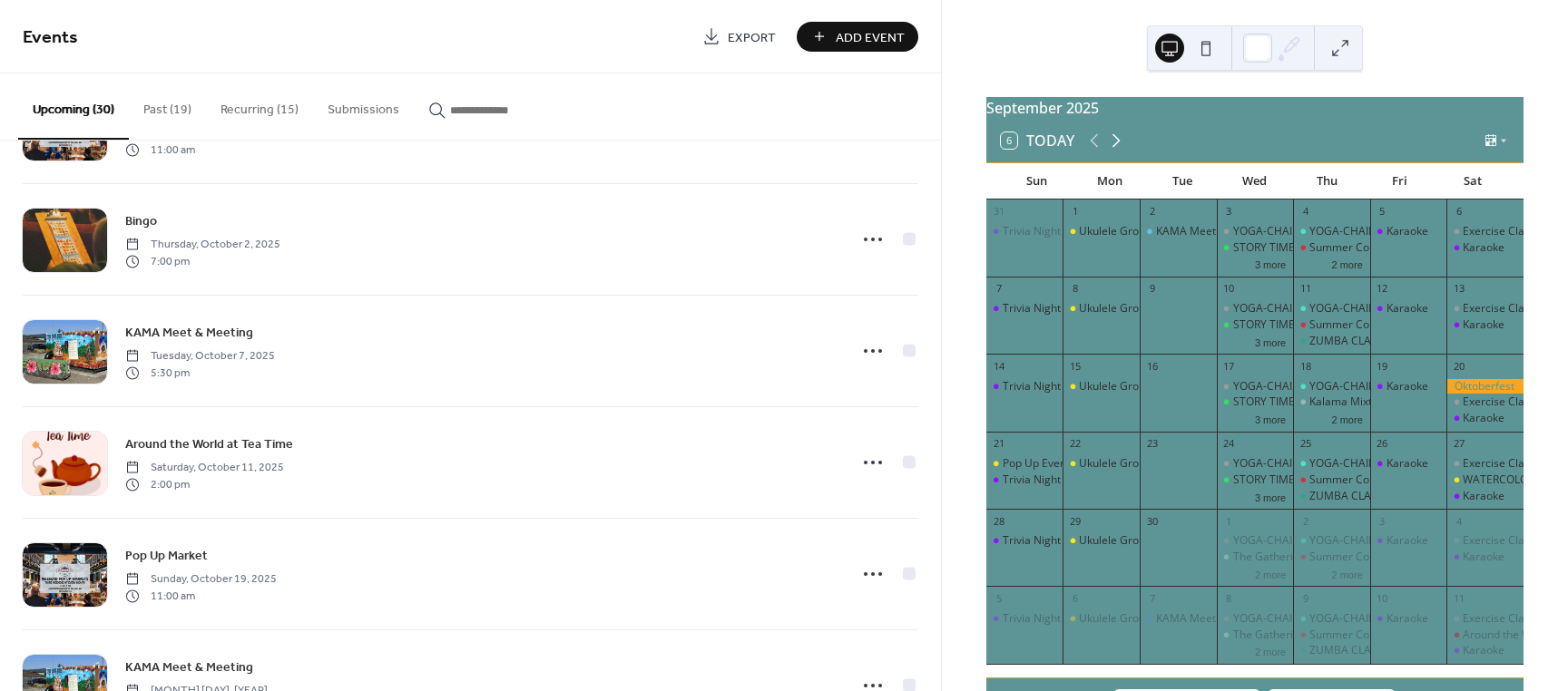 click 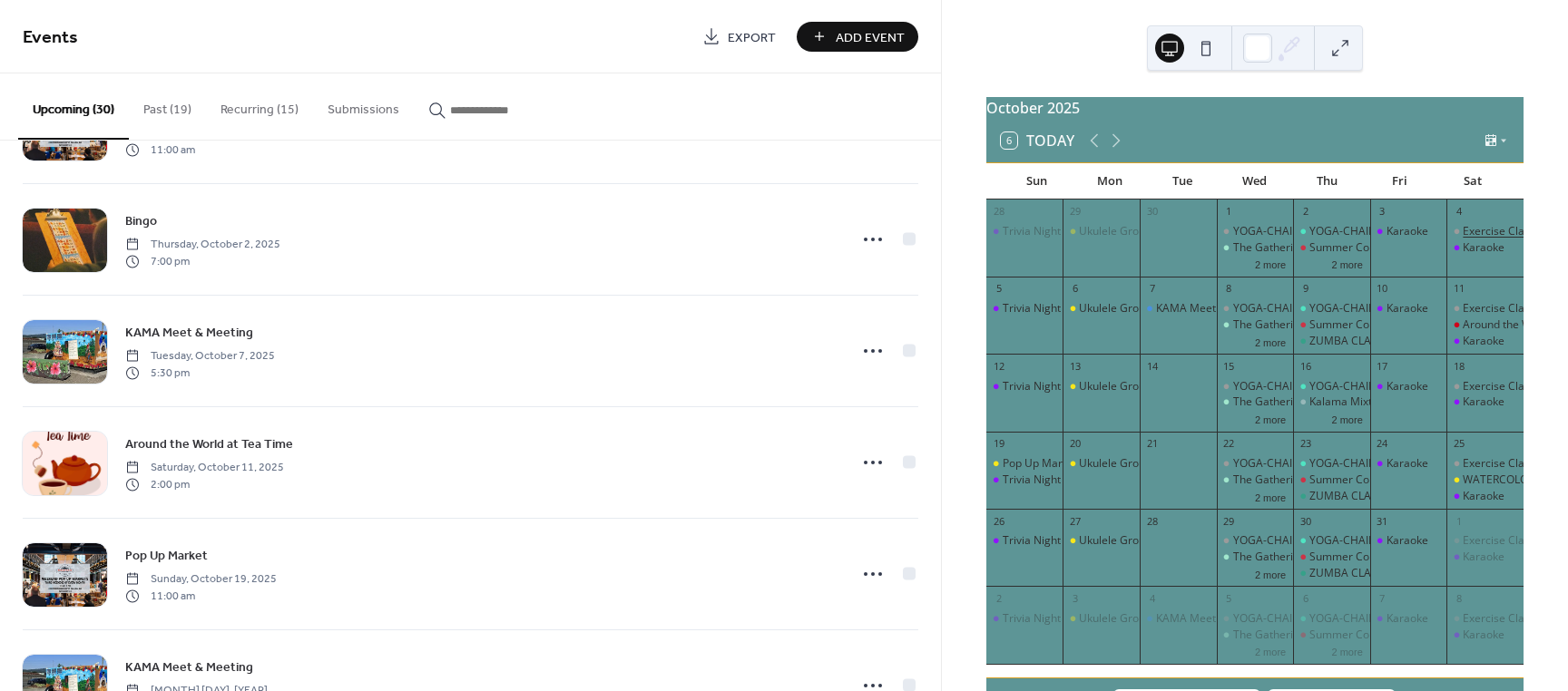click on "Exercise Class-N.I.A" at bounding box center [1513, 231] 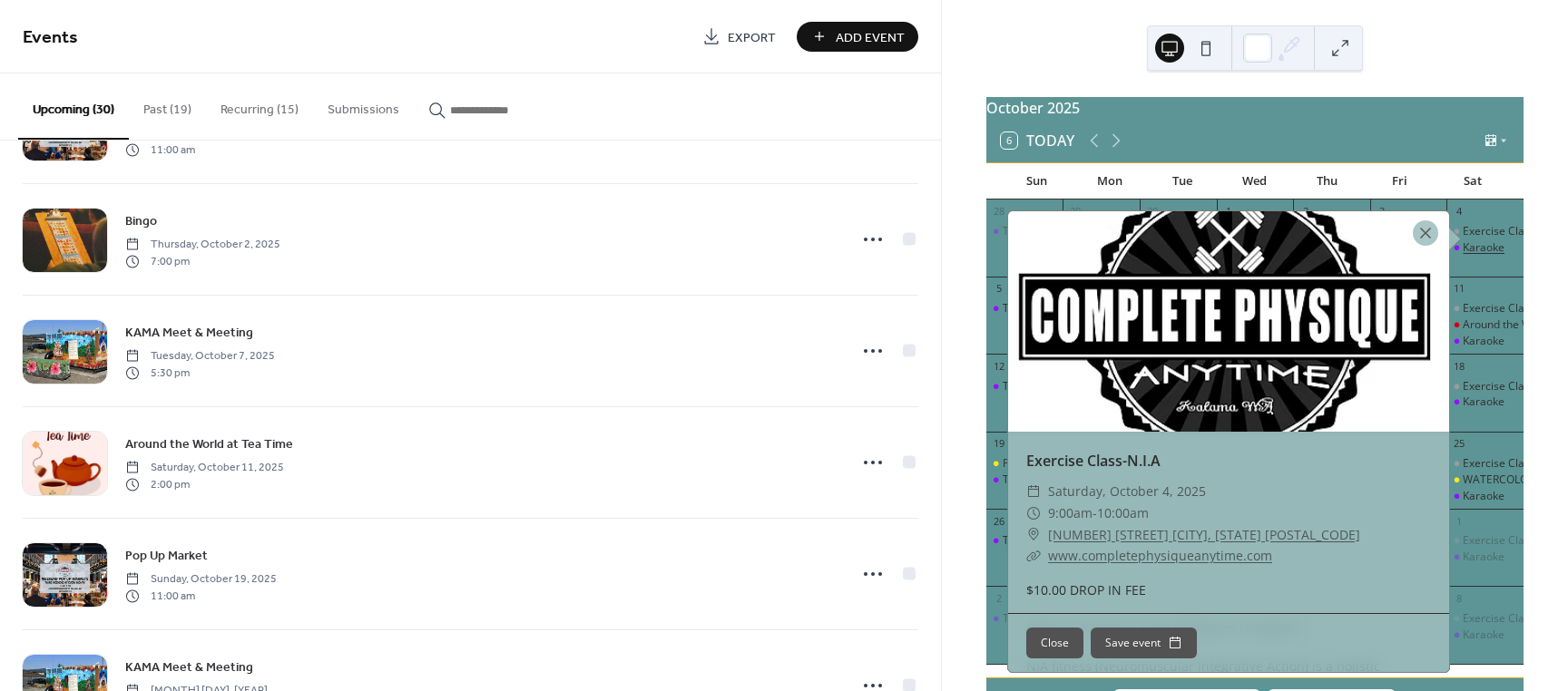 click on "Karaoke" at bounding box center [1484, 248] 